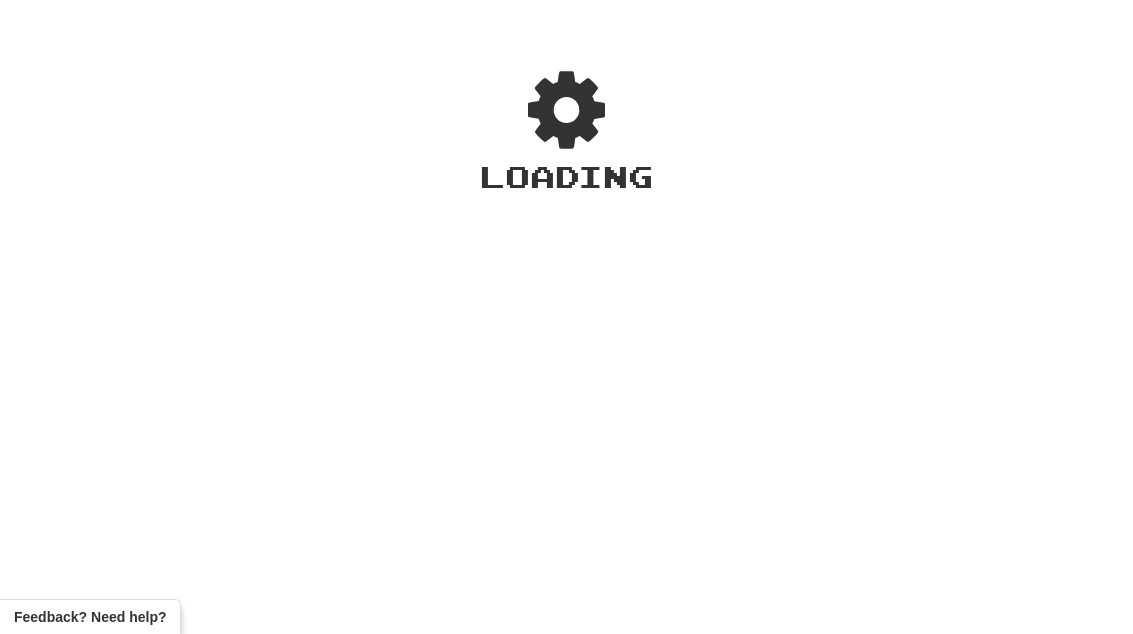 scroll, scrollTop: 0, scrollLeft: 0, axis: both 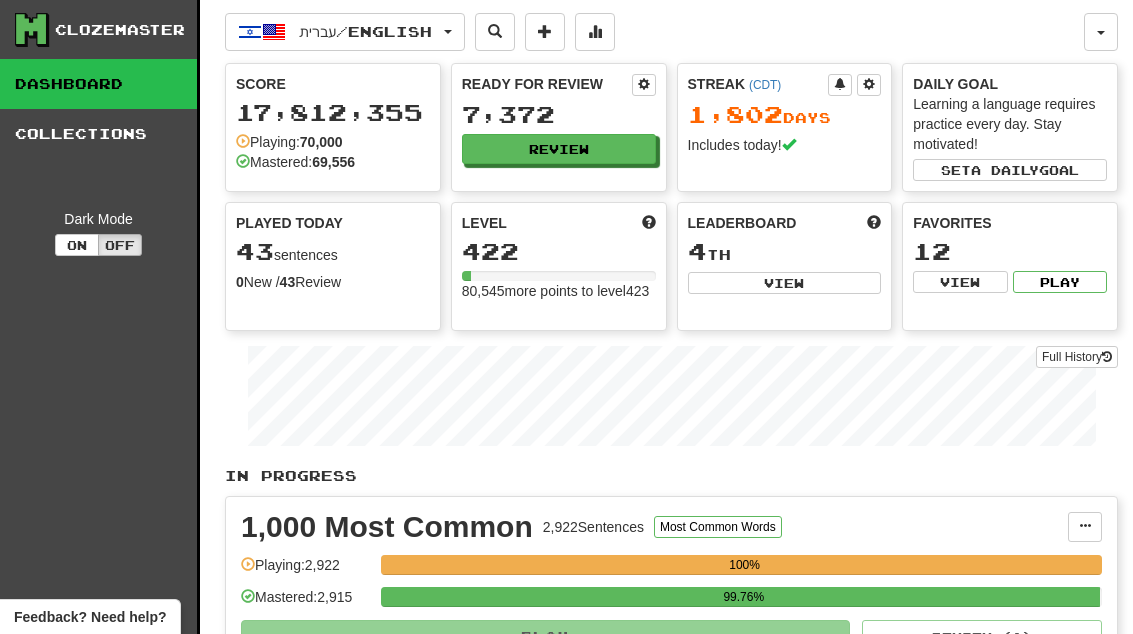click on "Review" at bounding box center (559, 149) 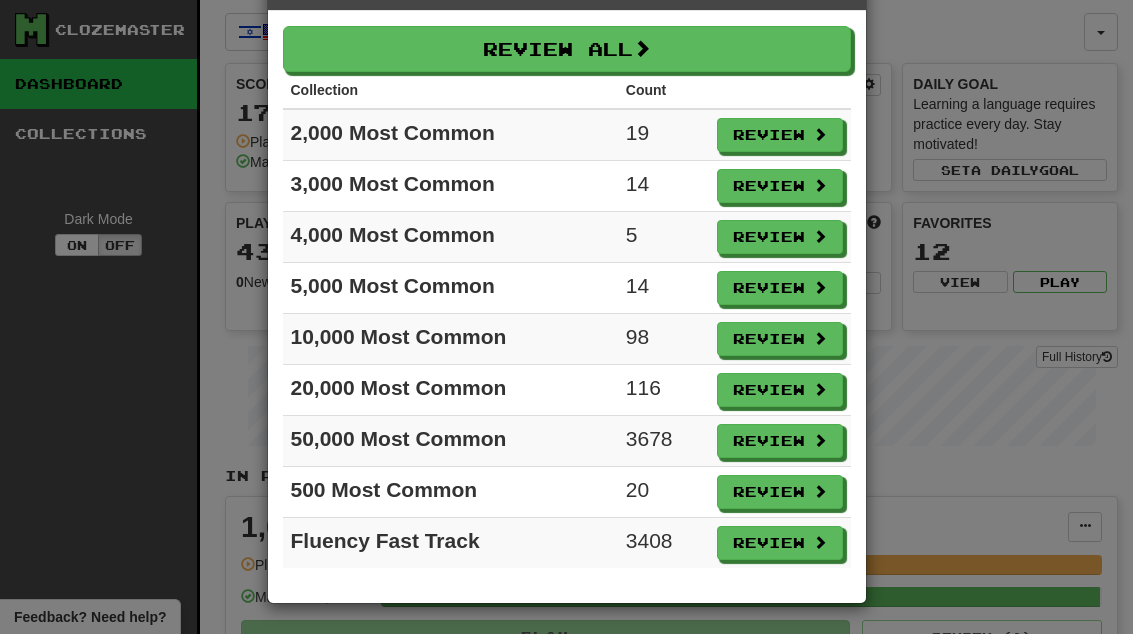 scroll, scrollTop: 71, scrollLeft: 0, axis: vertical 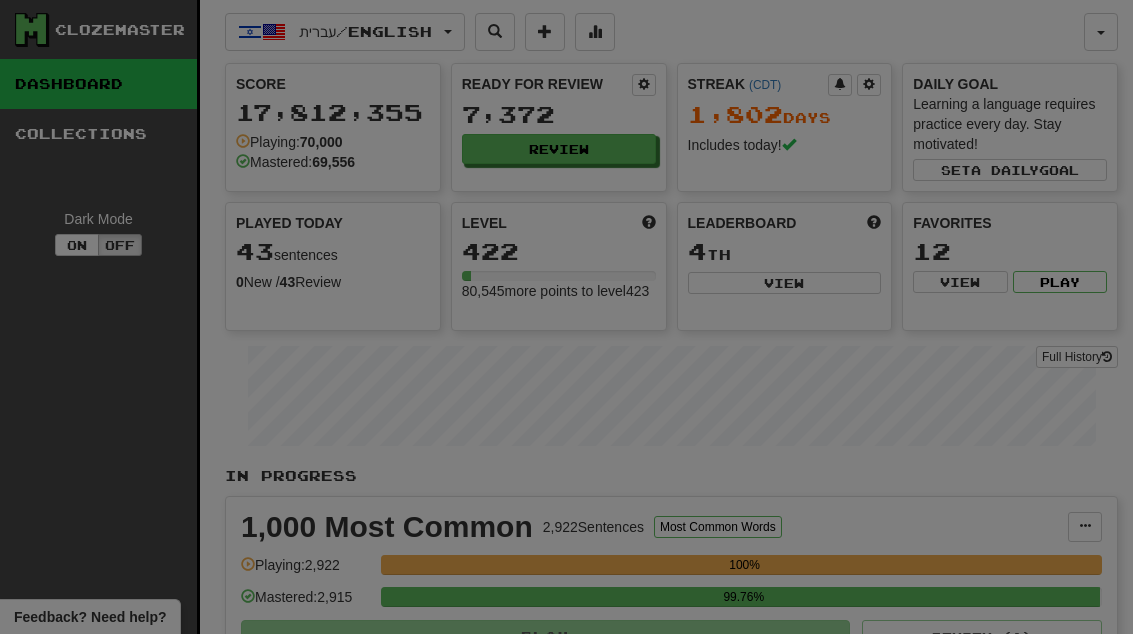 select on "**" 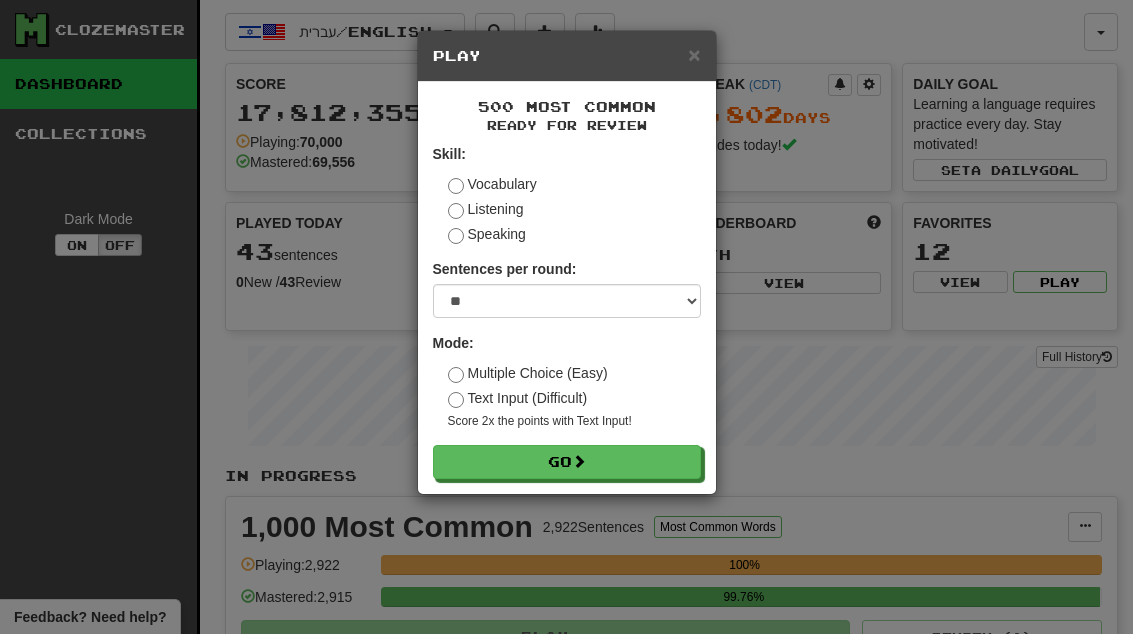 click on "Go" at bounding box center [567, 462] 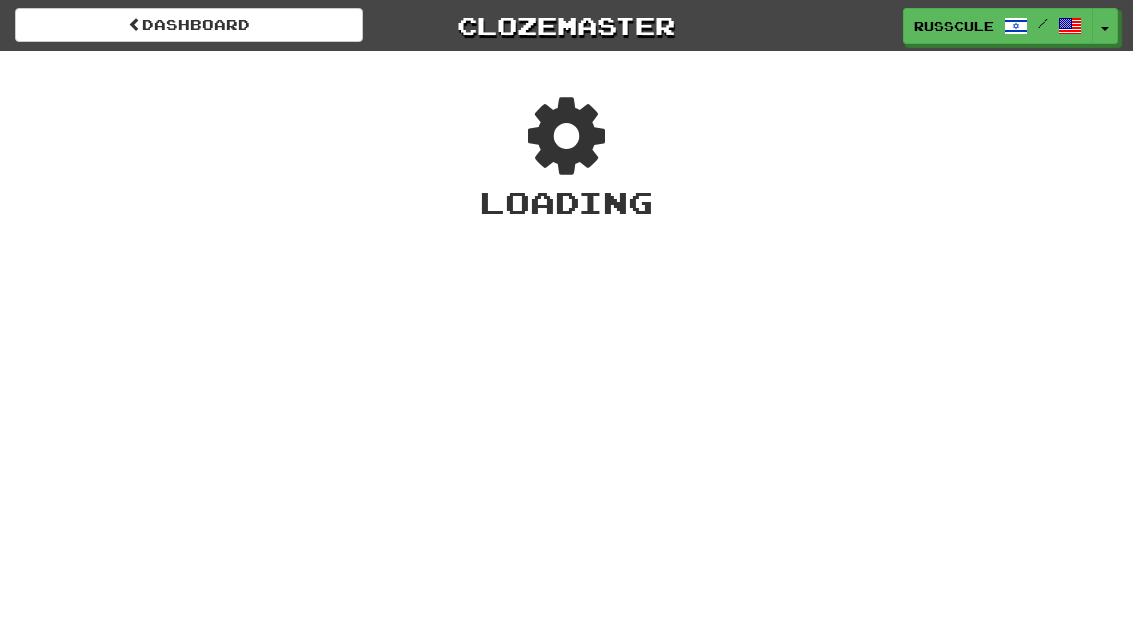 scroll, scrollTop: 0, scrollLeft: 0, axis: both 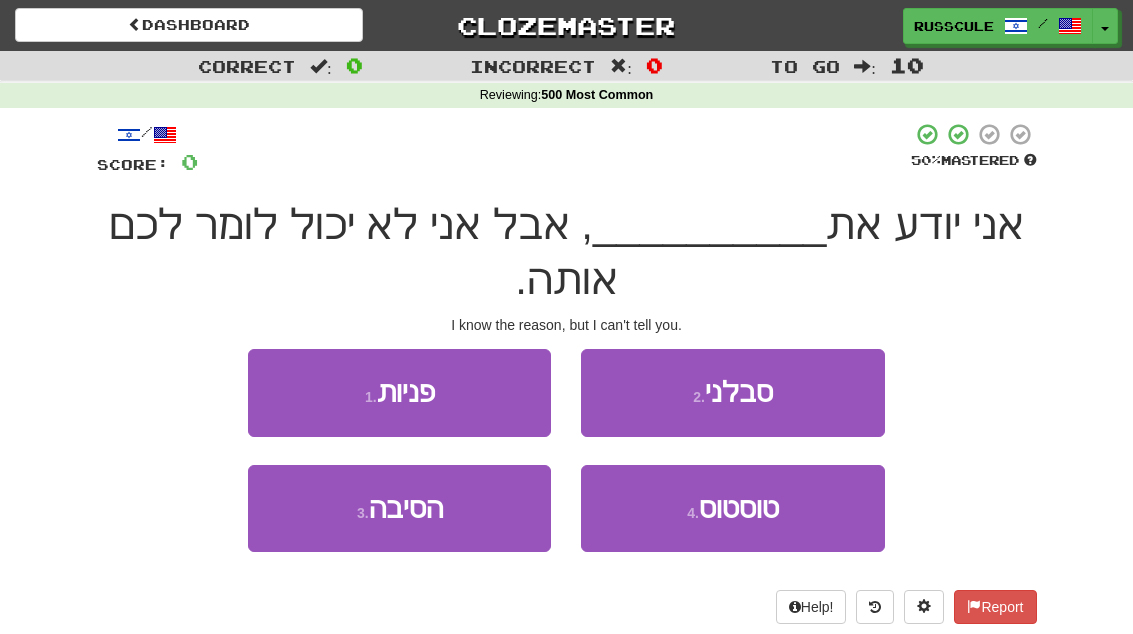 click on "3 .  הסיבה" at bounding box center [399, 508] 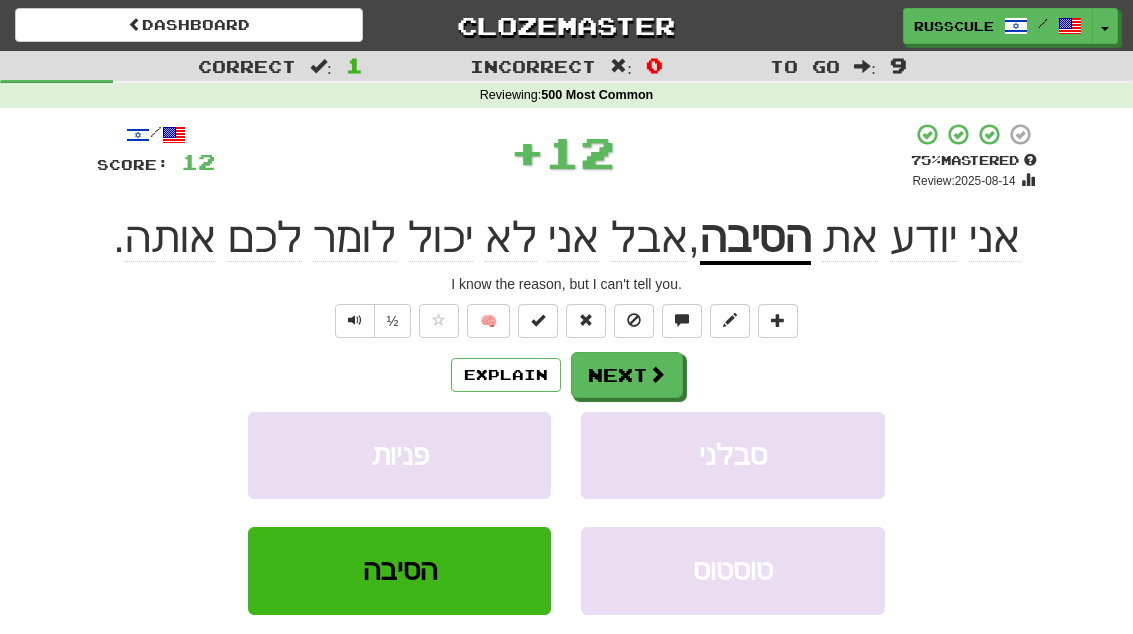 click at bounding box center (657, 374) 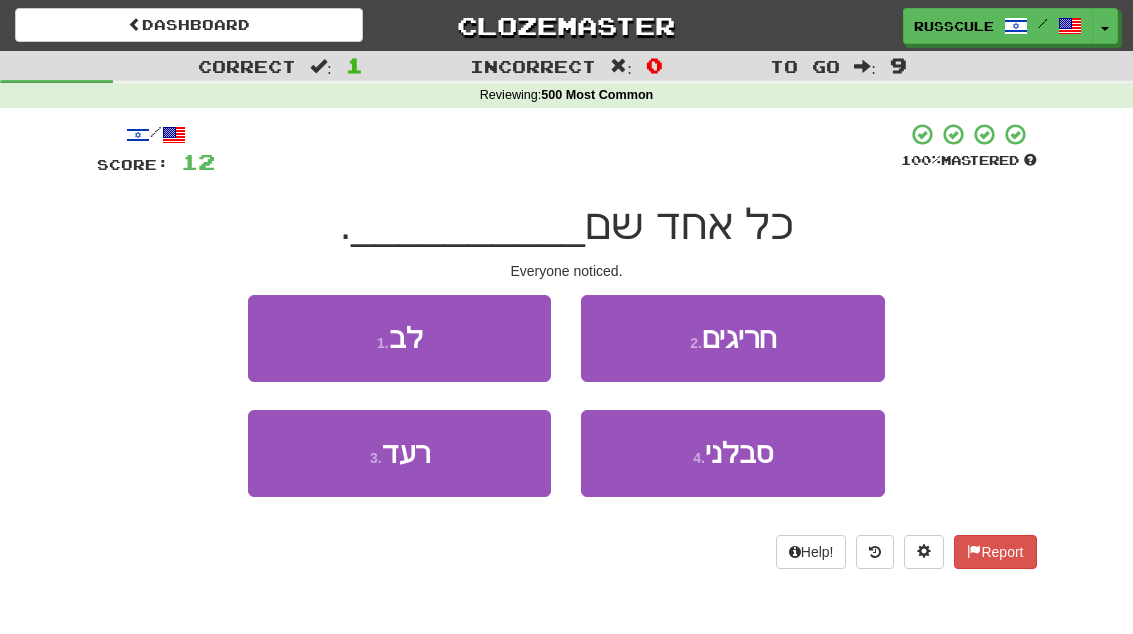 click on "1 .  לב" at bounding box center [399, 338] 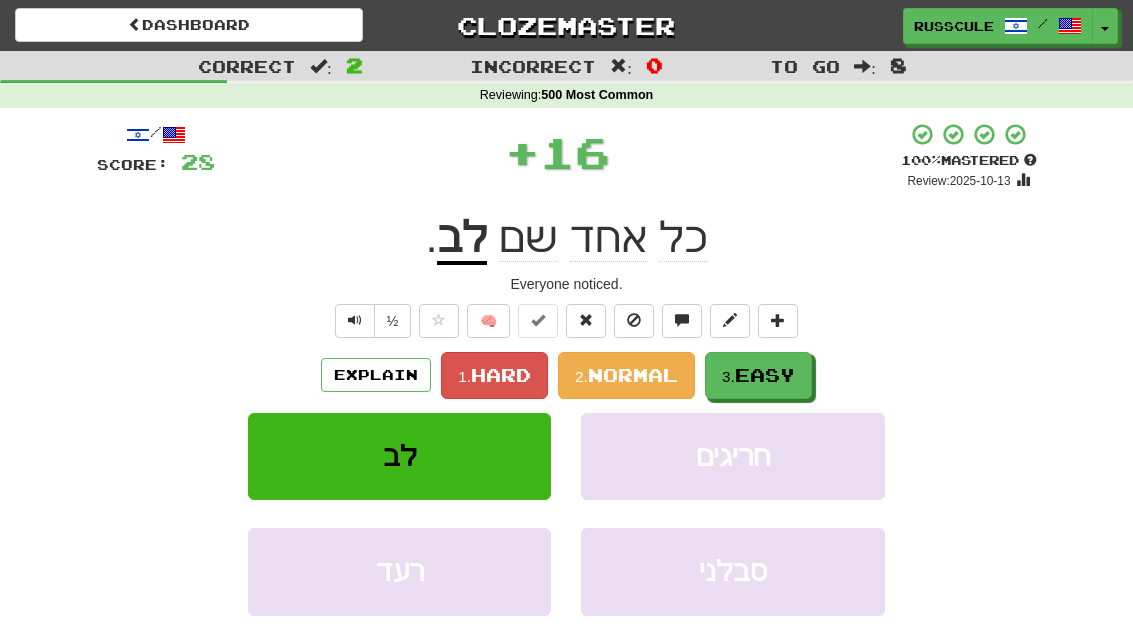 click on "3." at bounding box center (728, 376) 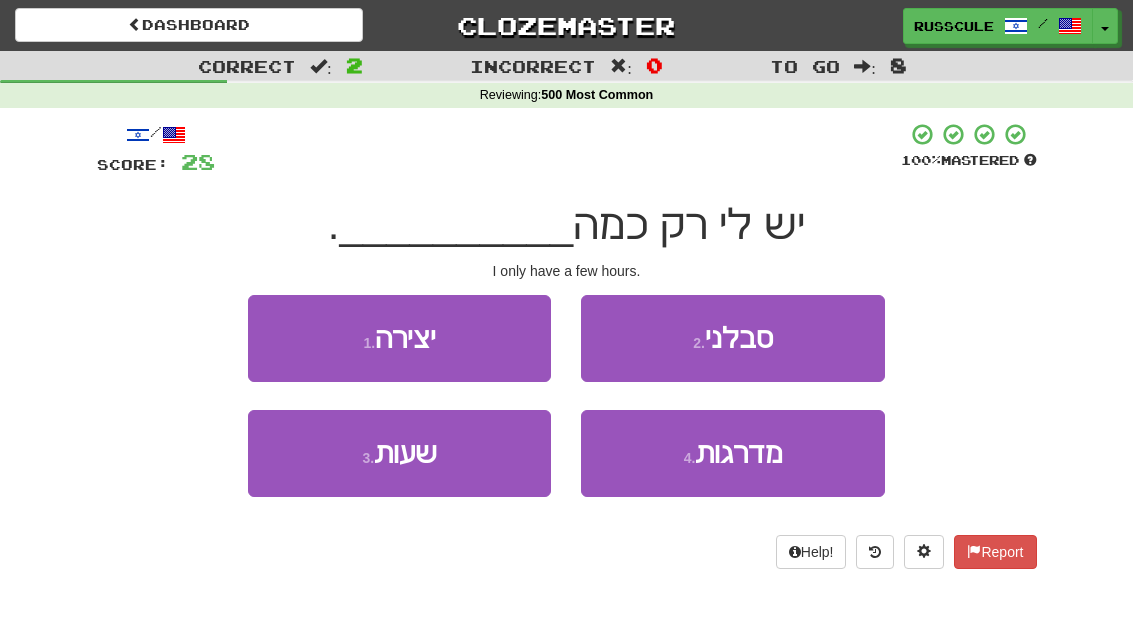 click on "3 .  שעות" at bounding box center (399, 453) 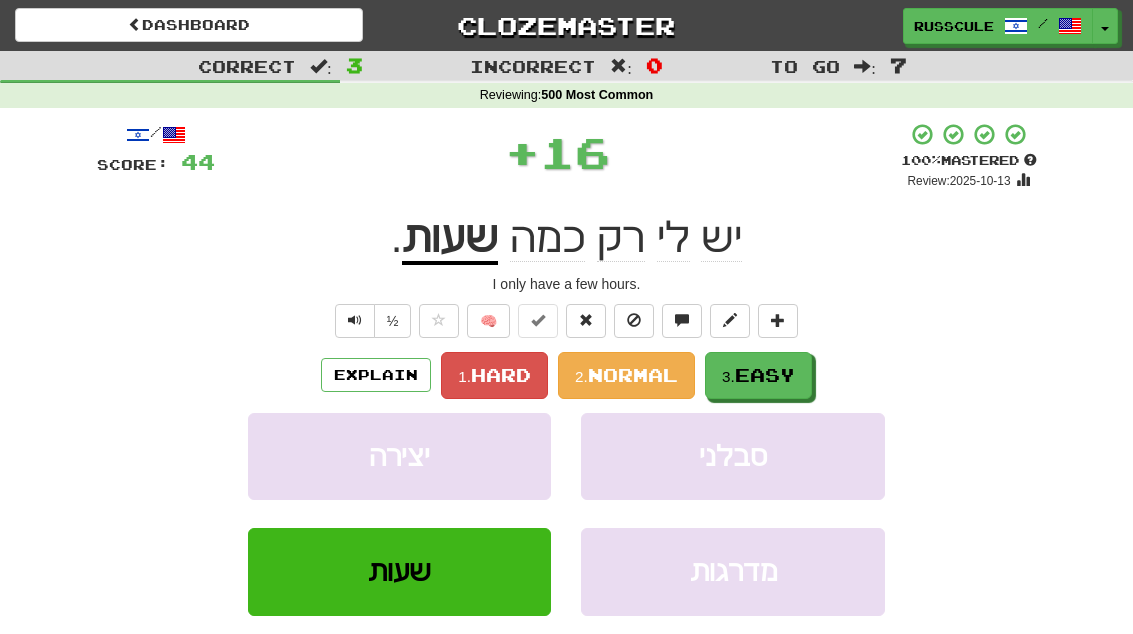 click on "3.  Easy" at bounding box center (758, 375) 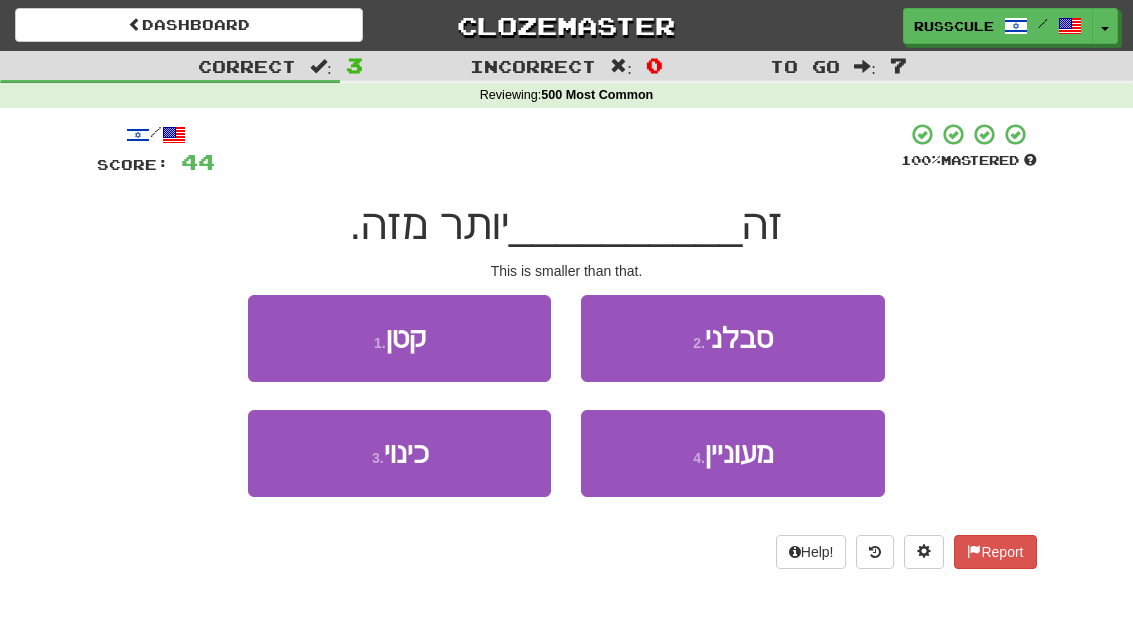 click on "1 .  קטן" at bounding box center [399, 338] 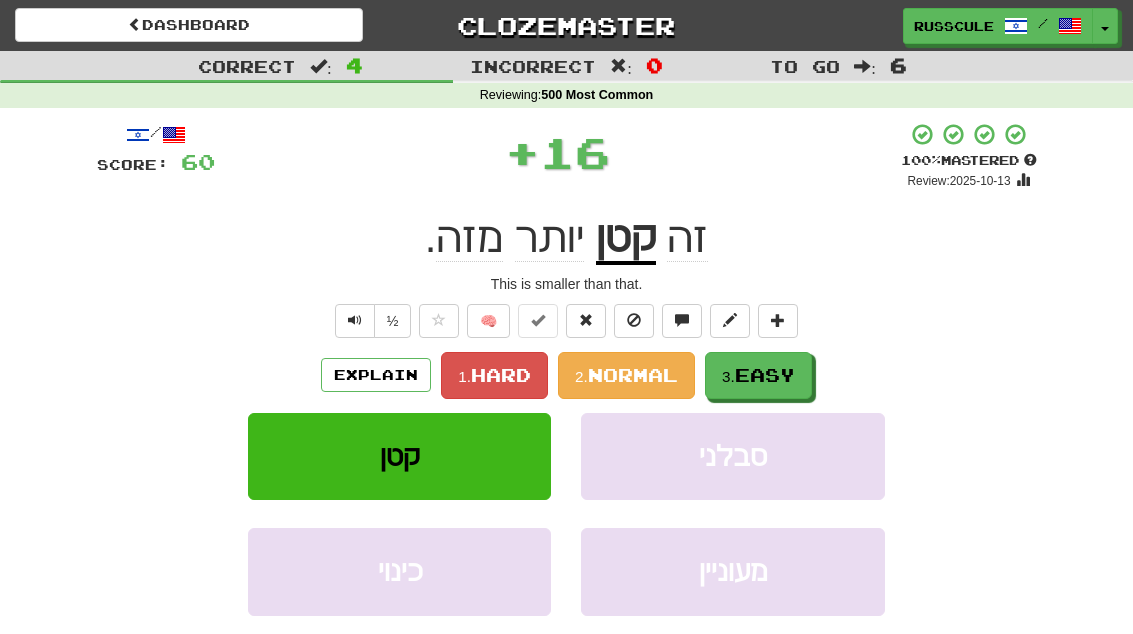click on "3.  Easy" at bounding box center [758, 375] 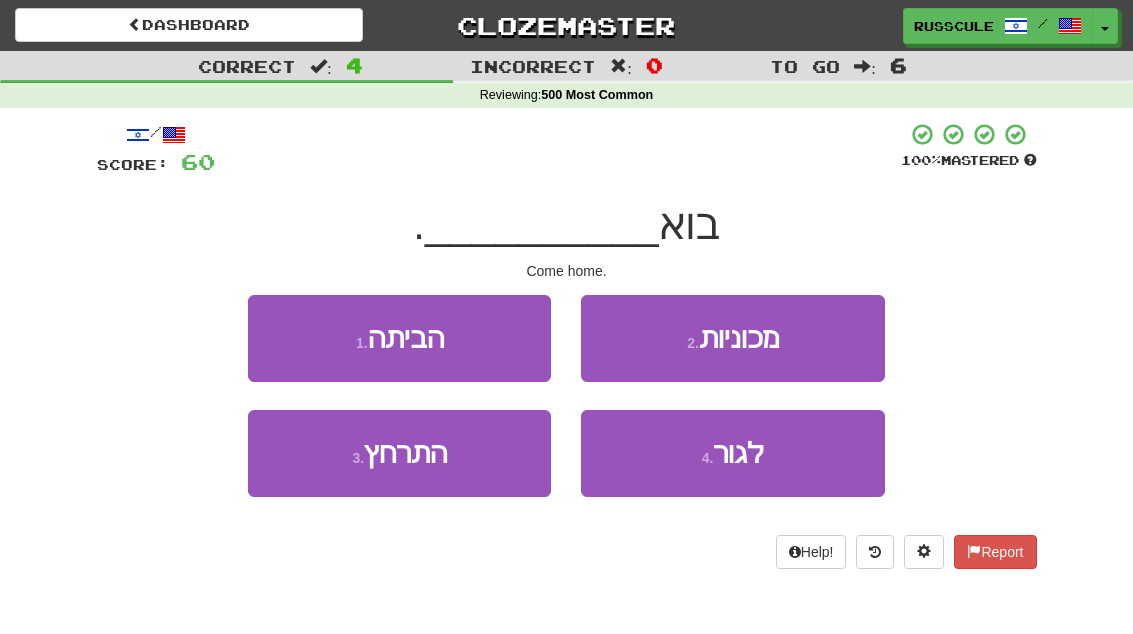 click on "1 .  הביתה" at bounding box center (399, 338) 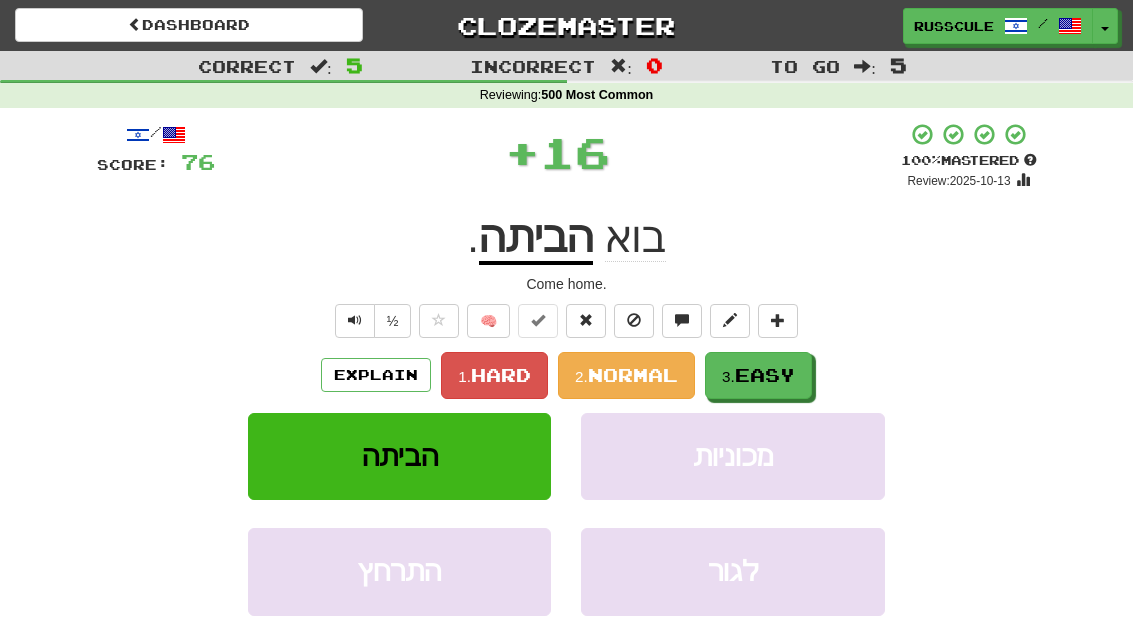 click on "3.  Easy" at bounding box center [758, 375] 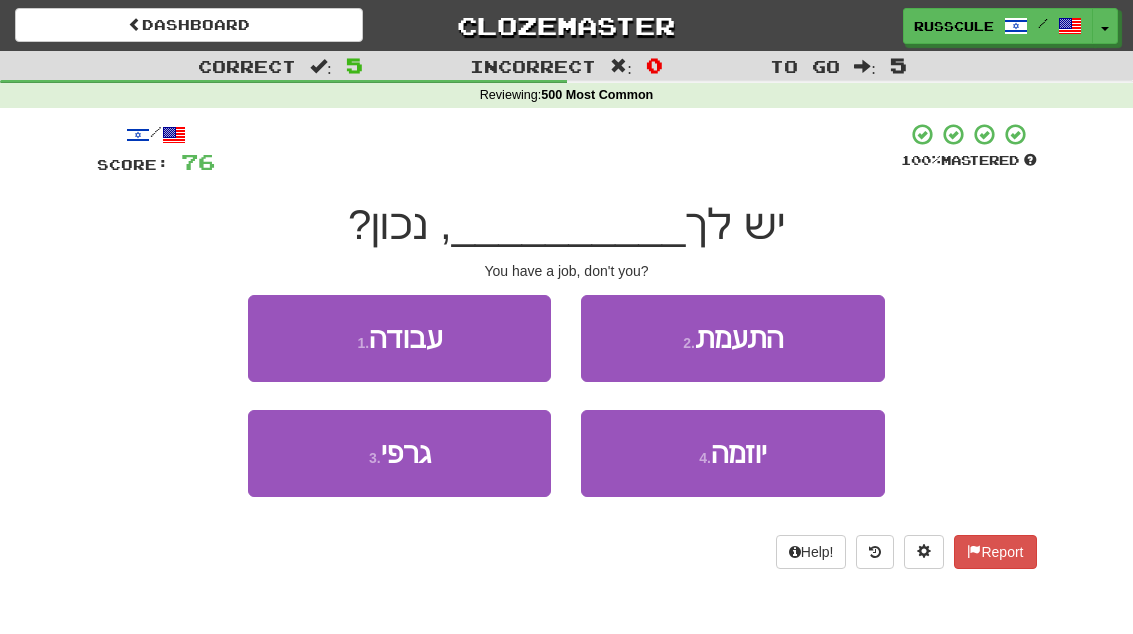 click on "1 .  עבודה" at bounding box center (399, 338) 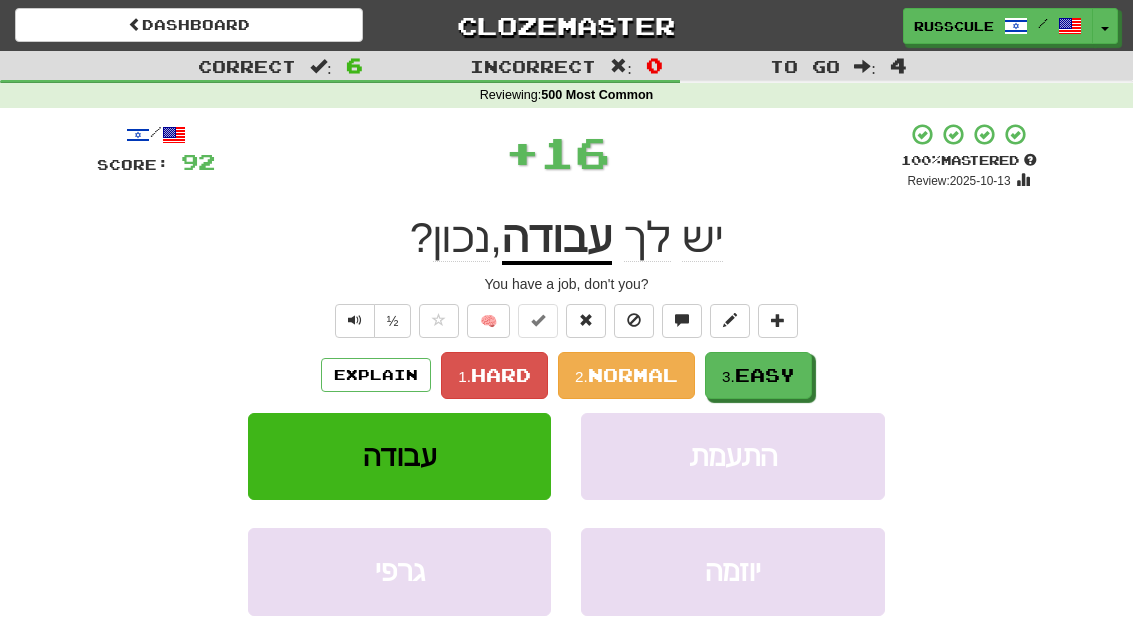 click on "Easy" at bounding box center (765, 375) 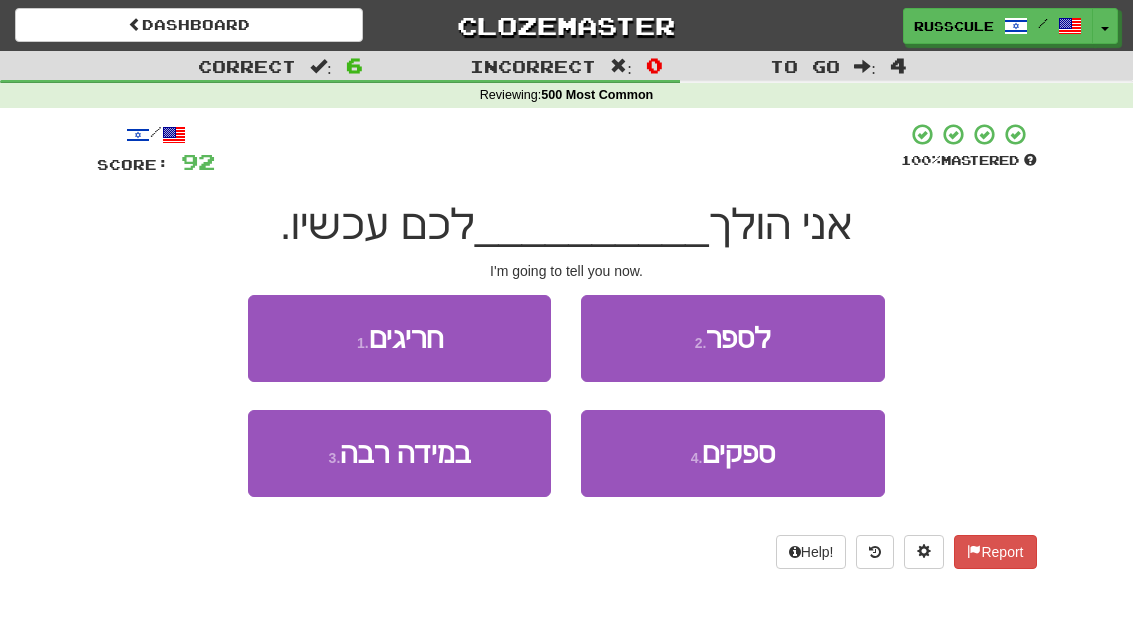 click on "2 .  לספר" at bounding box center [732, 338] 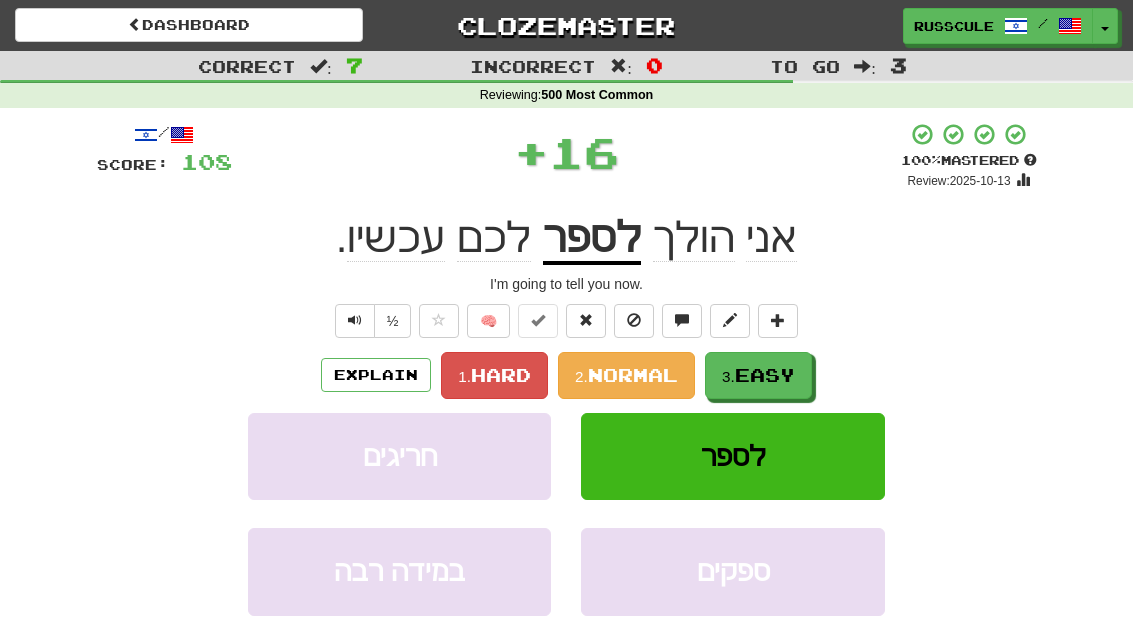 click on "3.  Easy" at bounding box center (758, 375) 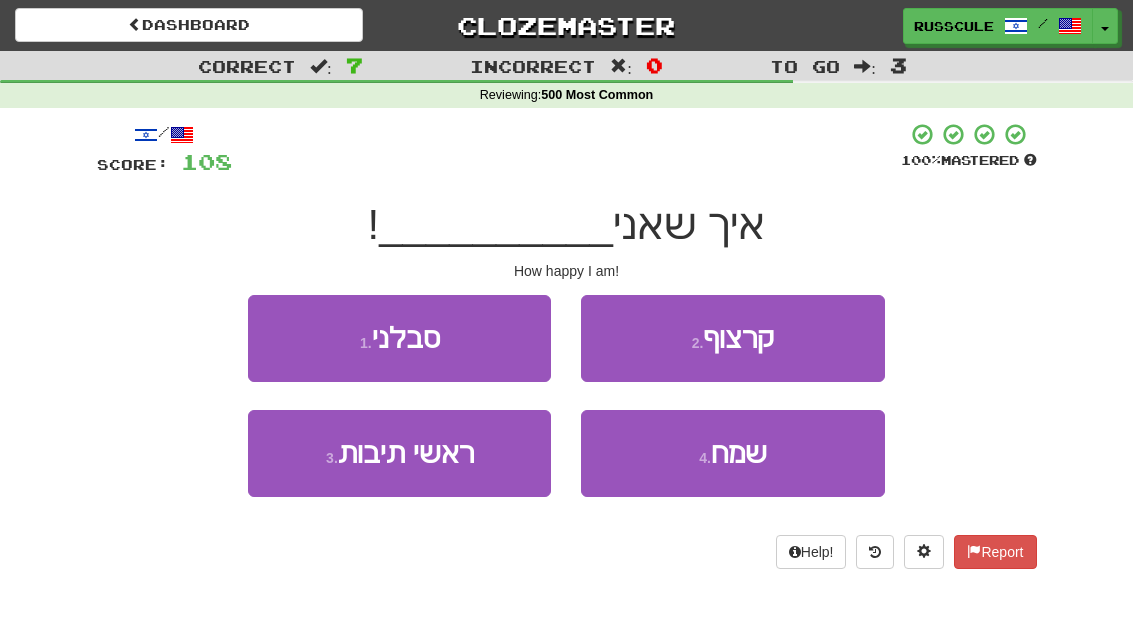 click on "4 .  שמח" at bounding box center (732, 453) 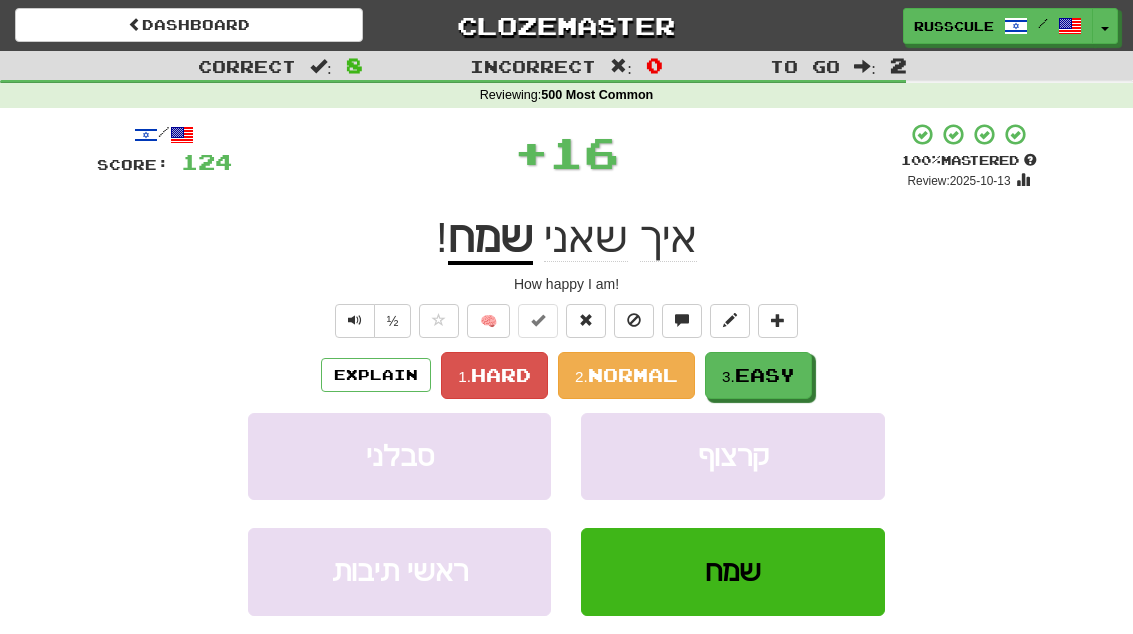 click on "3.  Easy" at bounding box center [758, 375] 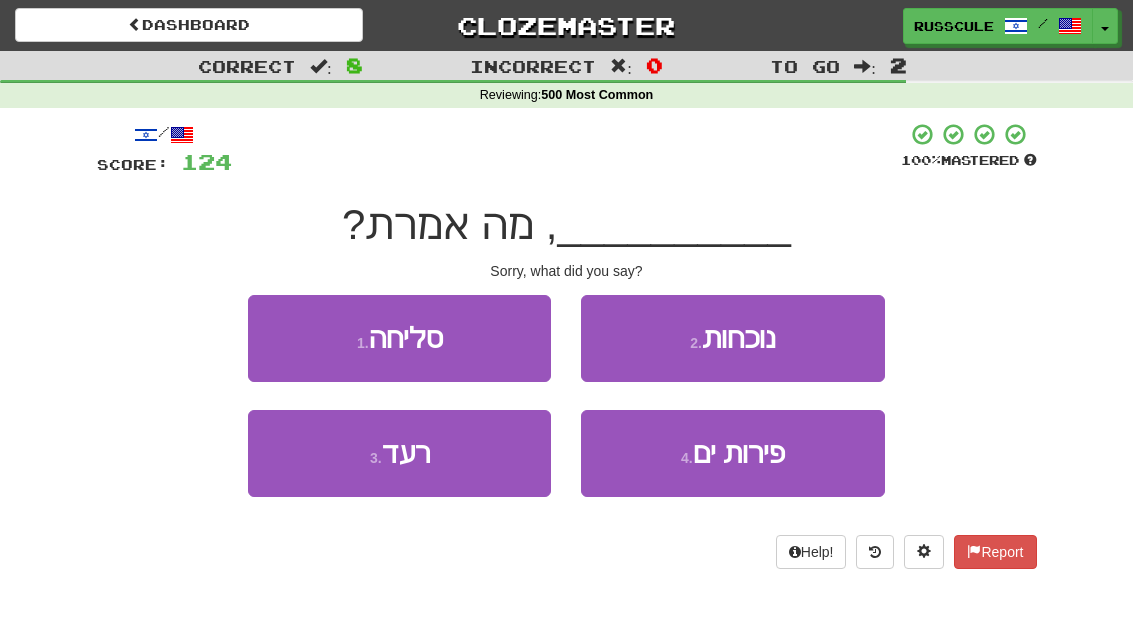 click on "1 .  סליחה" at bounding box center (399, 338) 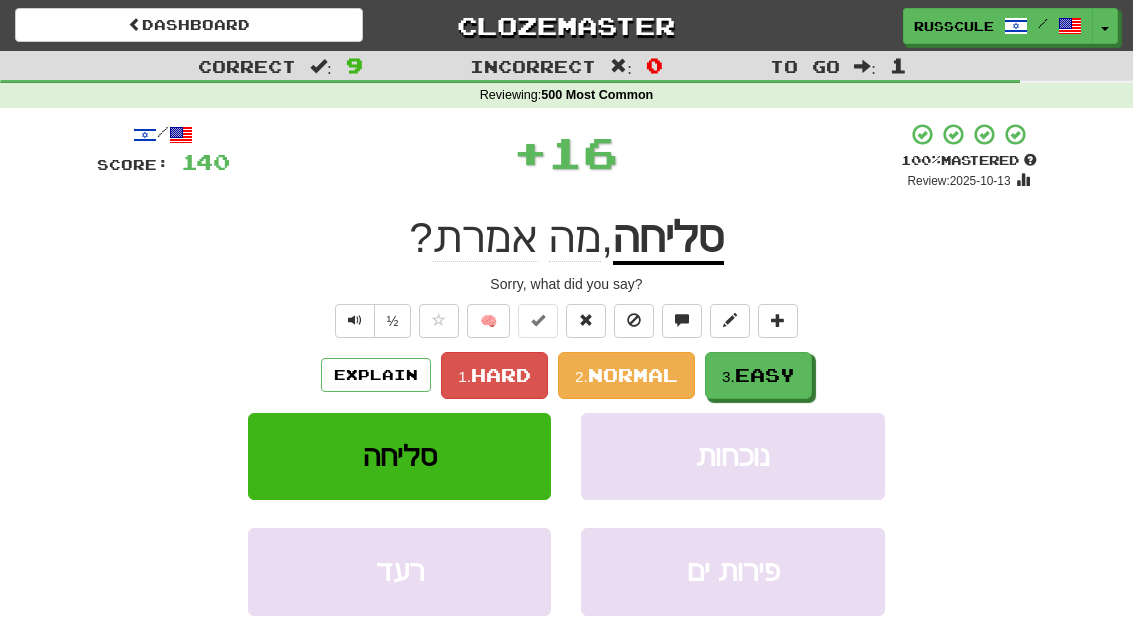 click on "Easy" at bounding box center [765, 375] 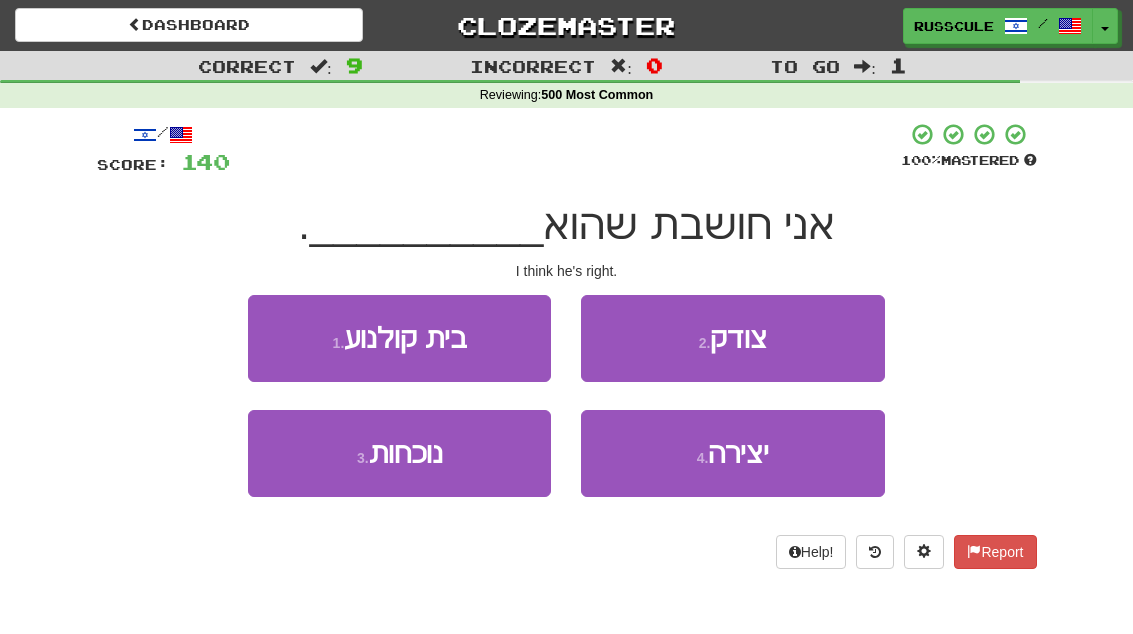 click on "2 .  צודק" at bounding box center (732, 338) 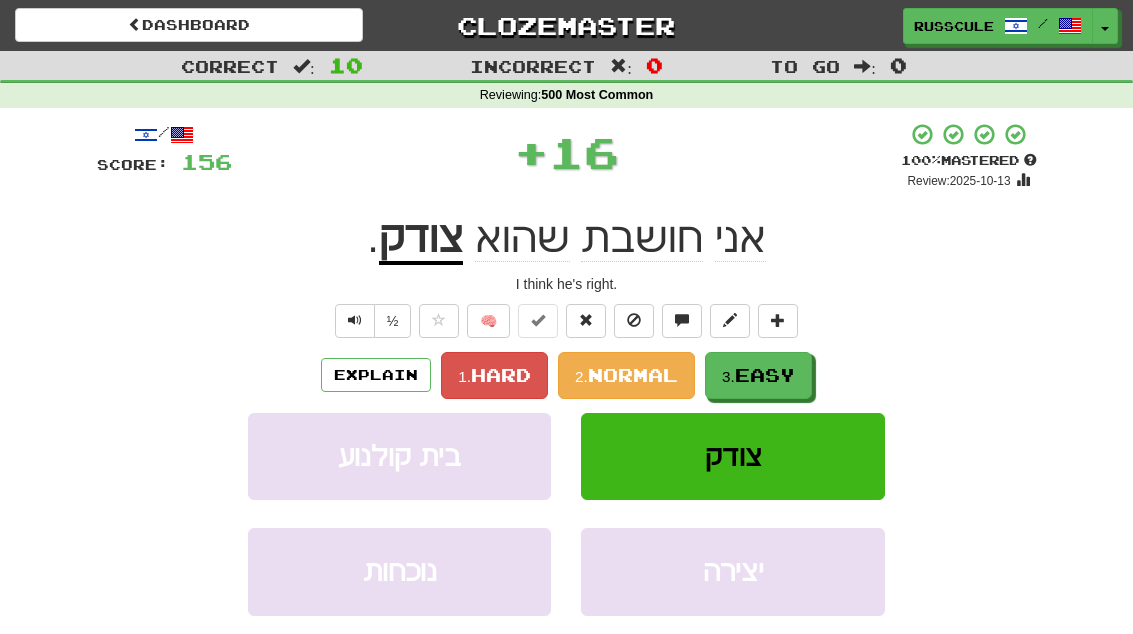 click on "Easy" at bounding box center (765, 375) 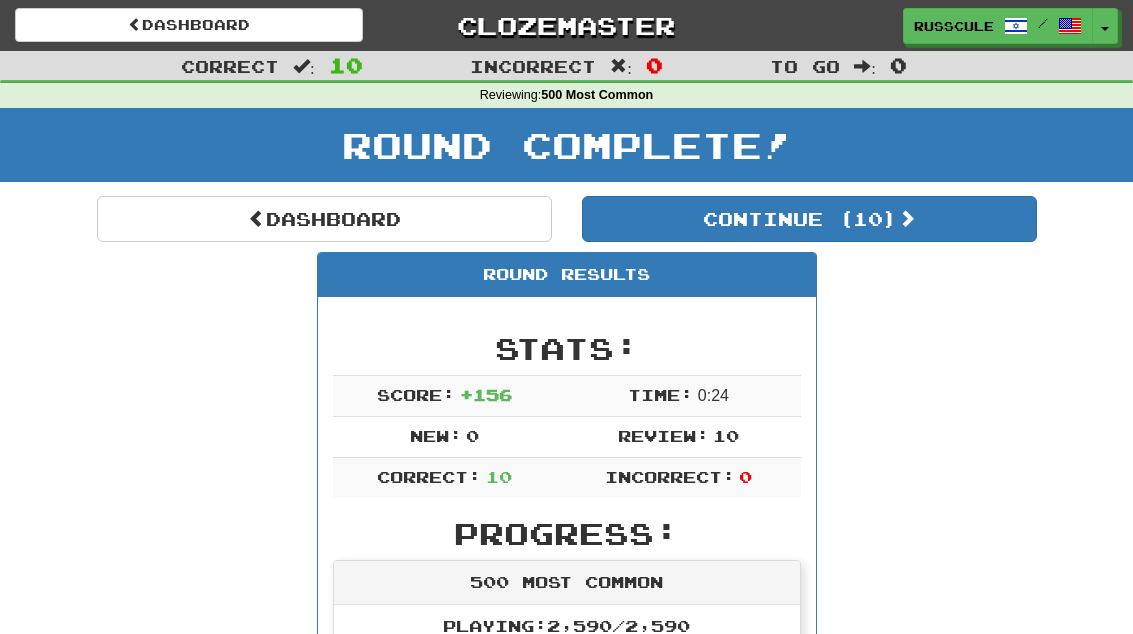 click on "Continue ( 10 )" at bounding box center [809, 219] 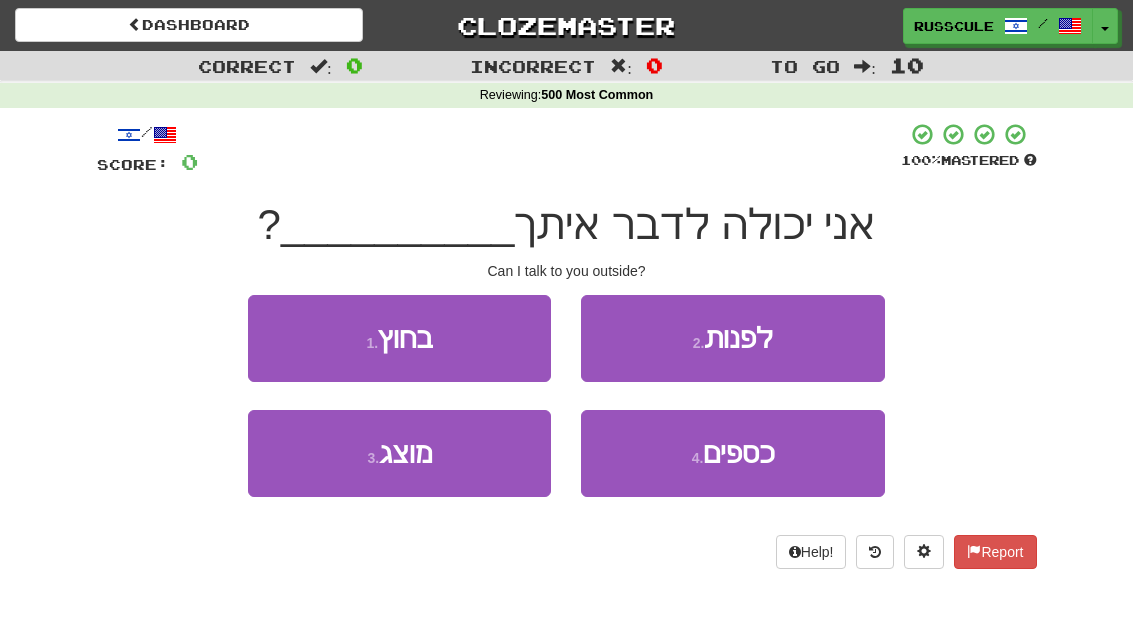 click on "1 .  בחוץ" at bounding box center [399, 338] 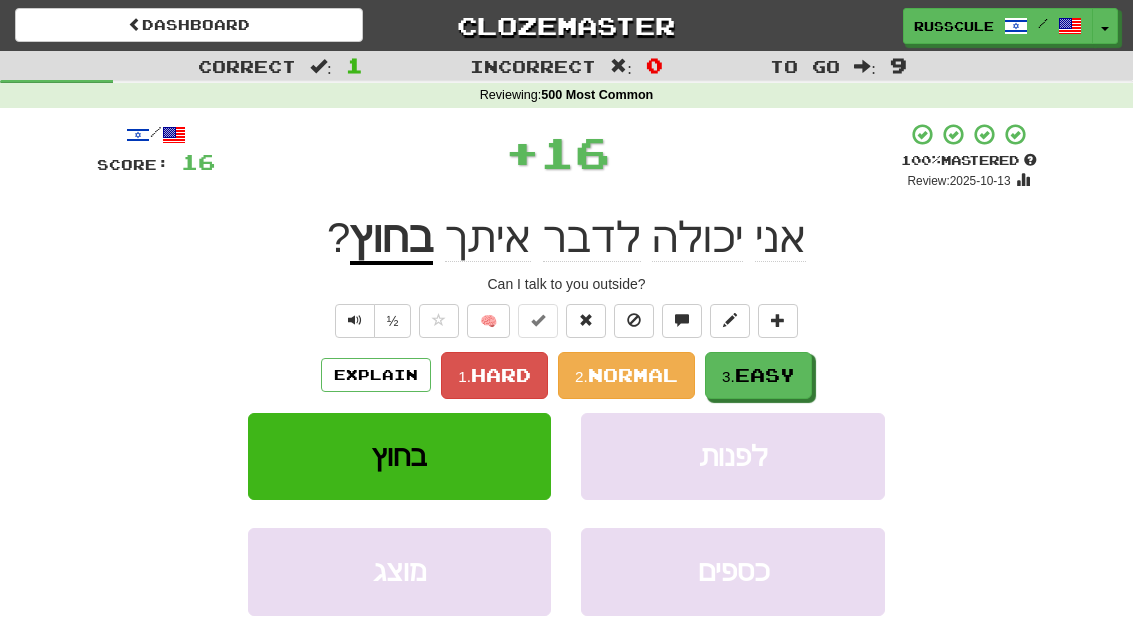 click on "3.  Easy" at bounding box center (758, 375) 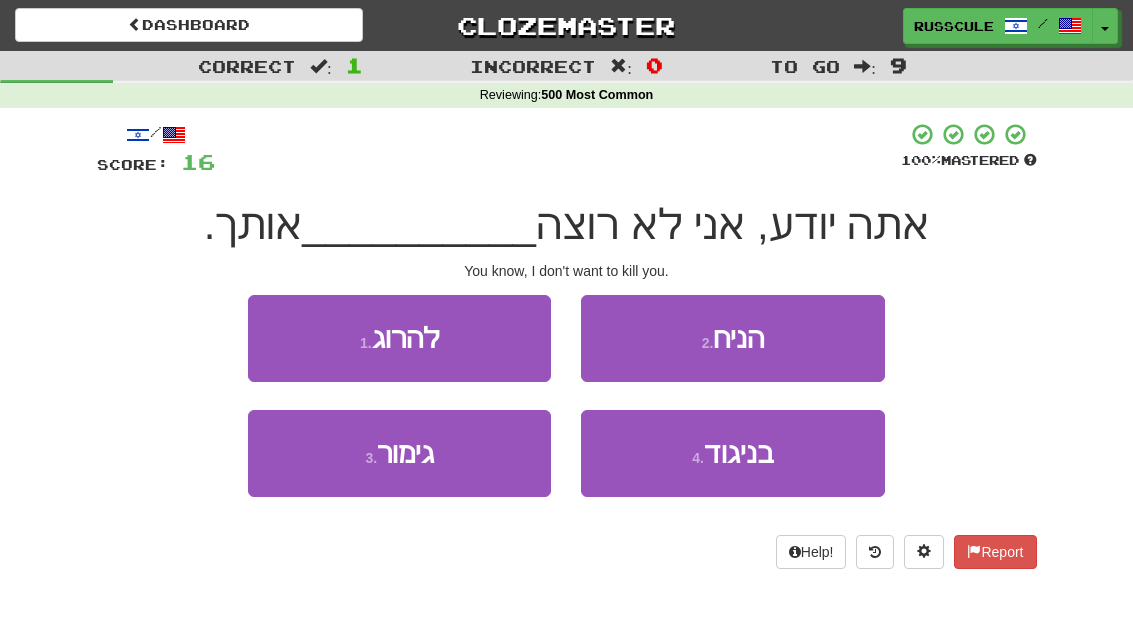click on "1 .  להרוג" at bounding box center (399, 338) 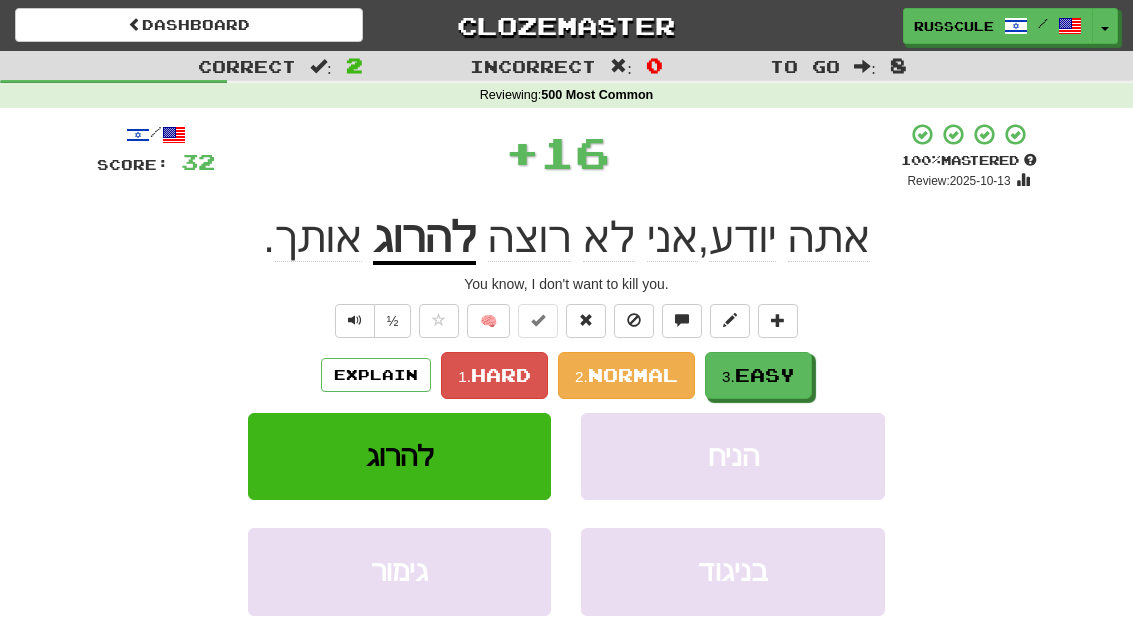 click on "3.  Easy" at bounding box center (758, 375) 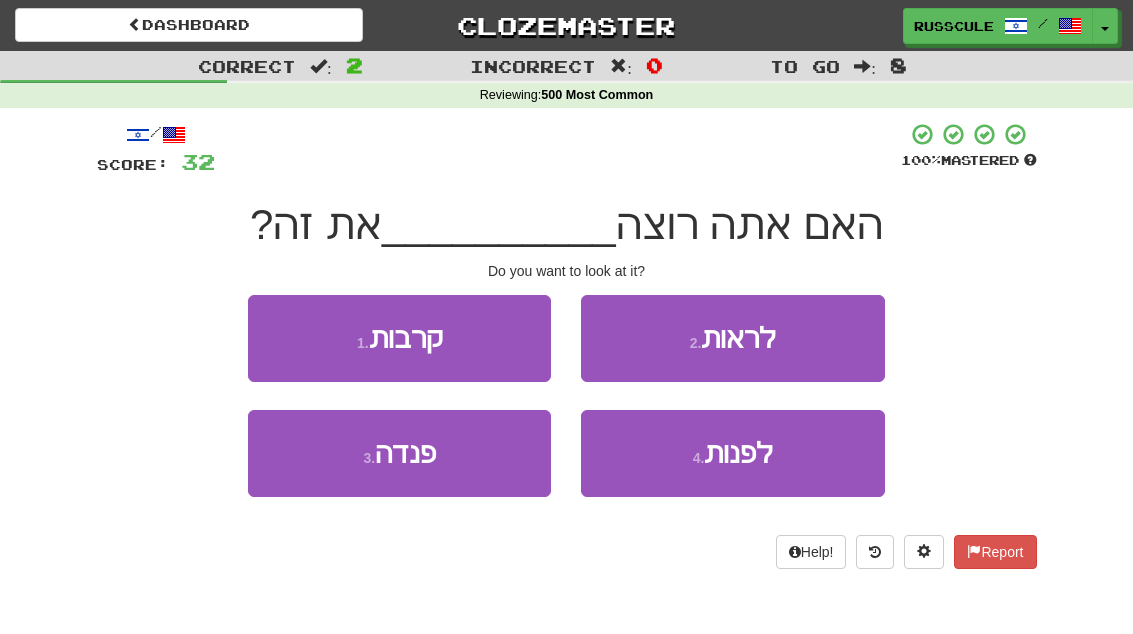 click on "2 .  לראות" at bounding box center (732, 338) 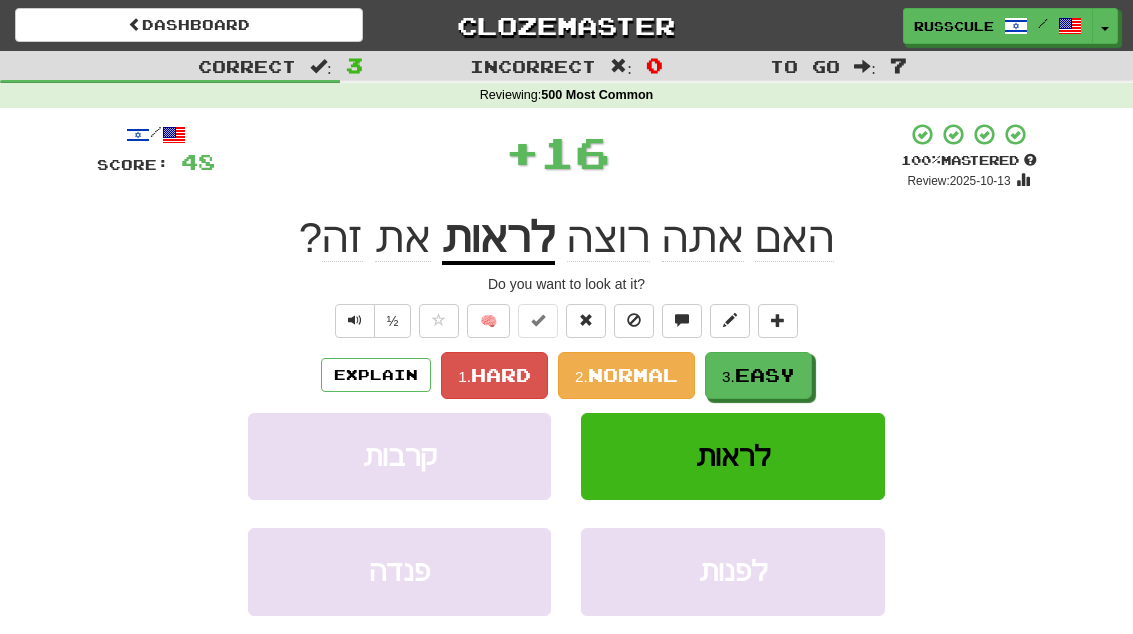 click on "3.  Easy" at bounding box center (758, 375) 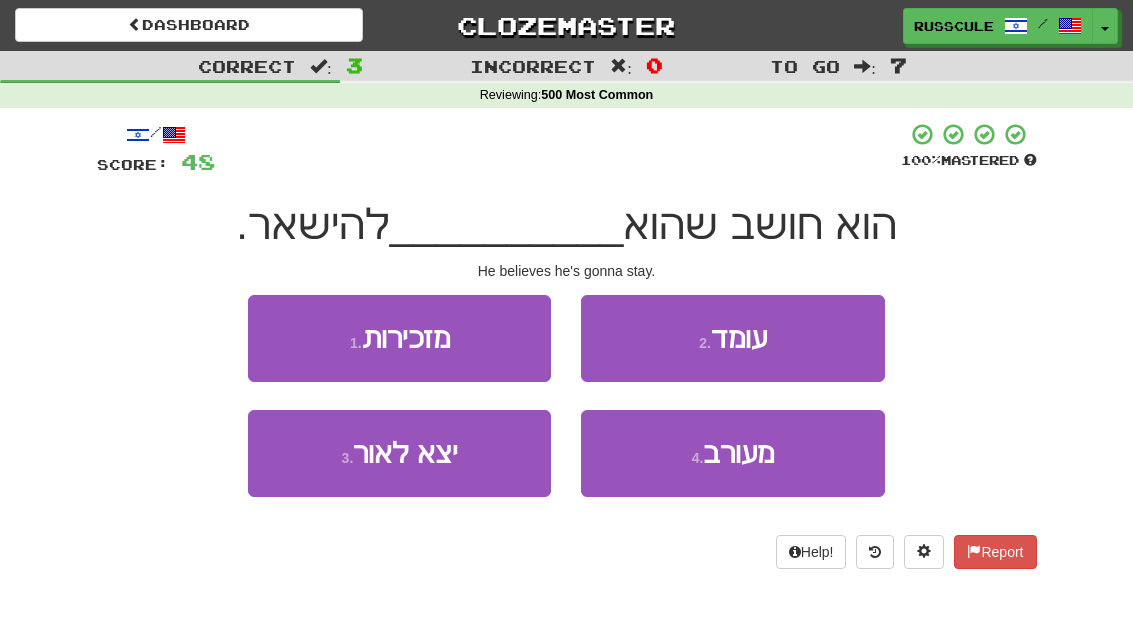 click on "2 .  עומד" at bounding box center [732, 338] 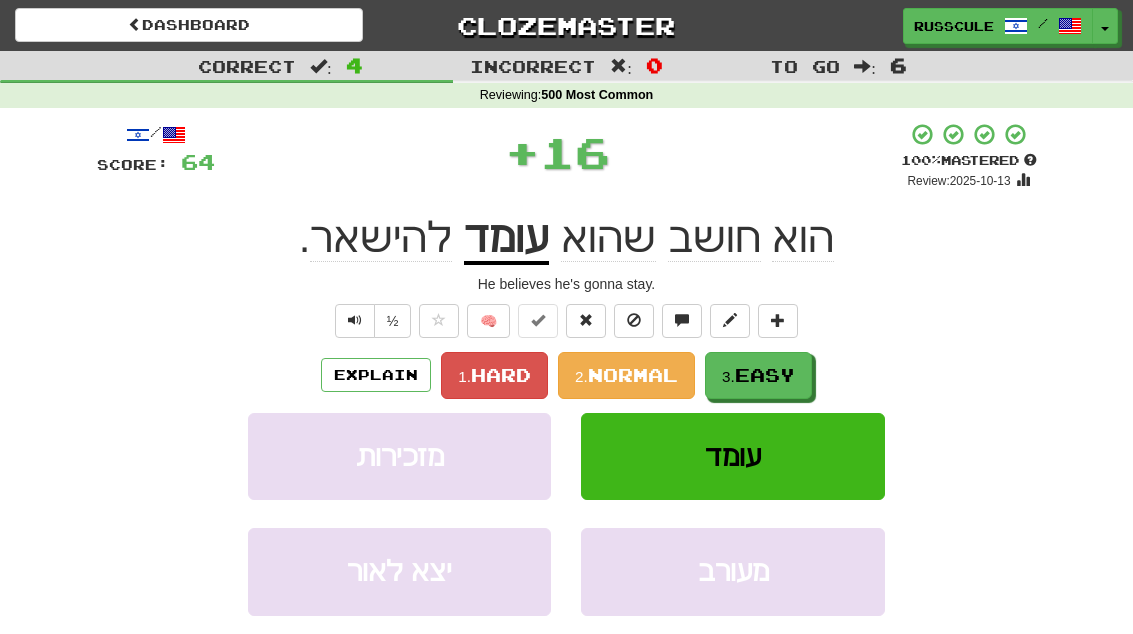 click on "3.  Easy" at bounding box center [758, 375] 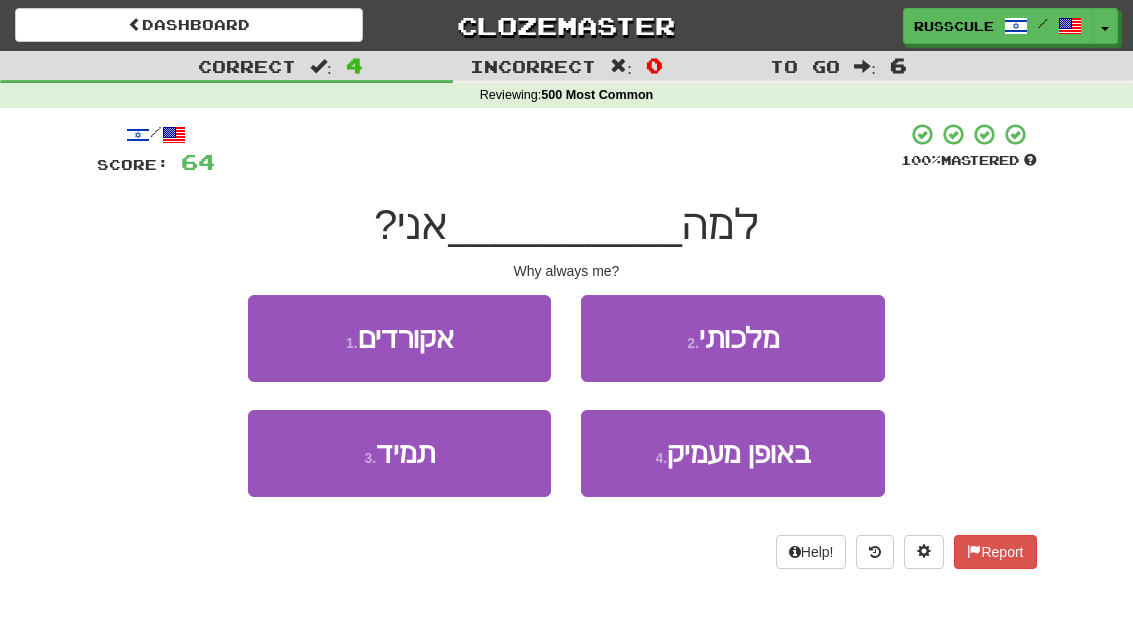 click on "3 .  תמיד" at bounding box center [399, 453] 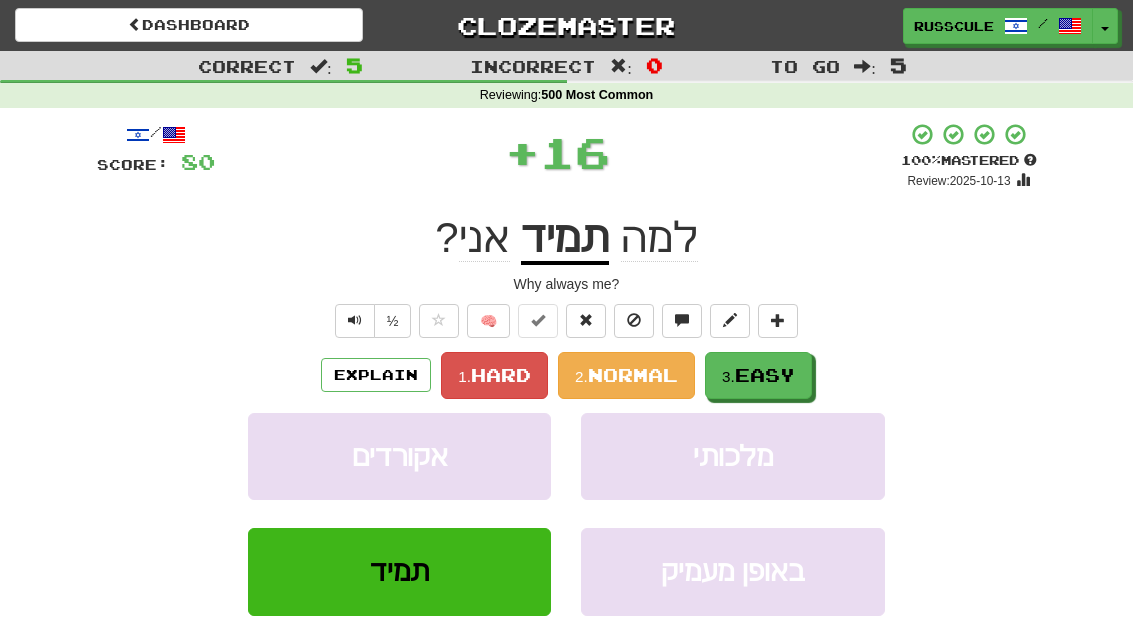click on "3.  Easy" at bounding box center (758, 375) 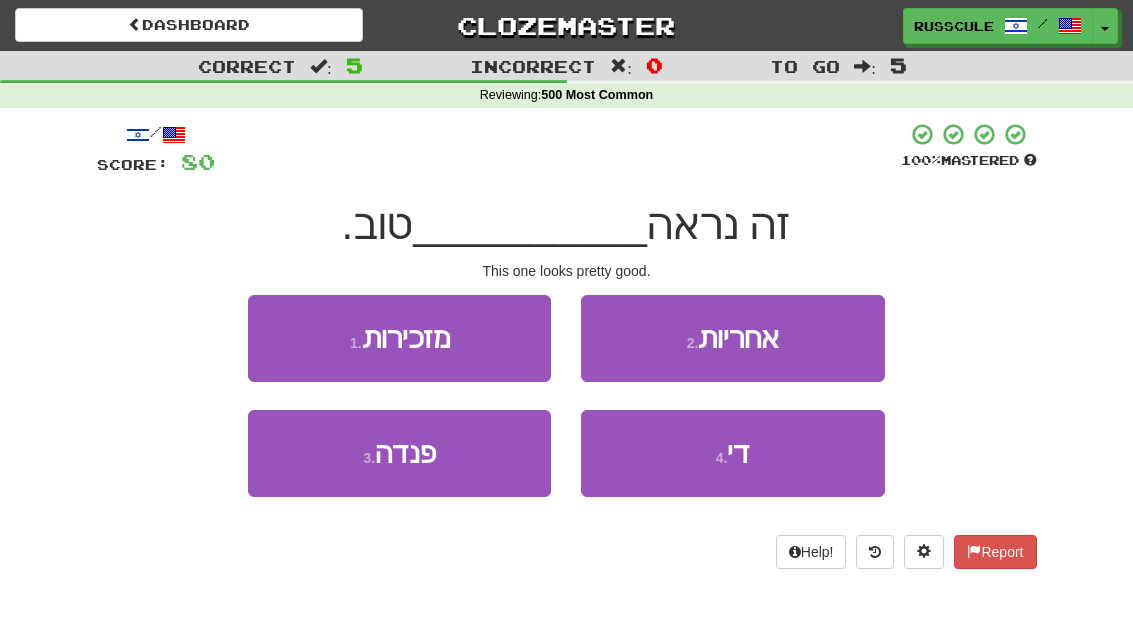 click on "4 .  די" at bounding box center [732, 453] 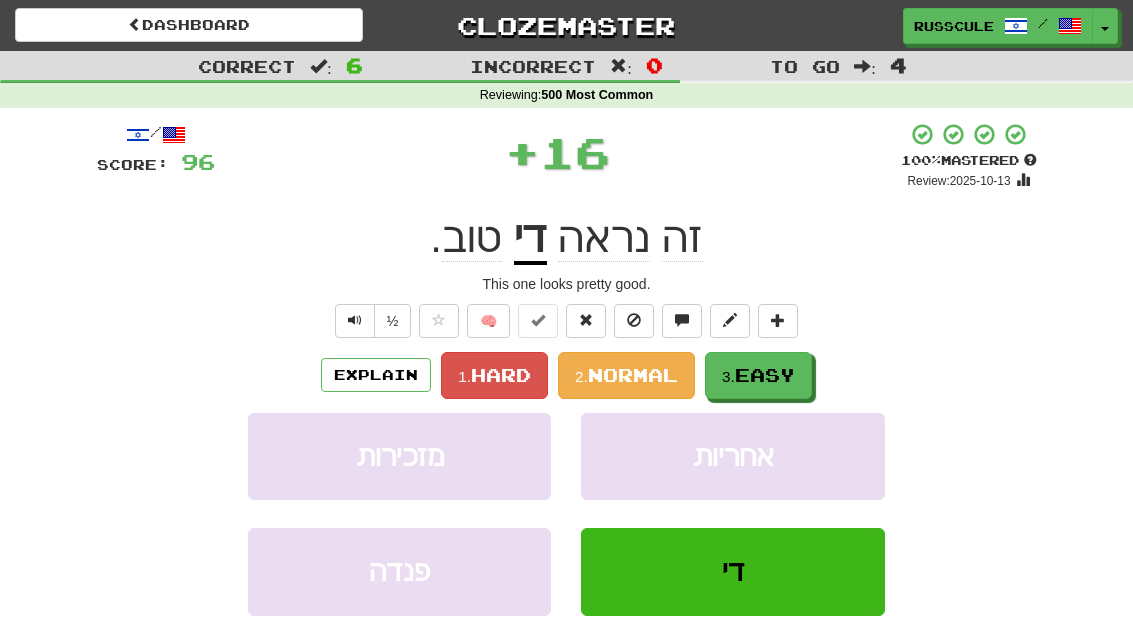 click on "3.  Easy" at bounding box center (758, 375) 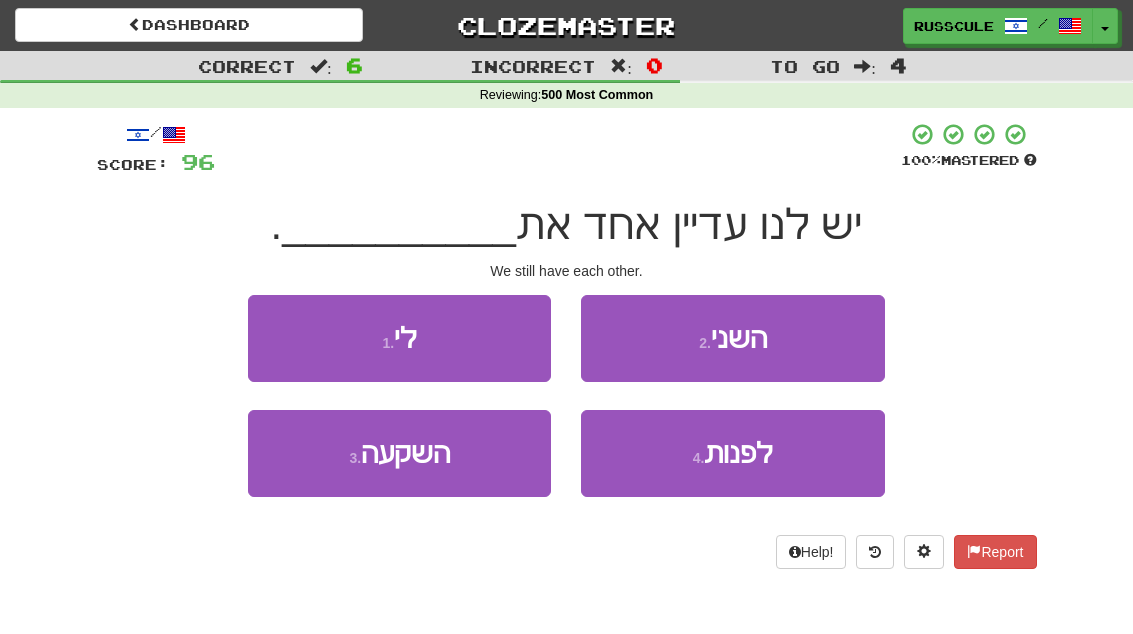 click on "2 .  השני" at bounding box center [732, 338] 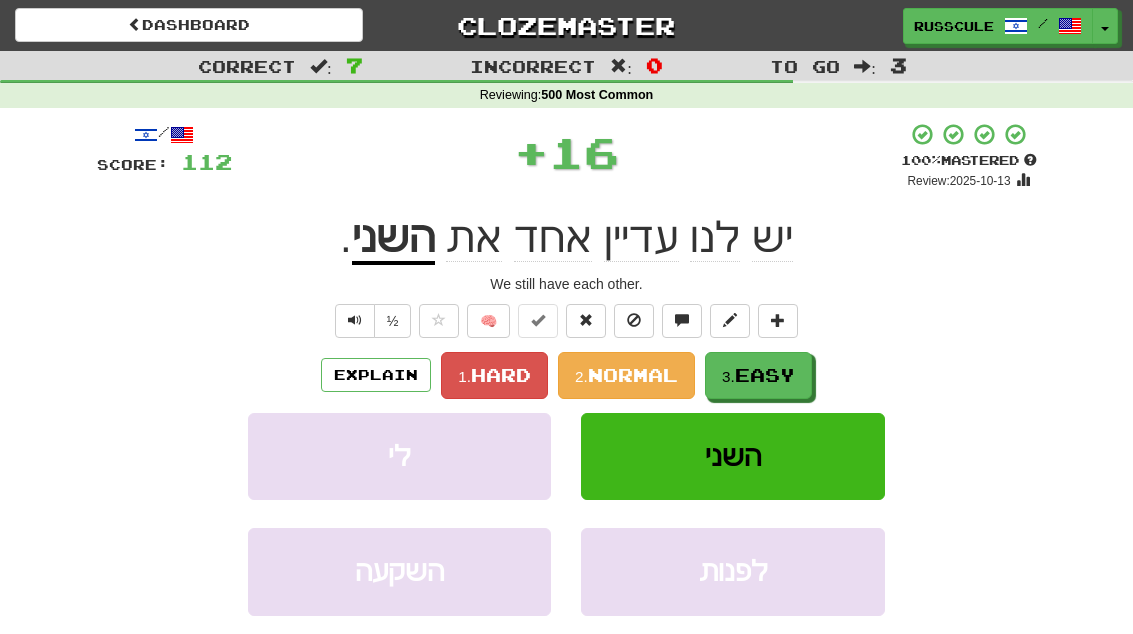 click on "3.  Easy" at bounding box center [758, 375] 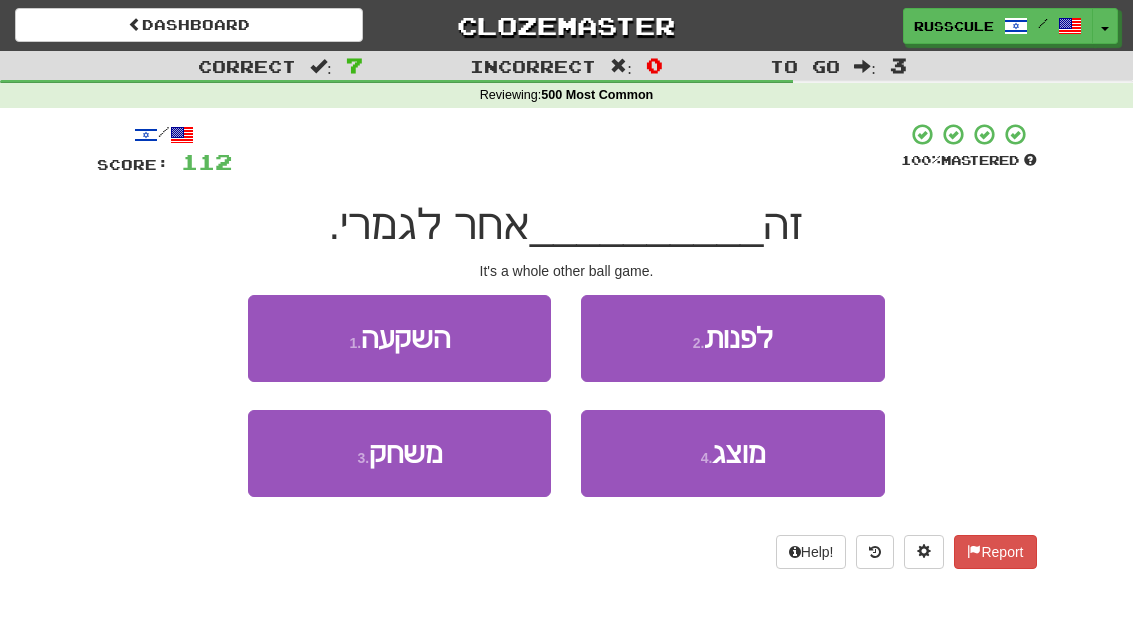 click on "3 .  משחק" at bounding box center (399, 453) 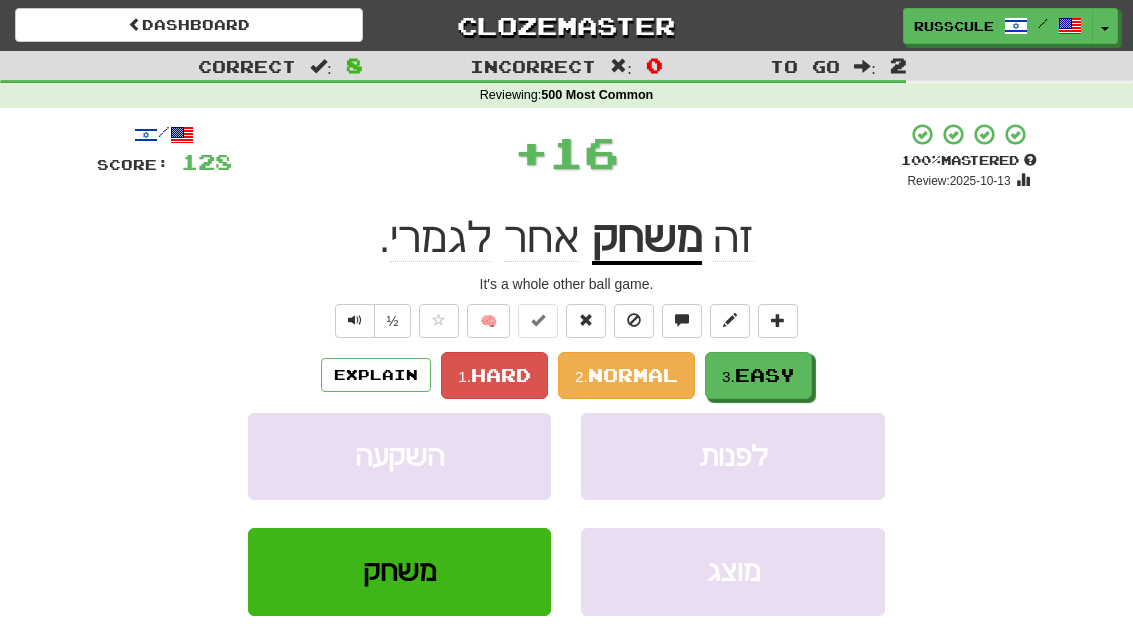 click on "3.  Easy" at bounding box center [758, 375] 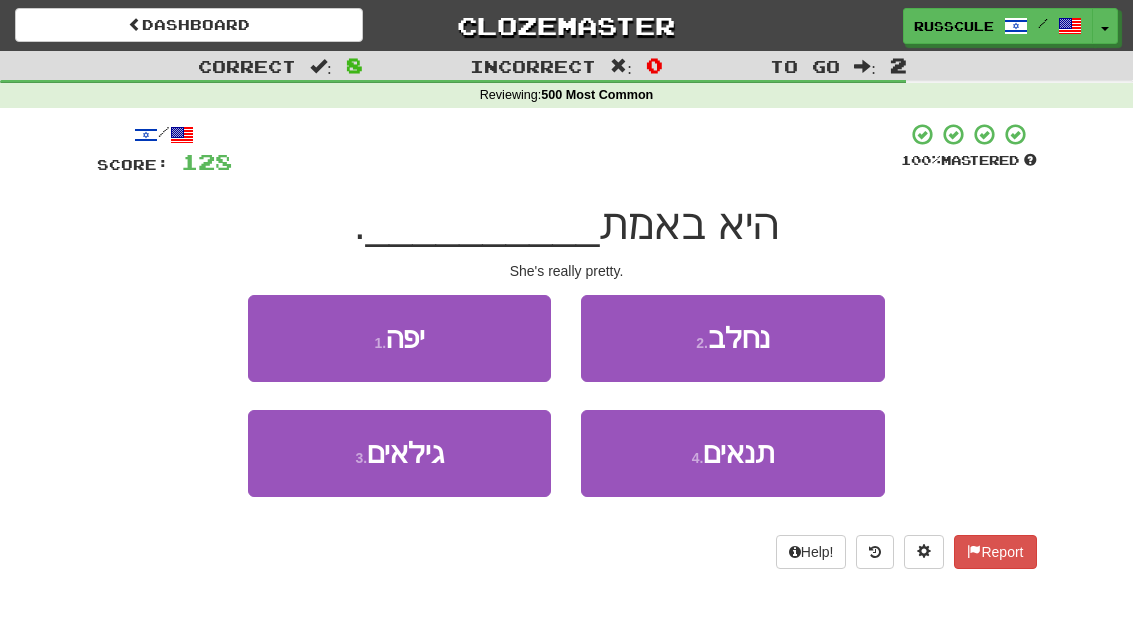 click on "1 .  יפה" at bounding box center [399, 338] 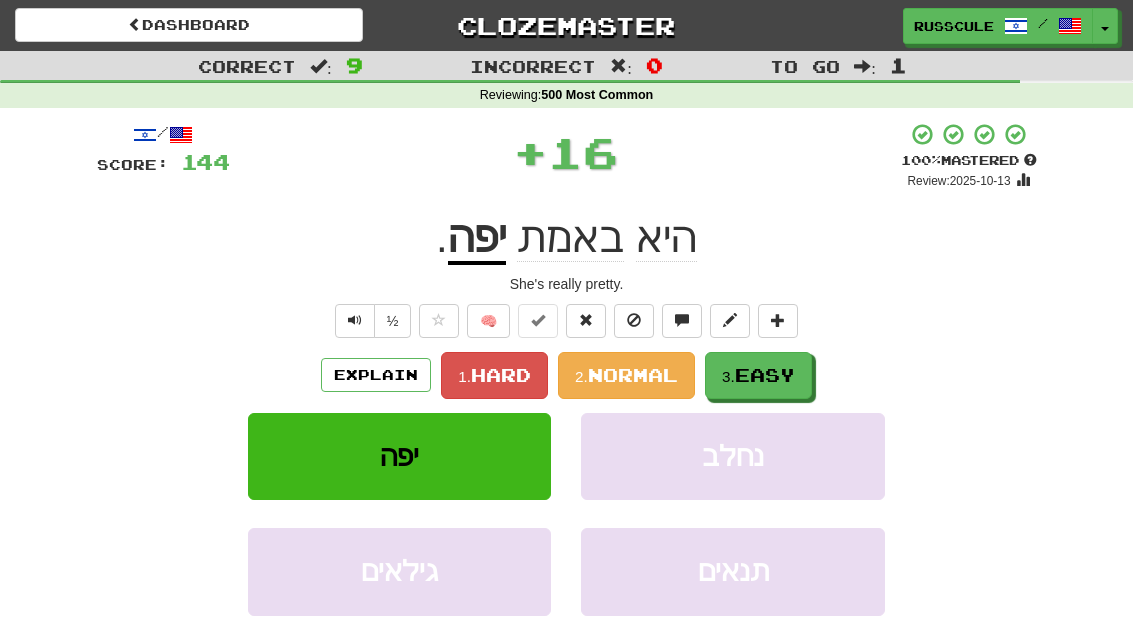 click on "Easy" at bounding box center [765, 375] 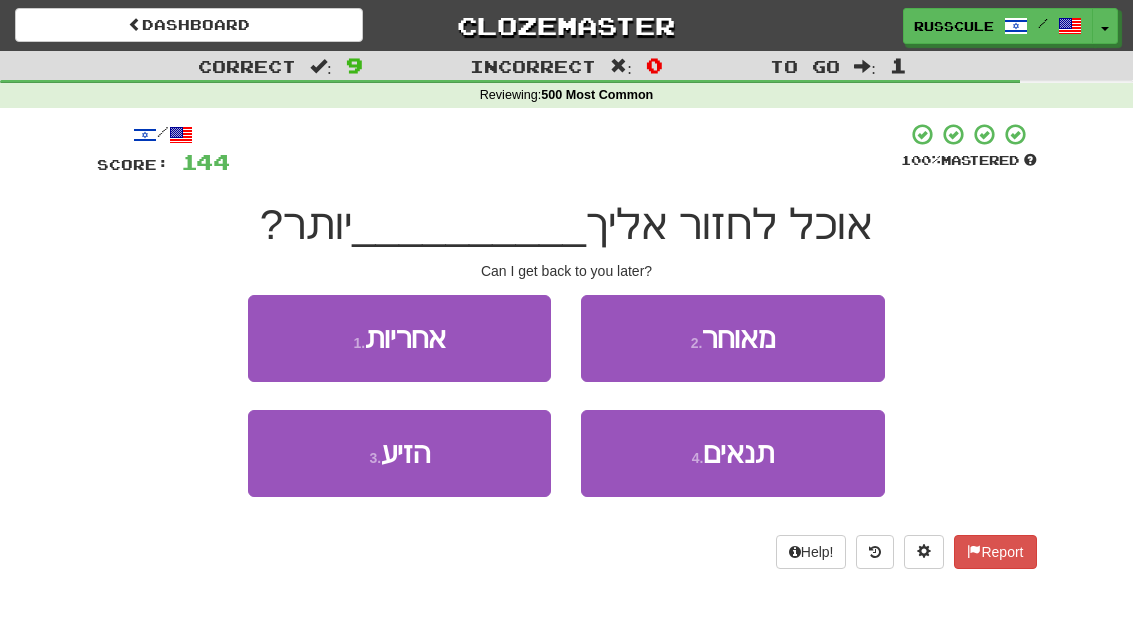 click on "2 .  מאוחר" at bounding box center (732, 338) 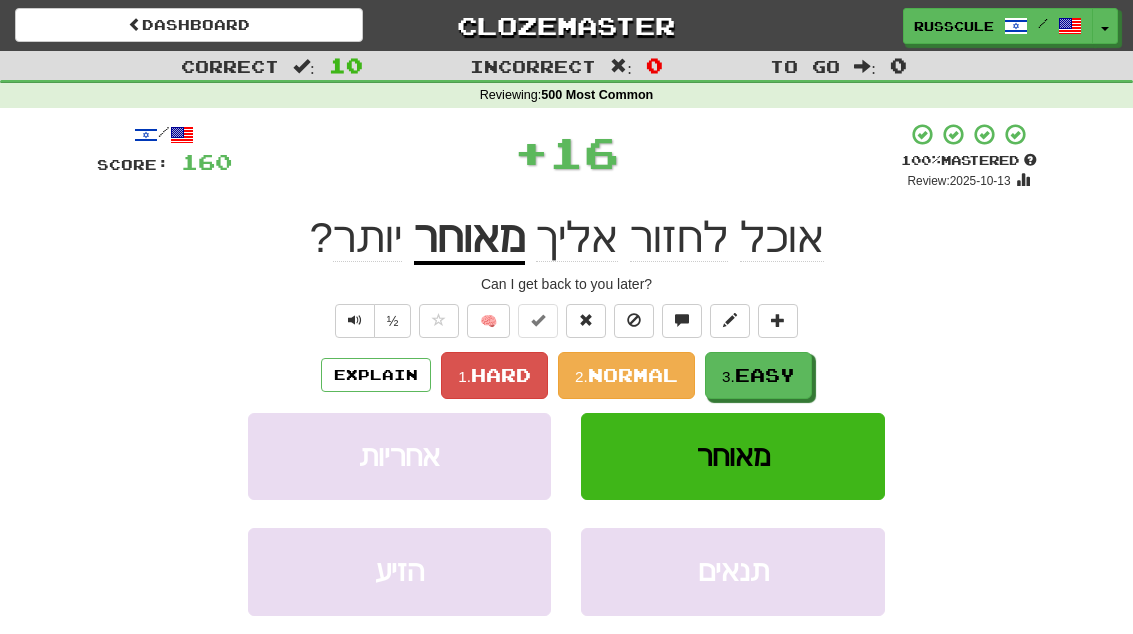 click on "Easy" at bounding box center (765, 375) 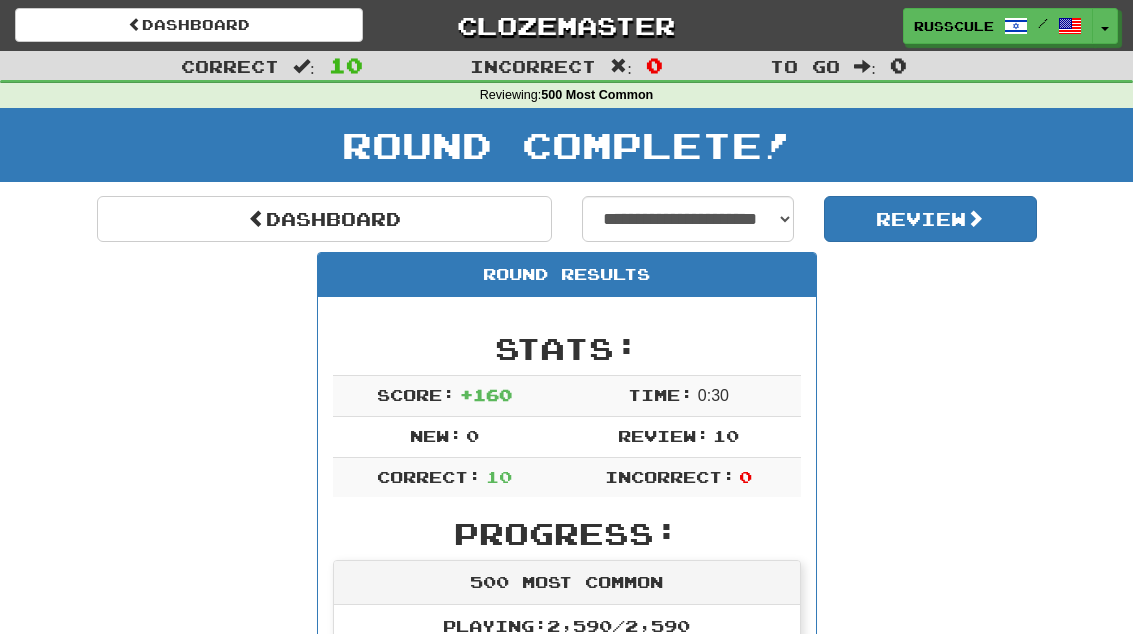 click on "Dashboard" at bounding box center (324, 219) 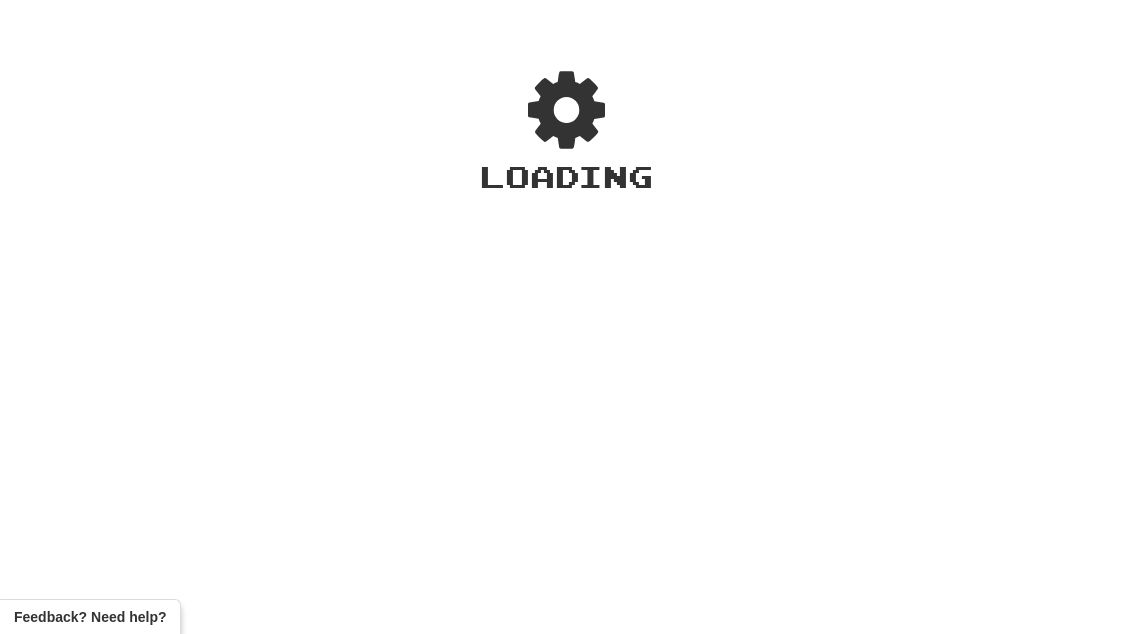 scroll, scrollTop: 0, scrollLeft: 0, axis: both 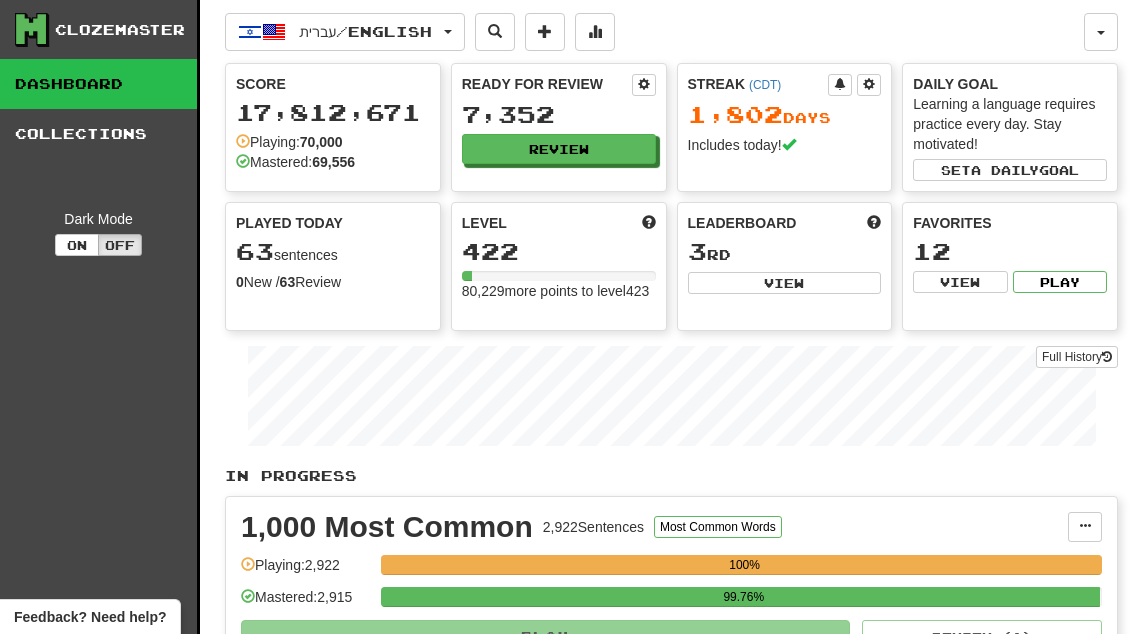 click on "View" at bounding box center (785, 283) 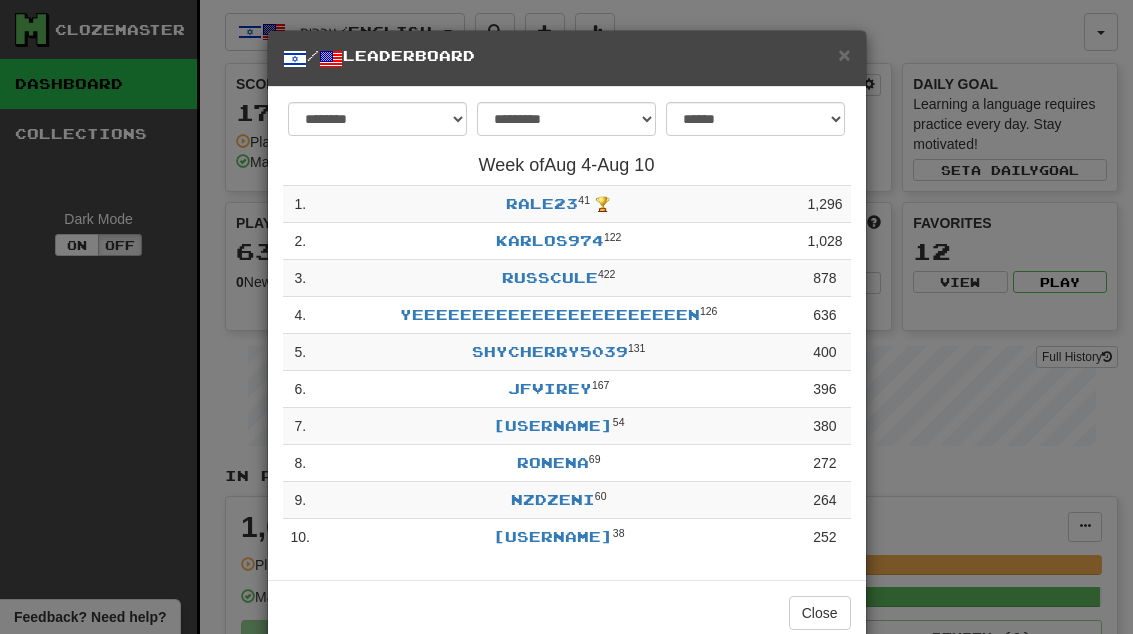 click on "Close" at bounding box center (820, 613) 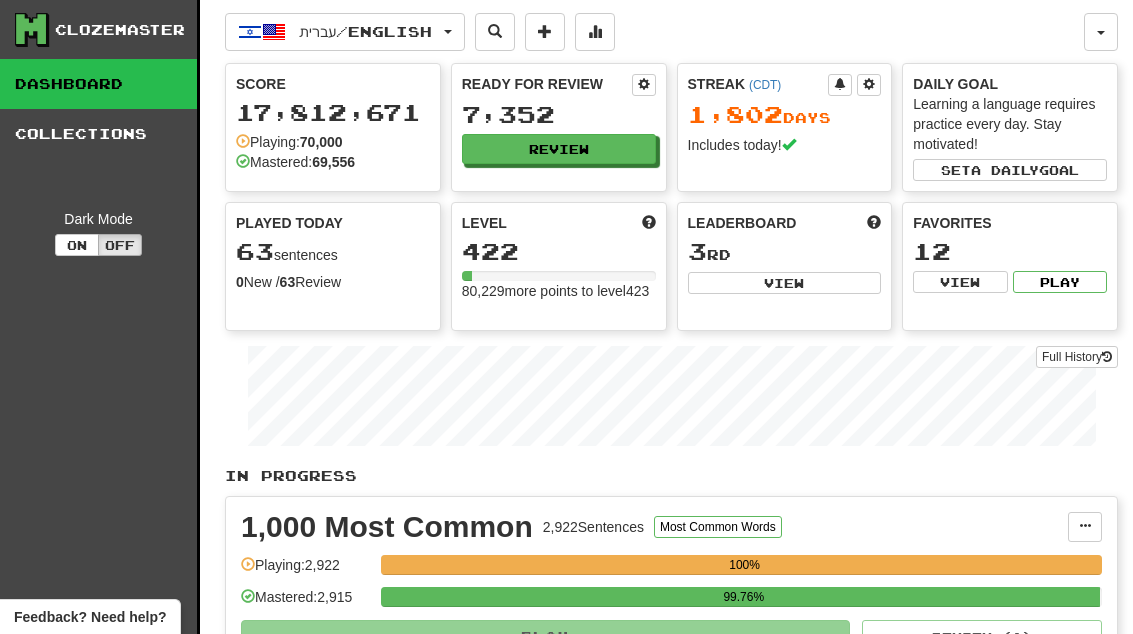 click on "Review" at bounding box center (559, 149) 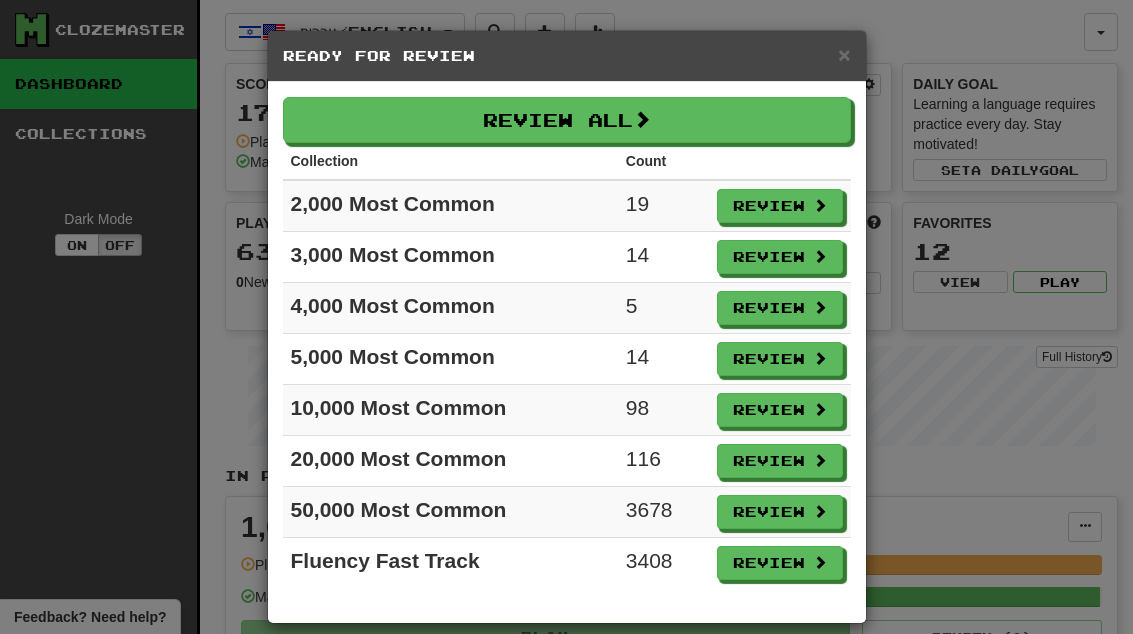 click on "Review" at bounding box center [780, 206] 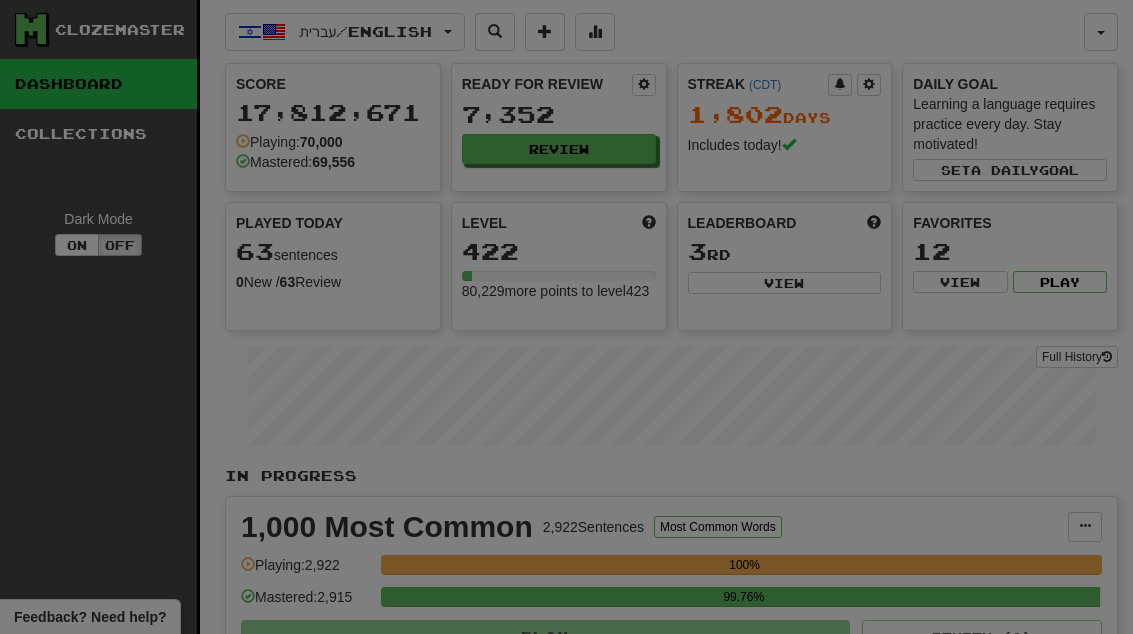 select on "**" 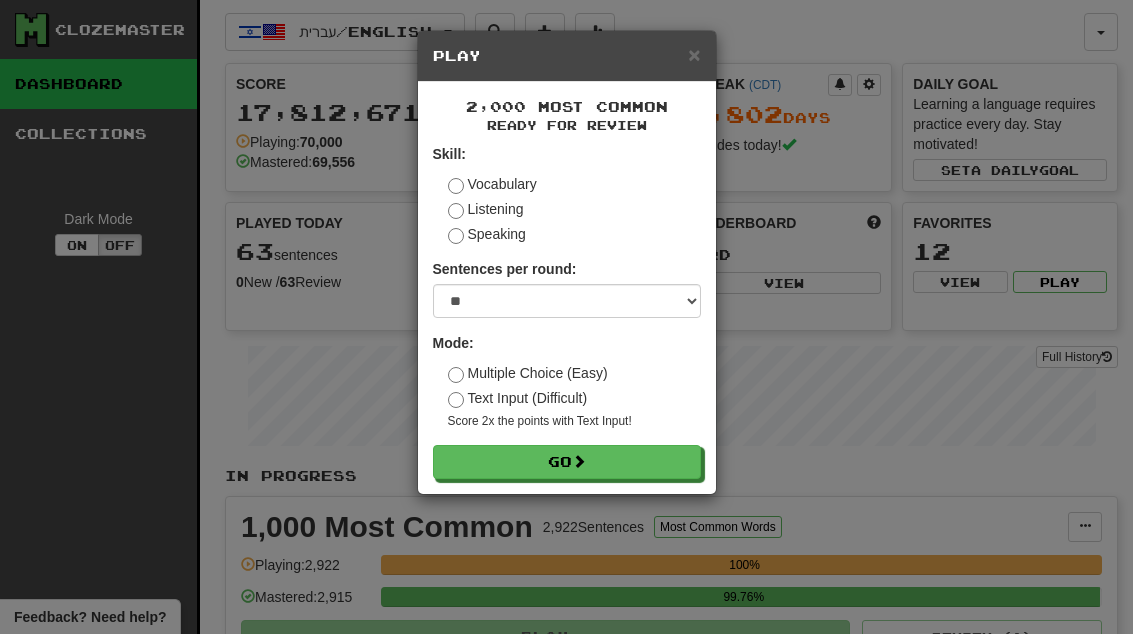click on "Go" at bounding box center [567, 462] 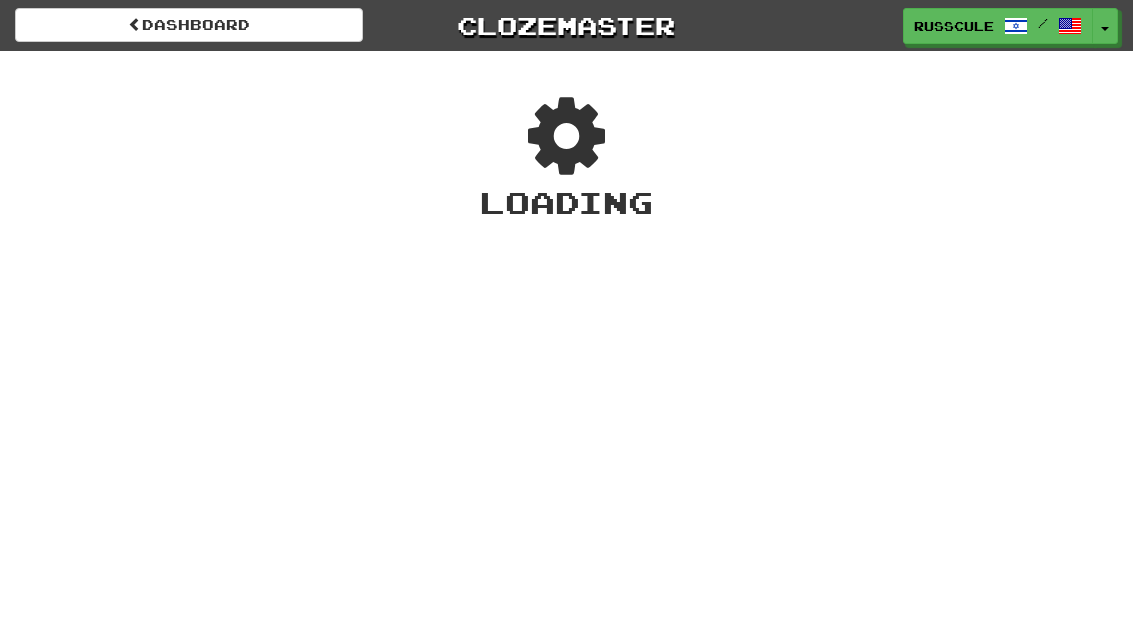scroll, scrollTop: 0, scrollLeft: 0, axis: both 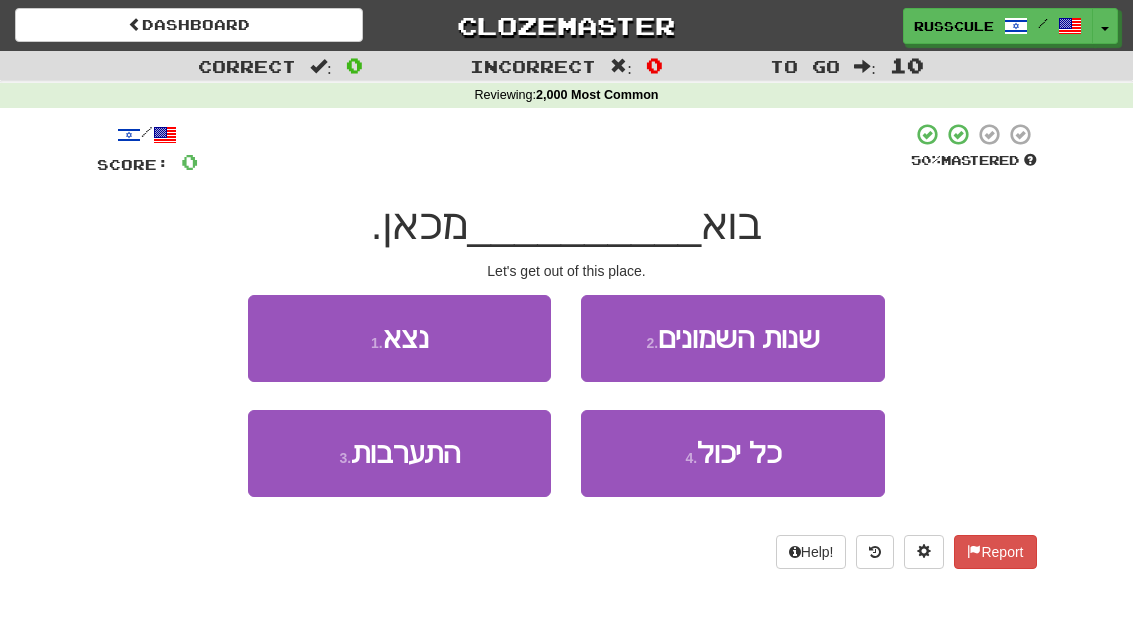 click on "[NUMBER] .  נצא" at bounding box center [399, 338] 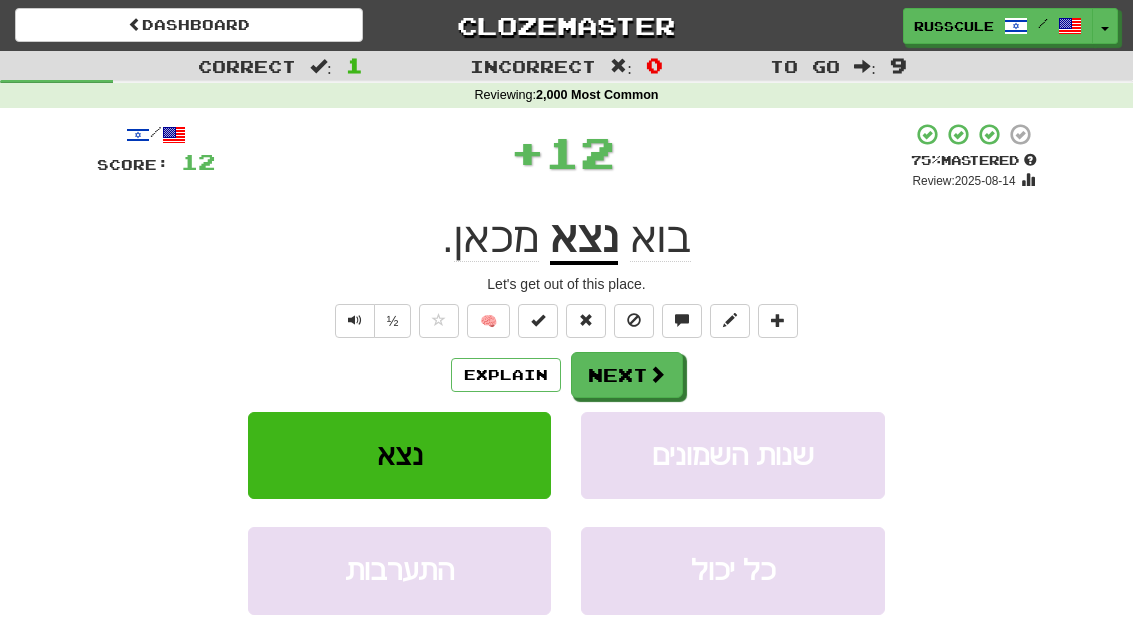 click at bounding box center (657, 374) 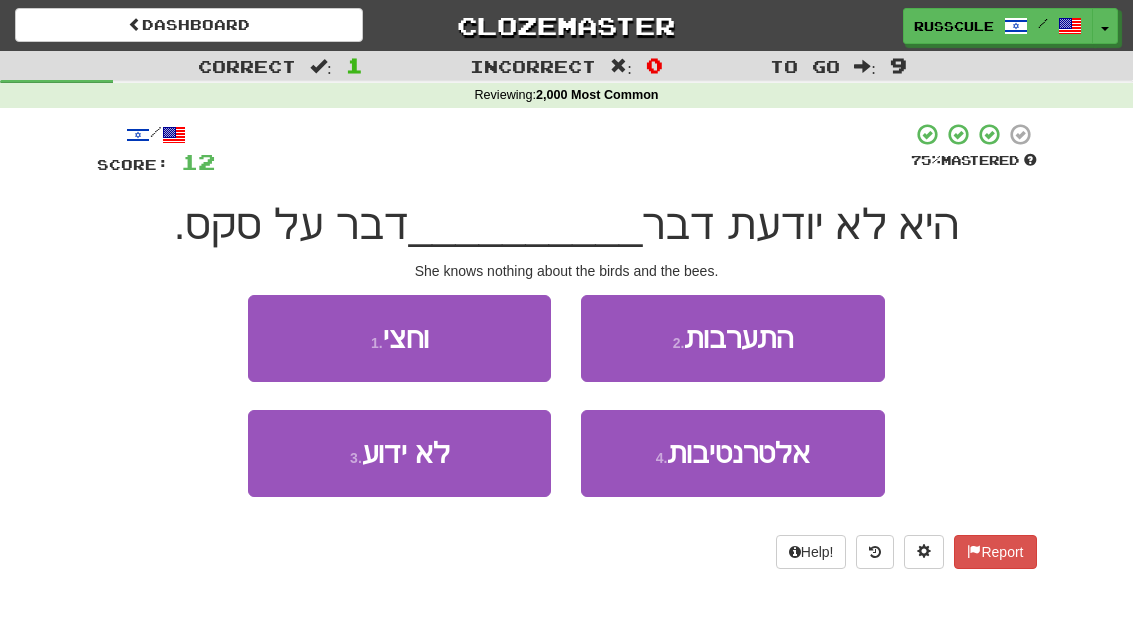 click on "[NUMBER] .  וחצי" at bounding box center [399, 338] 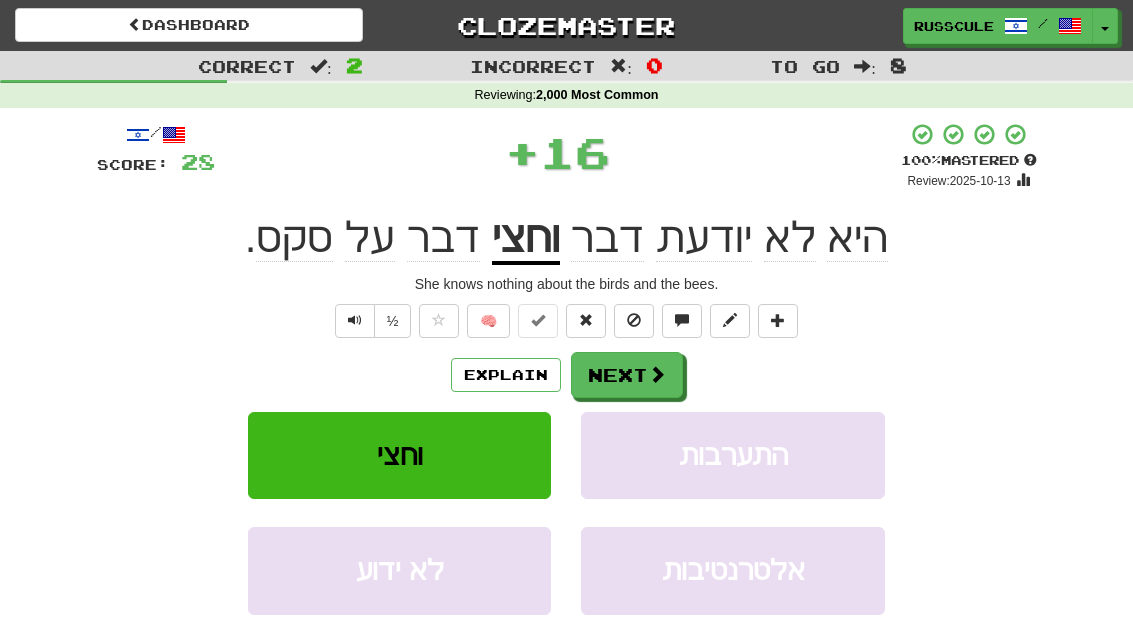 click on "Next" at bounding box center (627, 375) 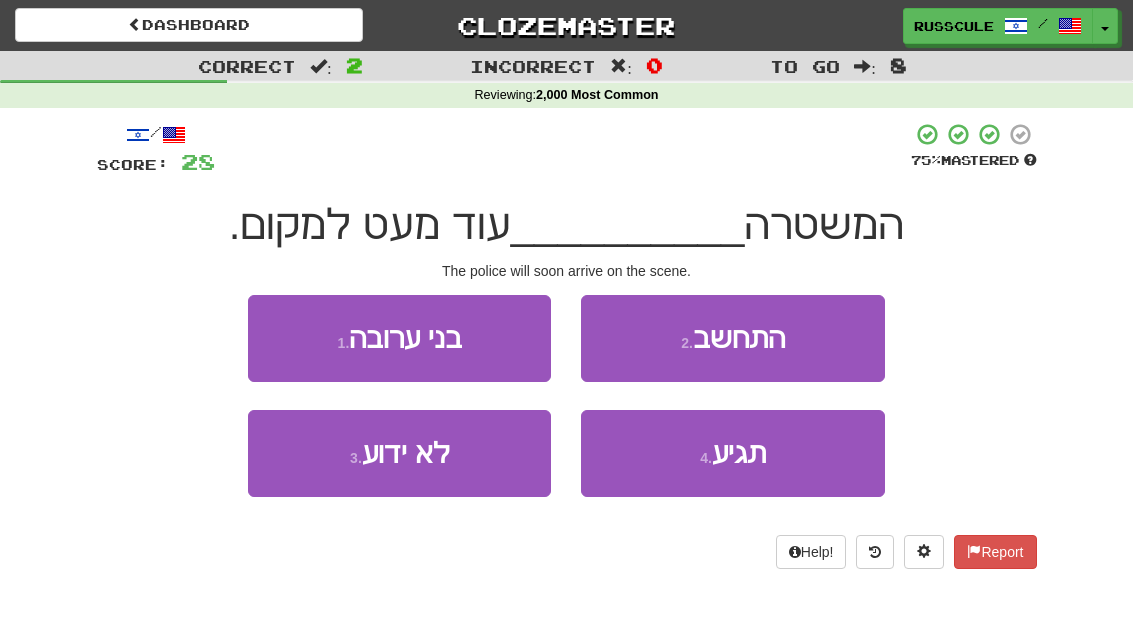 click on "[NUMBER] .  תגיע" at bounding box center [732, 453] 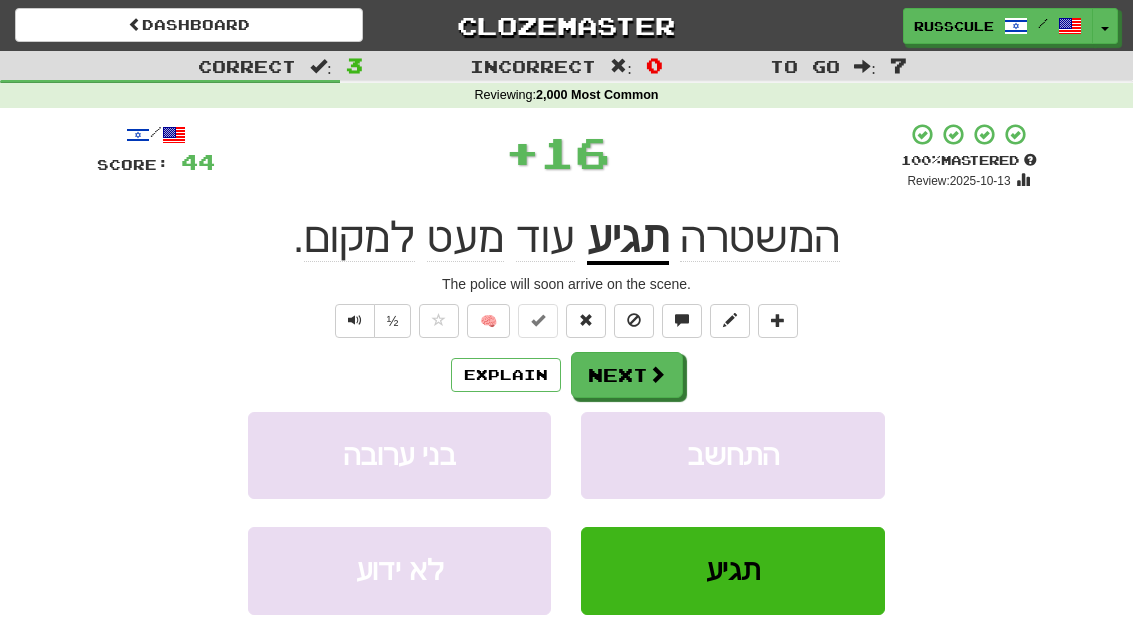 click at bounding box center [657, 374] 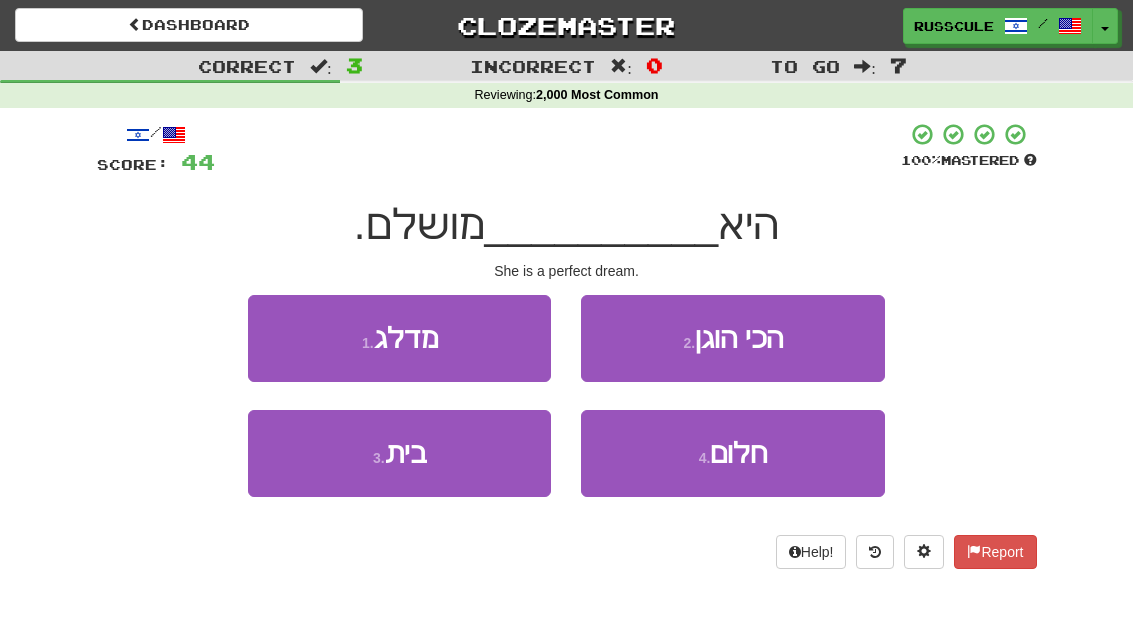 click on "[NUMBER] .  חלום" at bounding box center (732, 453) 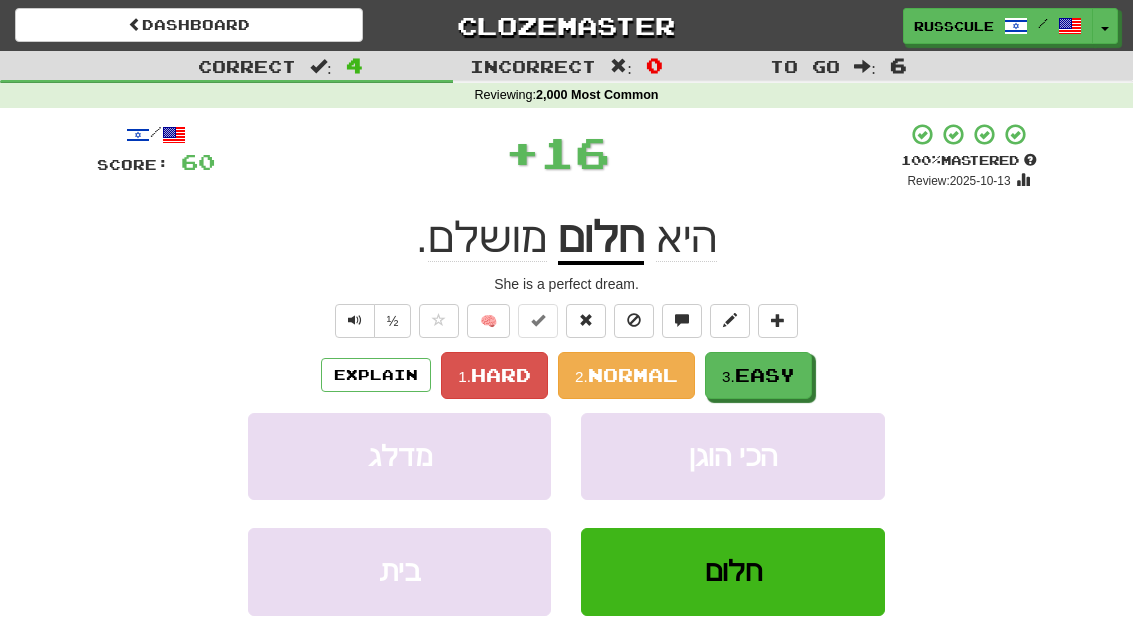 click on "Easy" at bounding box center [765, 375] 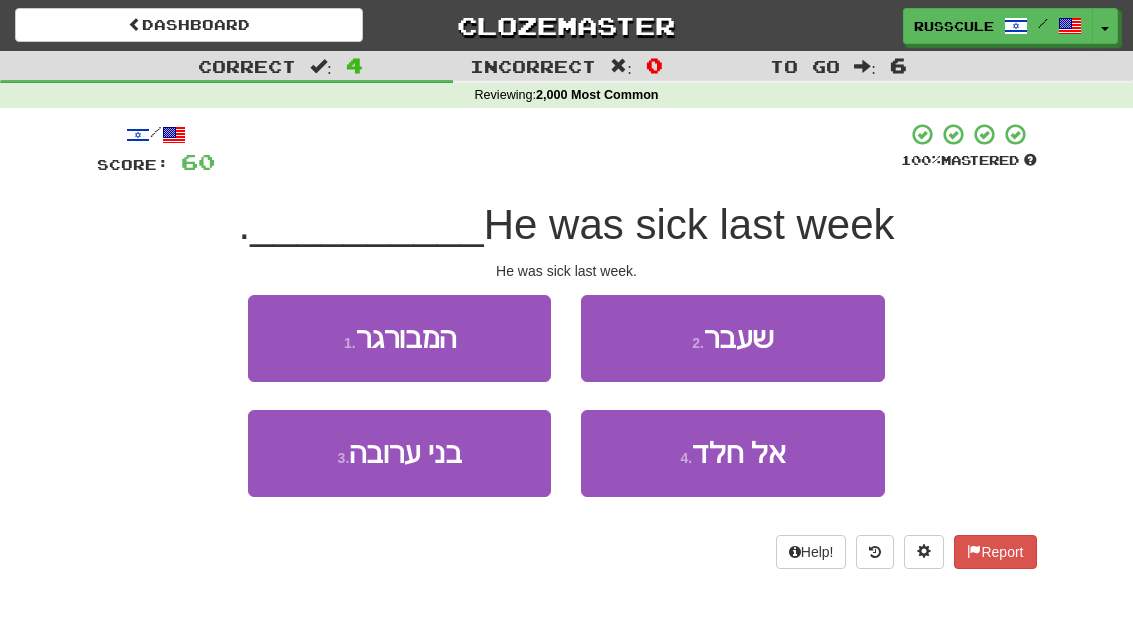 click on "2 .  שעבר" at bounding box center [732, 338] 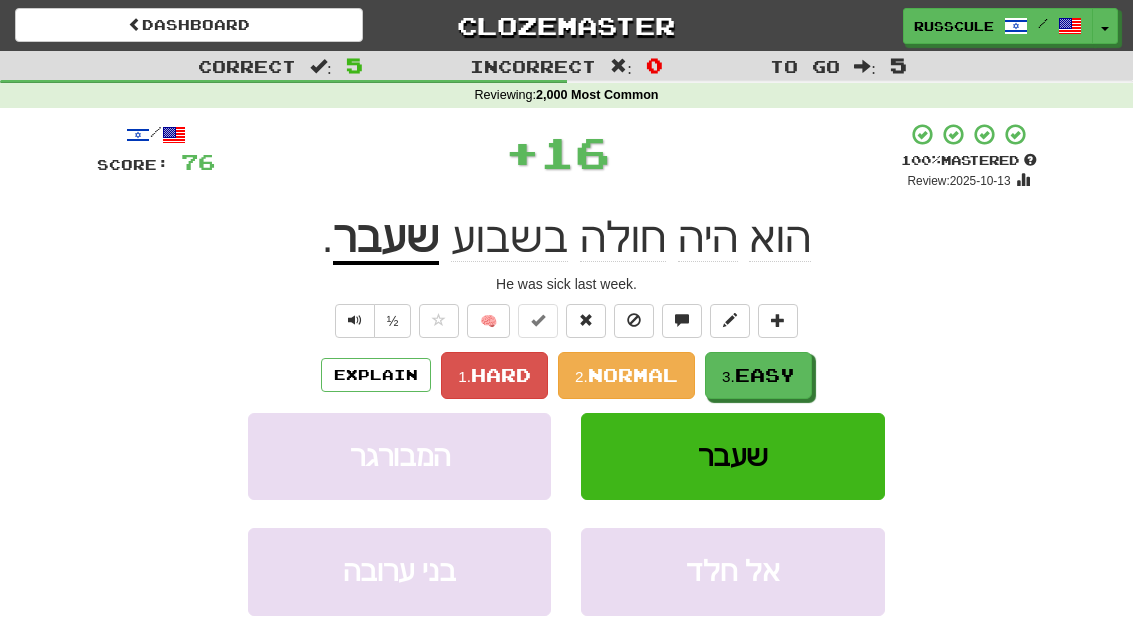 click on "Easy" at bounding box center (765, 375) 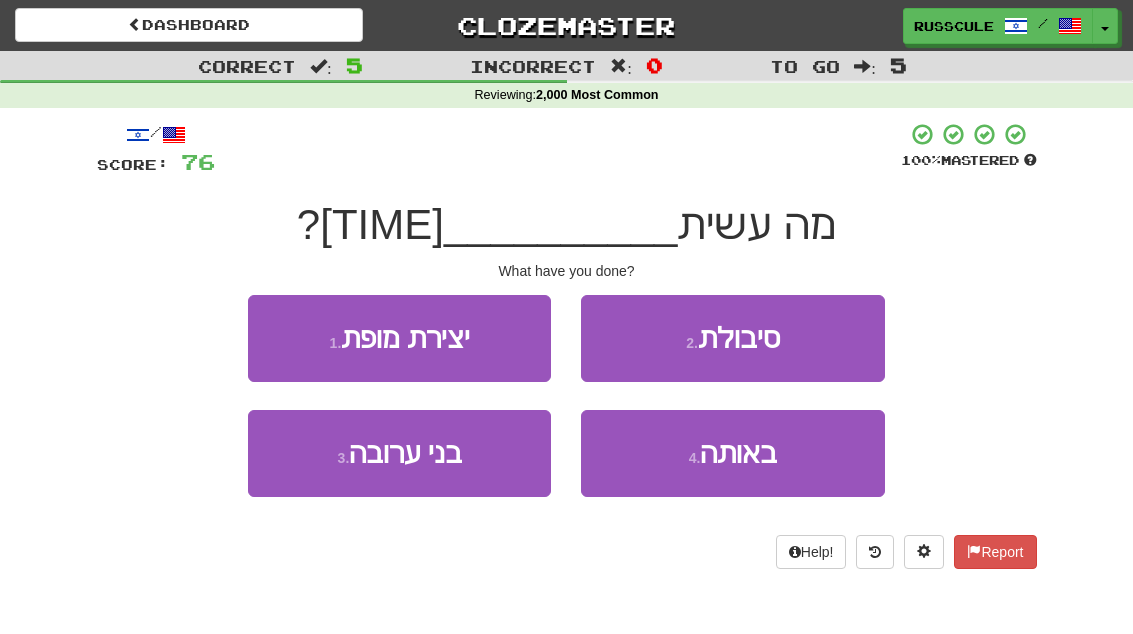 click on "4 .  באותה" at bounding box center [732, 453] 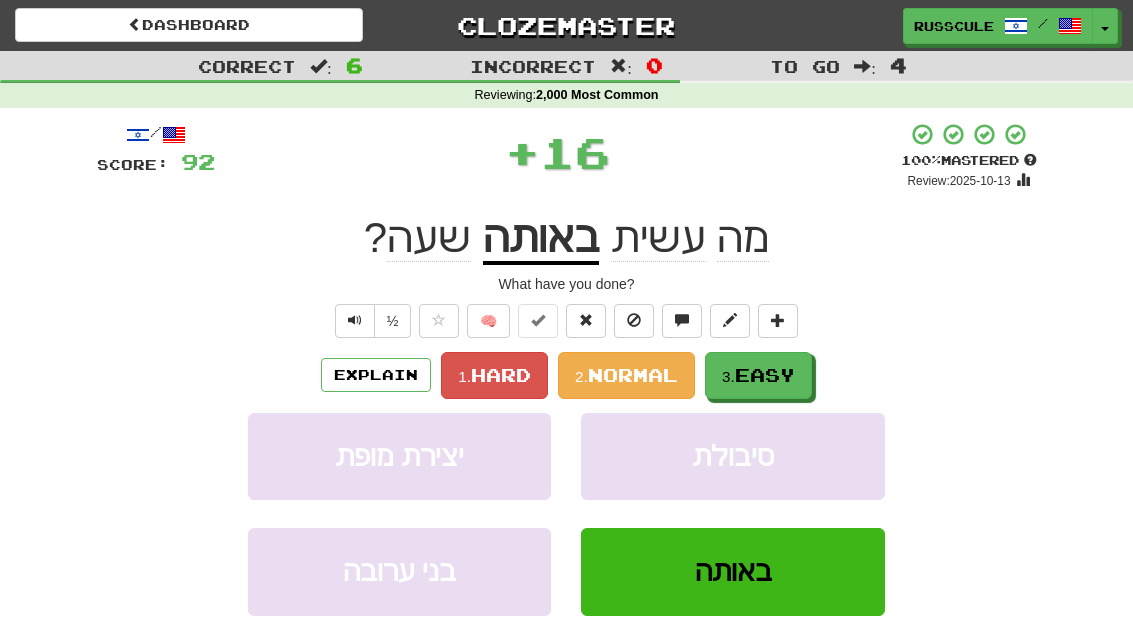 click on "3.  Easy" at bounding box center [758, 375] 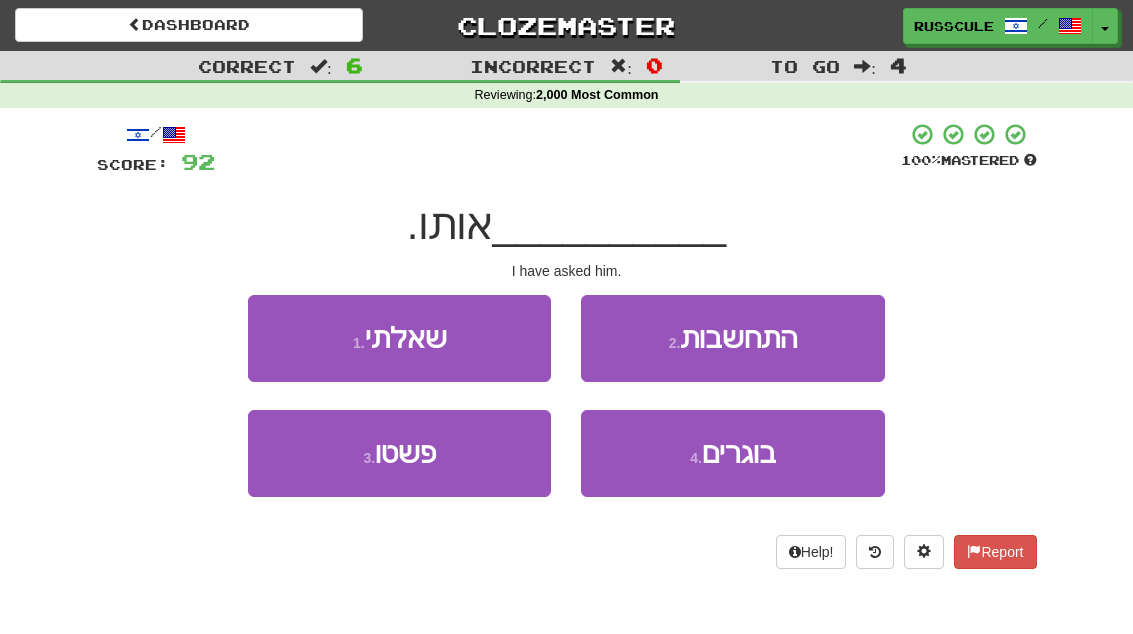 click on "1 .  שאלתי" at bounding box center (399, 338) 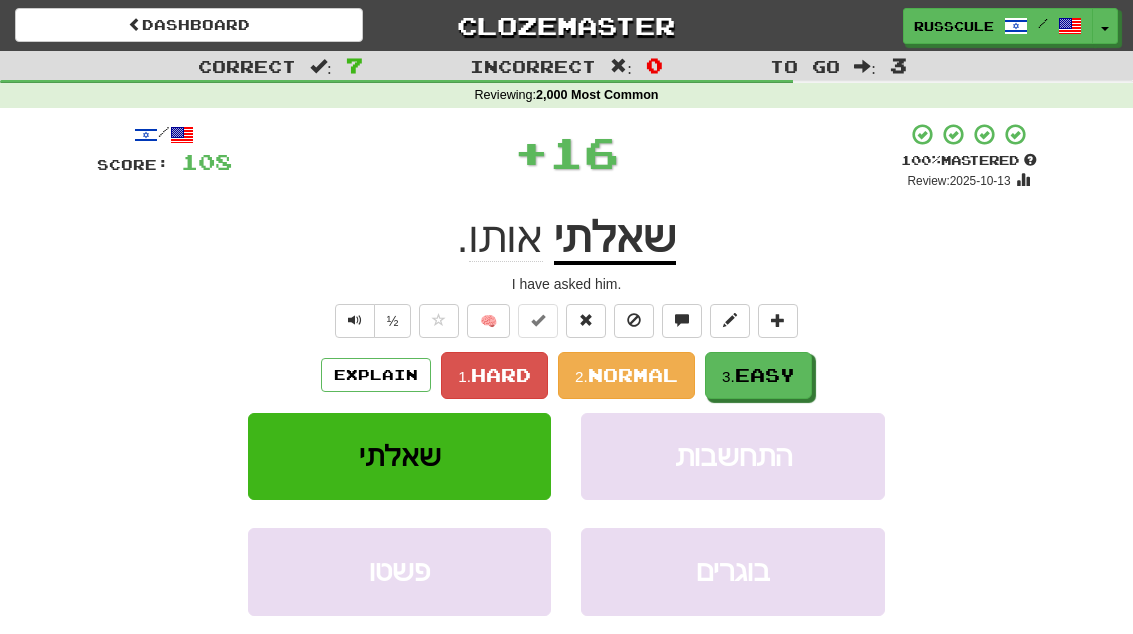 click on "Easy" at bounding box center (765, 375) 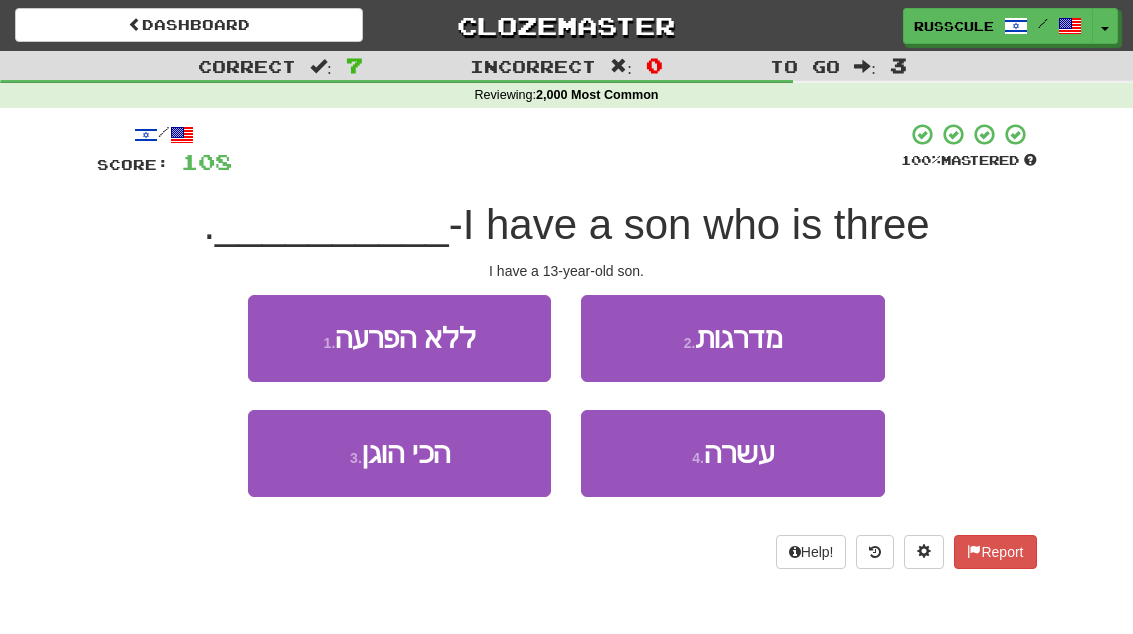 click on "עשרה" at bounding box center (739, 453) 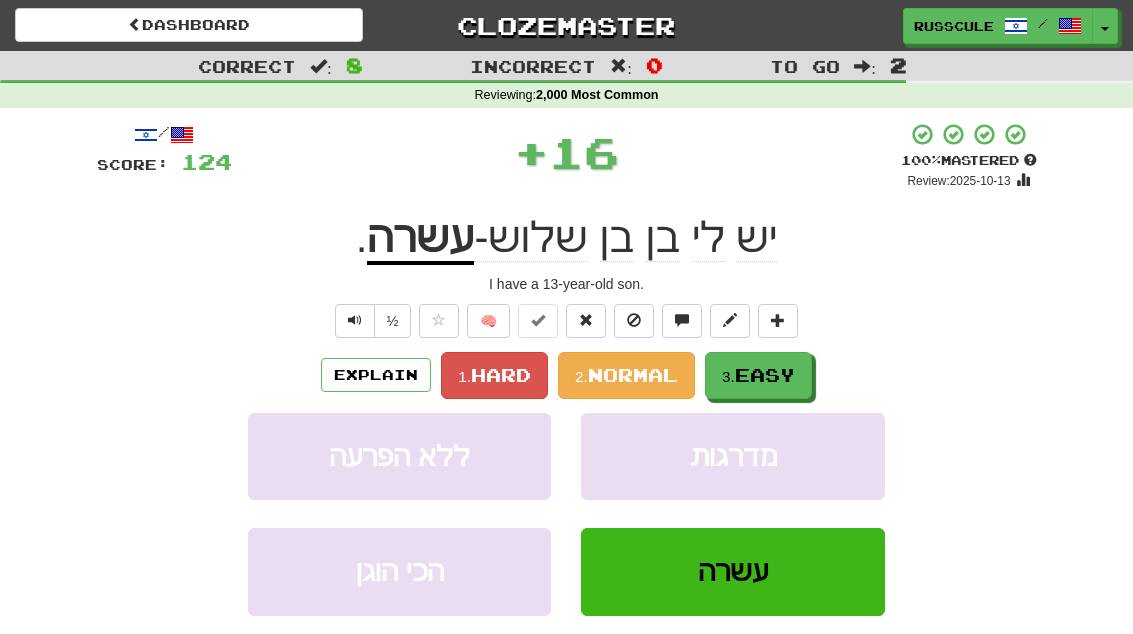 click on "3.  Easy" at bounding box center (758, 375) 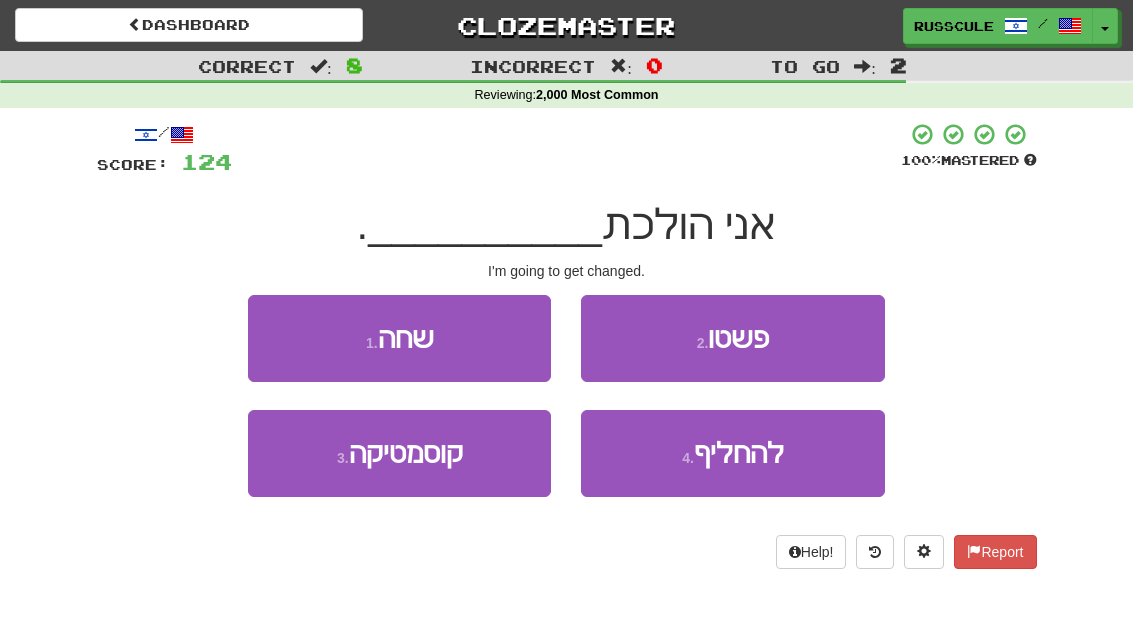 click on "4 .  להחליף" at bounding box center [732, 453] 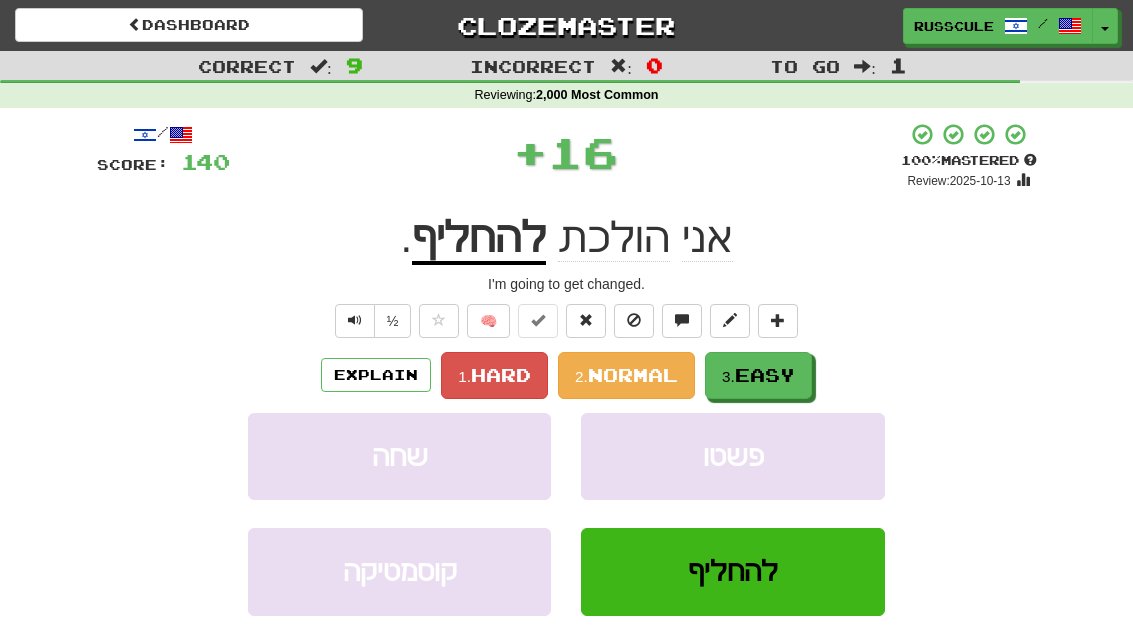 click on "3.  Easy" at bounding box center [758, 375] 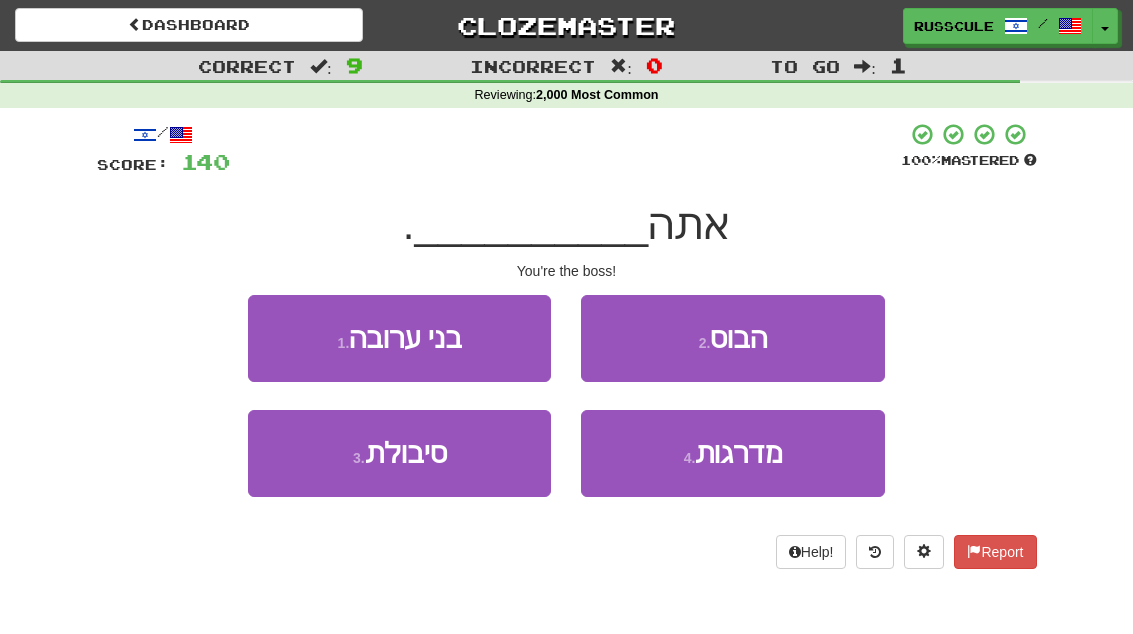 click on "2 .  הבוס" at bounding box center (732, 338) 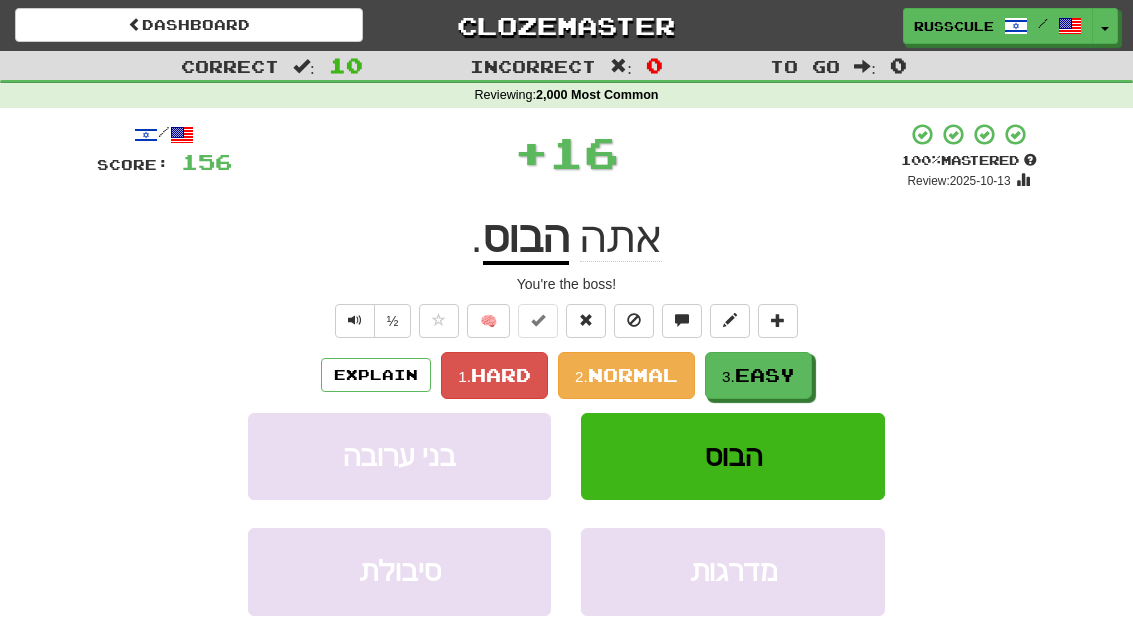 click on "Easy" at bounding box center [765, 375] 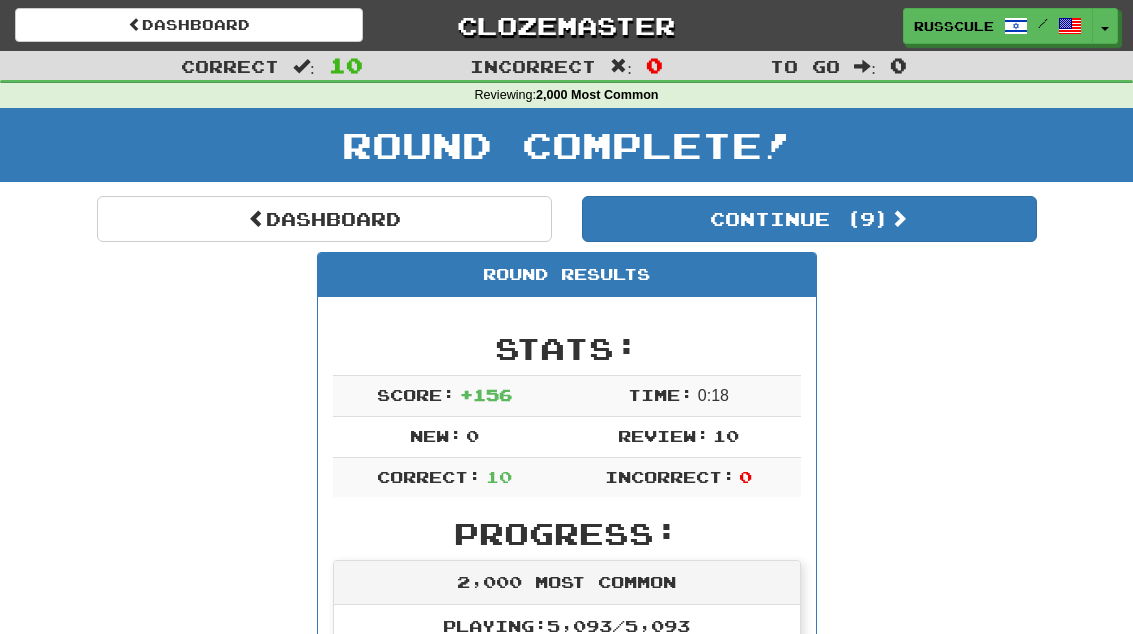 click on "Continue ( 9 )" at bounding box center (809, 219) 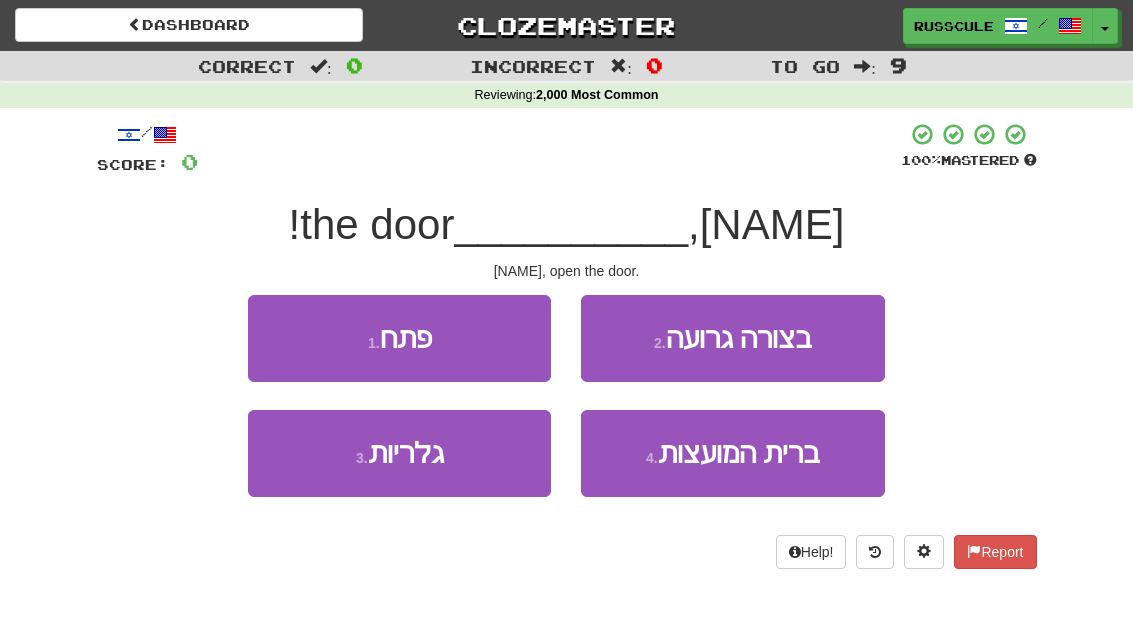 click on "1 .  פתח" at bounding box center (399, 338) 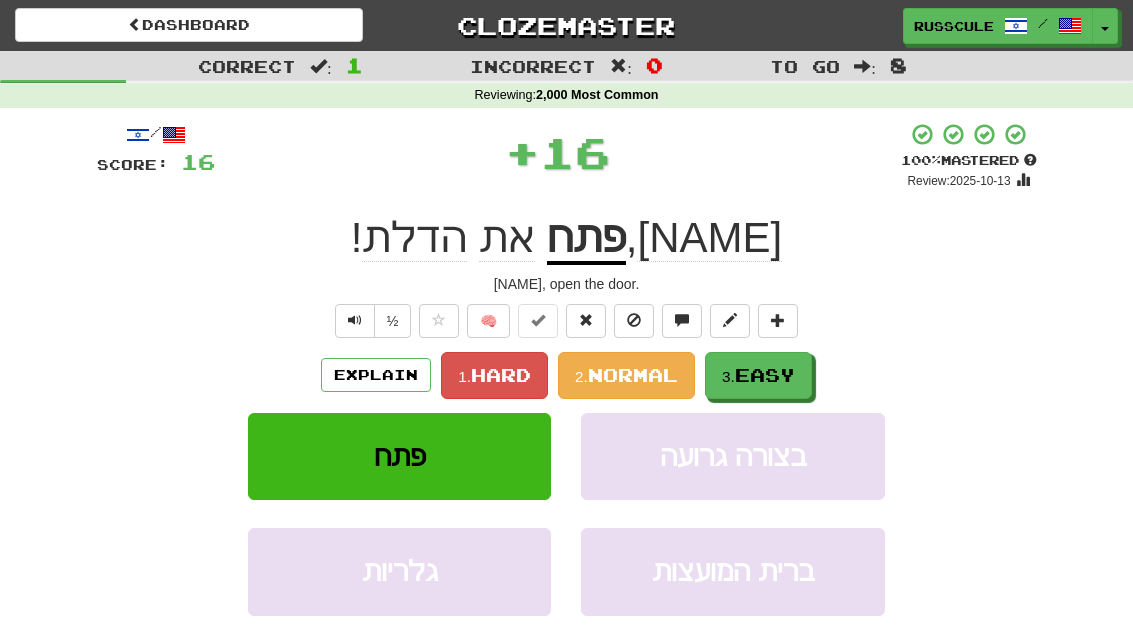click on "Easy" at bounding box center (765, 375) 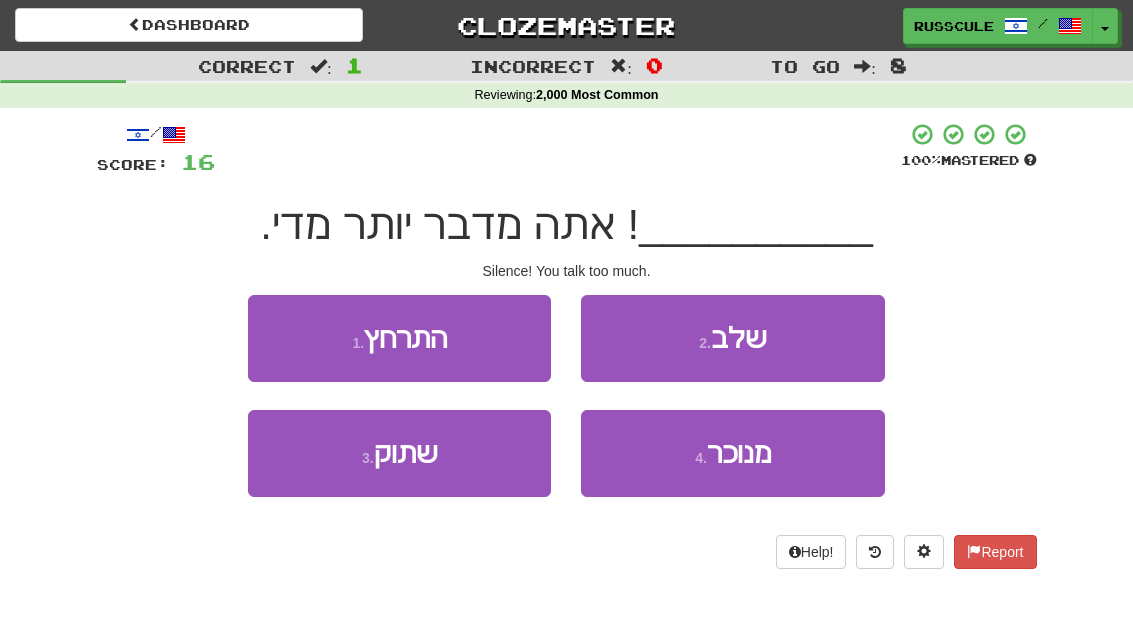 click on "3 .  שתוק" at bounding box center [399, 453] 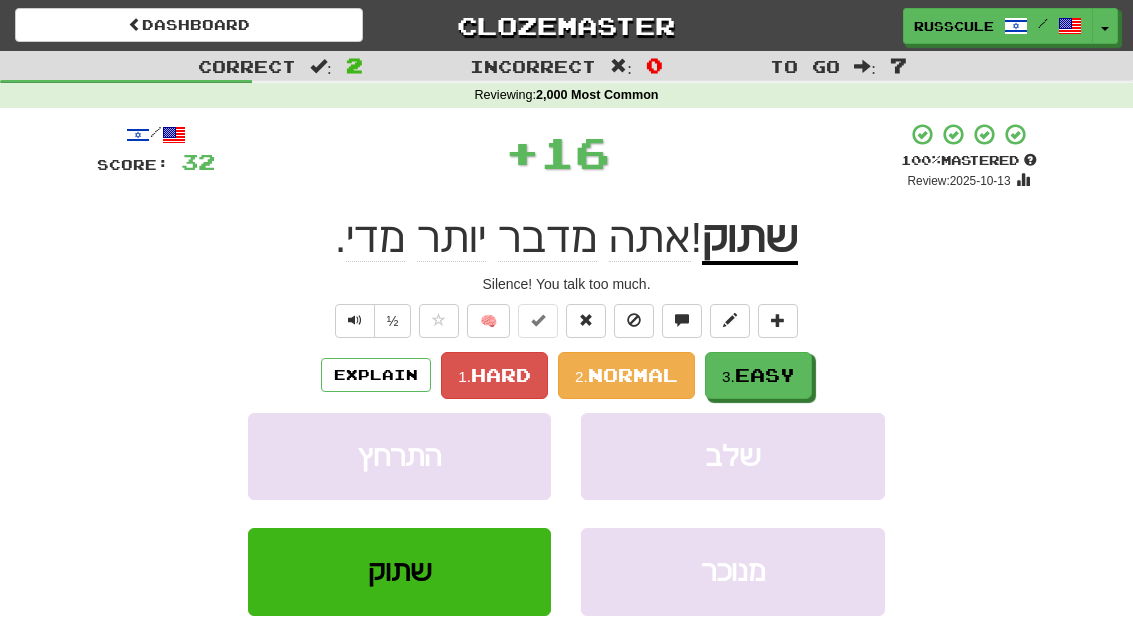 click on "3.  Easy" at bounding box center (758, 375) 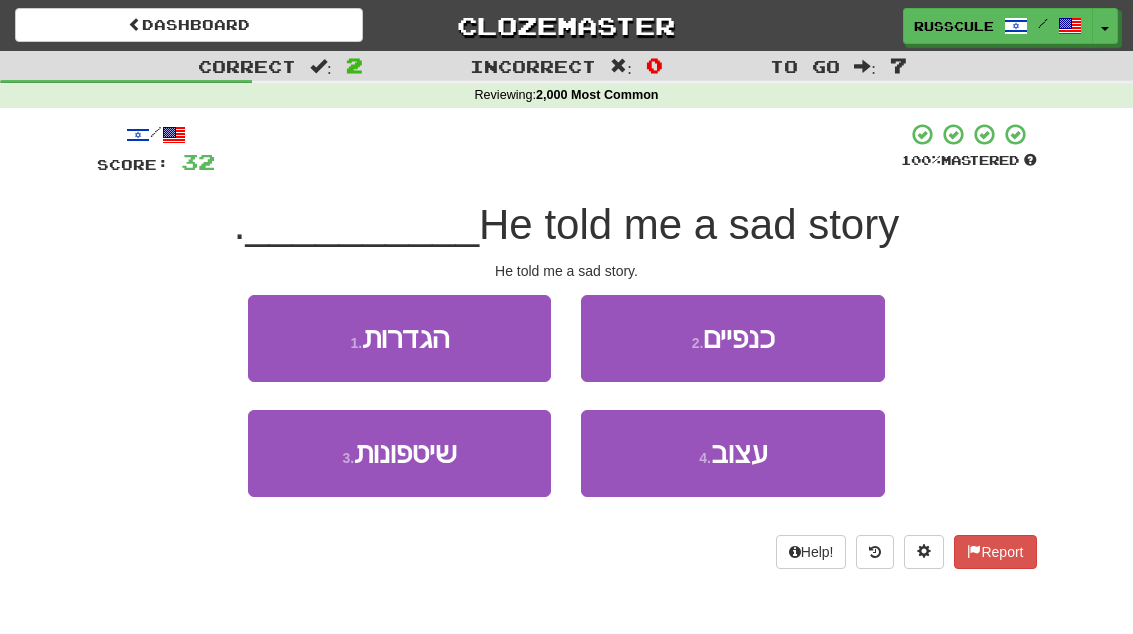 click on "4 .  עצוב" at bounding box center (732, 453) 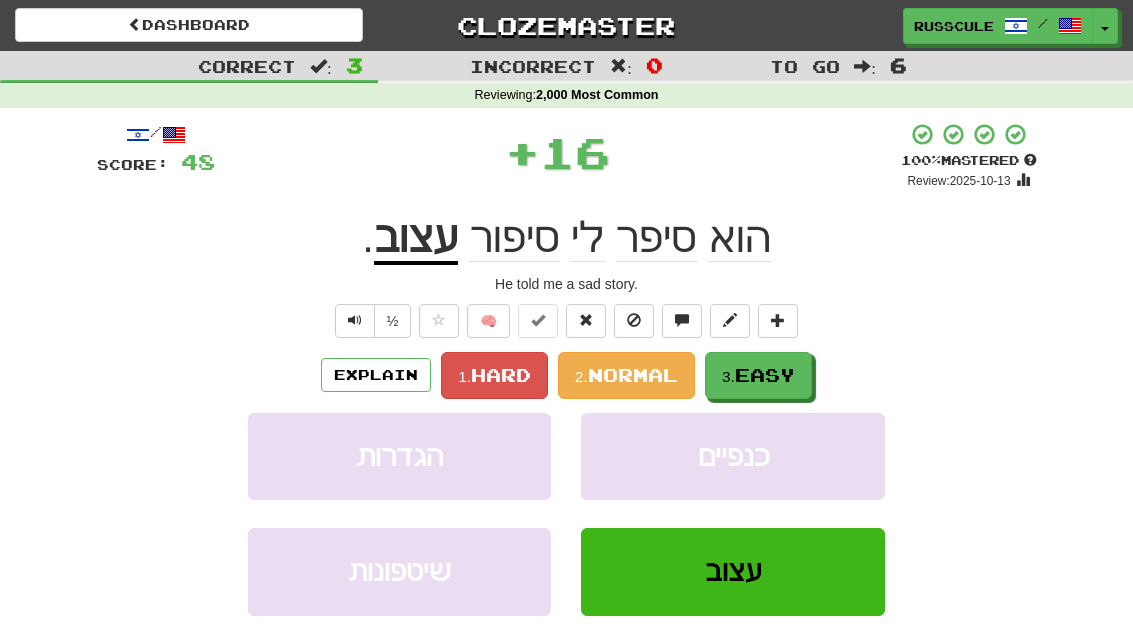 click on "3.  Easy" at bounding box center (758, 375) 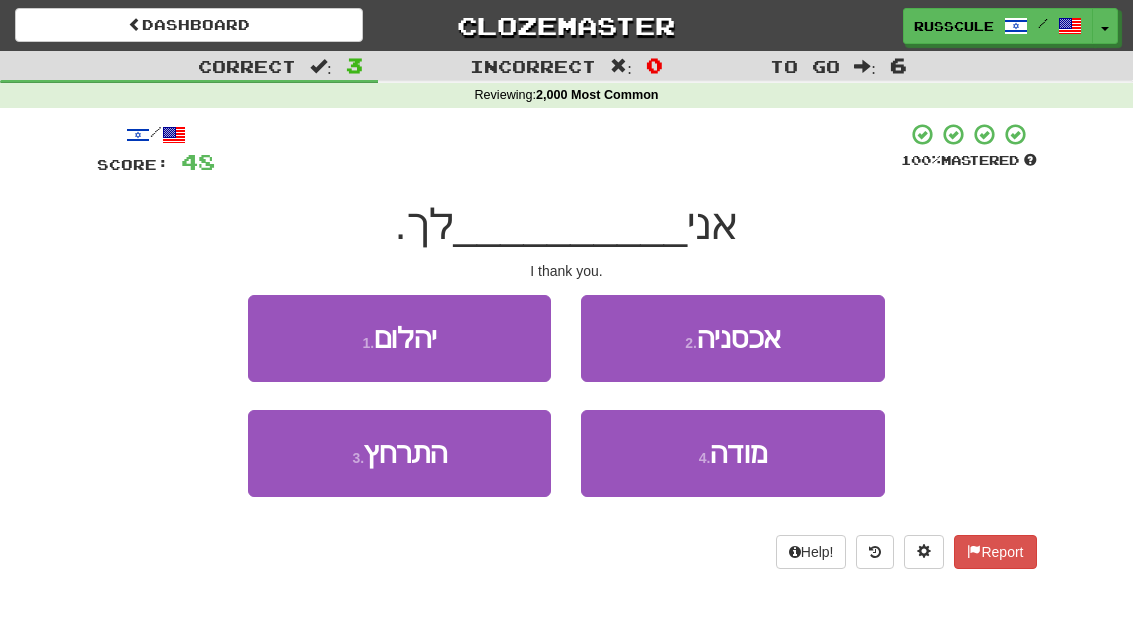 click on "4 .  מודה" at bounding box center [732, 453] 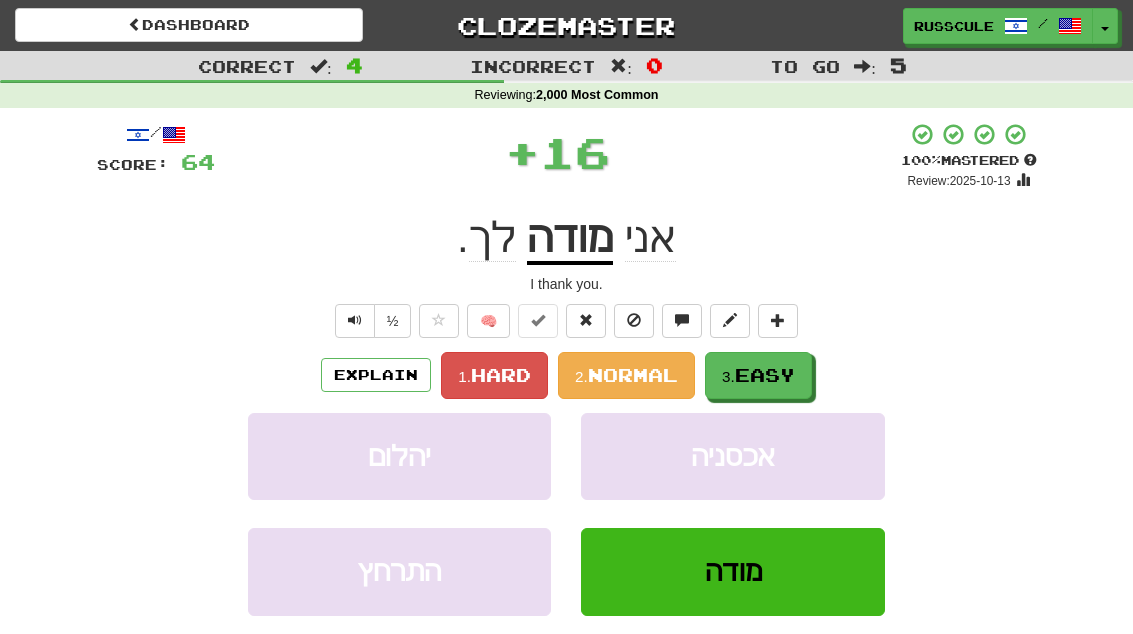 click on "3.  Easy" at bounding box center [758, 375] 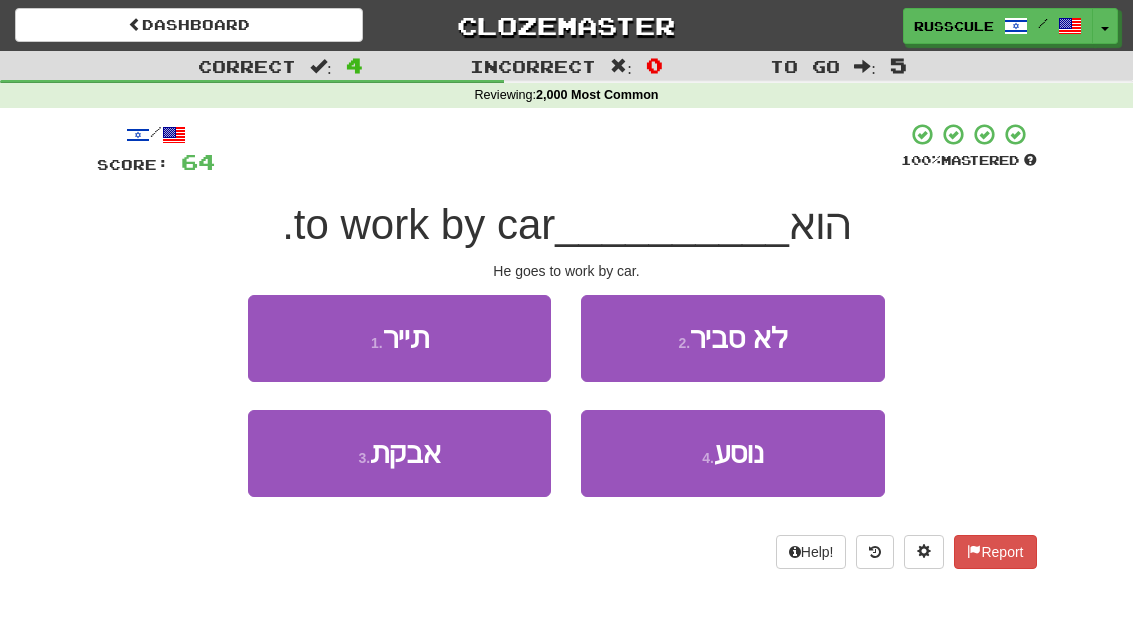 click on "4 .  נוסע" at bounding box center [732, 453] 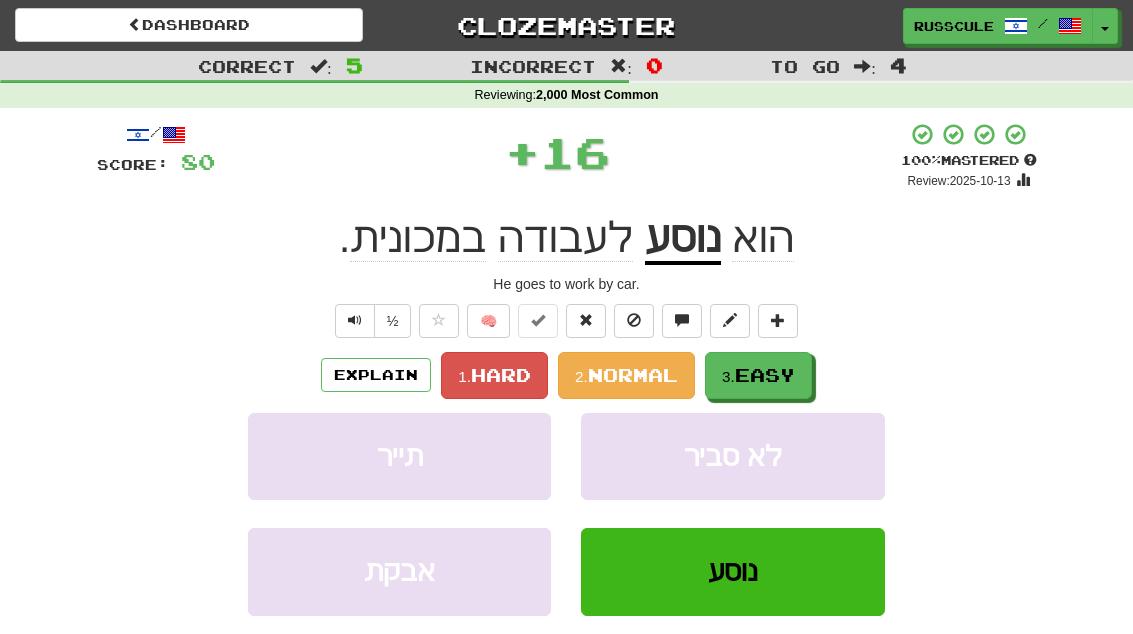 click on "3.  Easy" at bounding box center (758, 375) 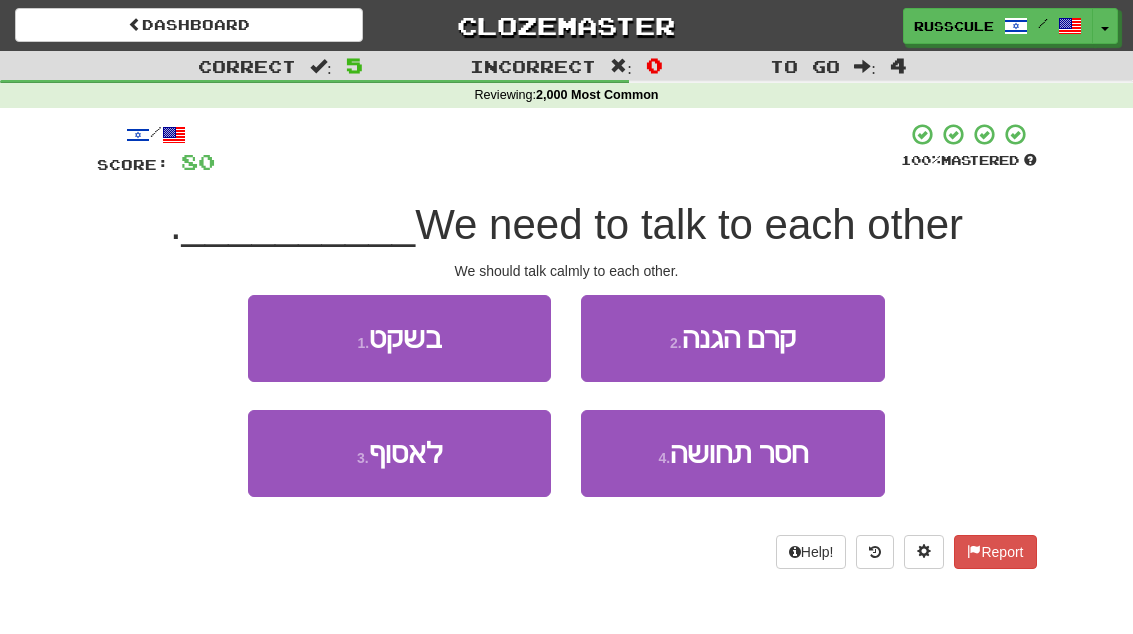 click on "1 .  בשקט" at bounding box center [399, 338] 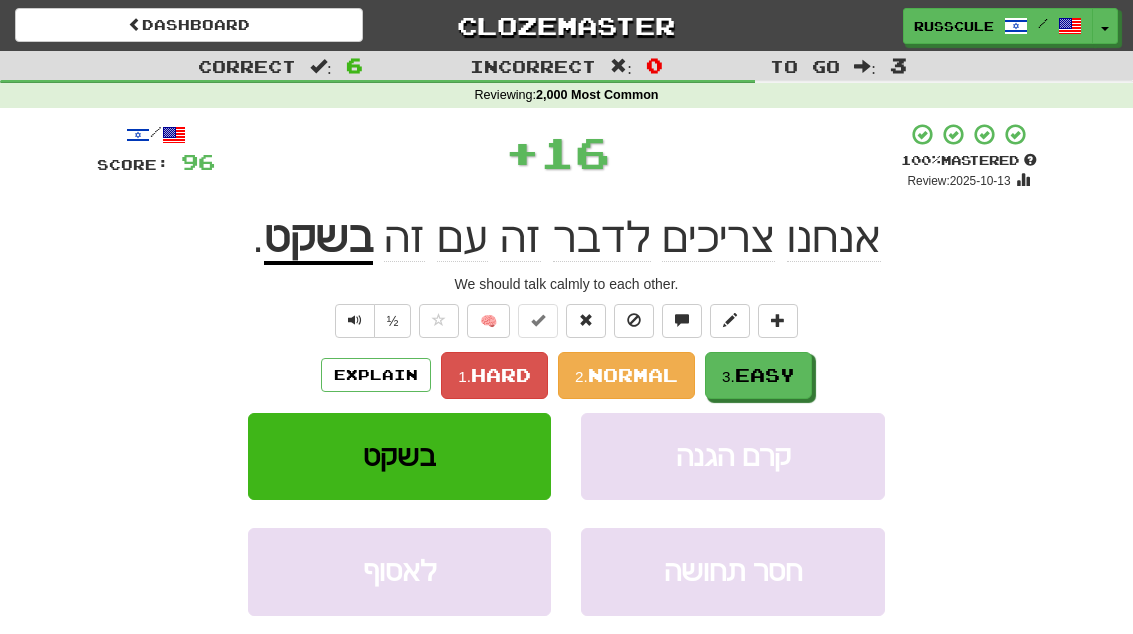 click on "Easy" at bounding box center [765, 375] 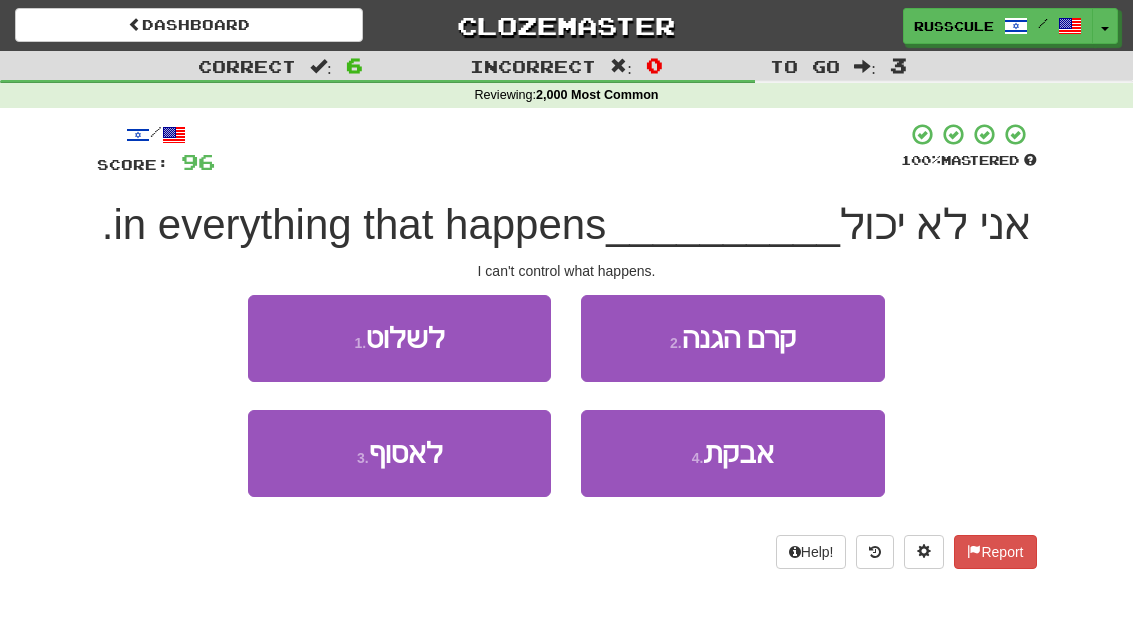 click on "1 .  לשלוט" at bounding box center [399, 338] 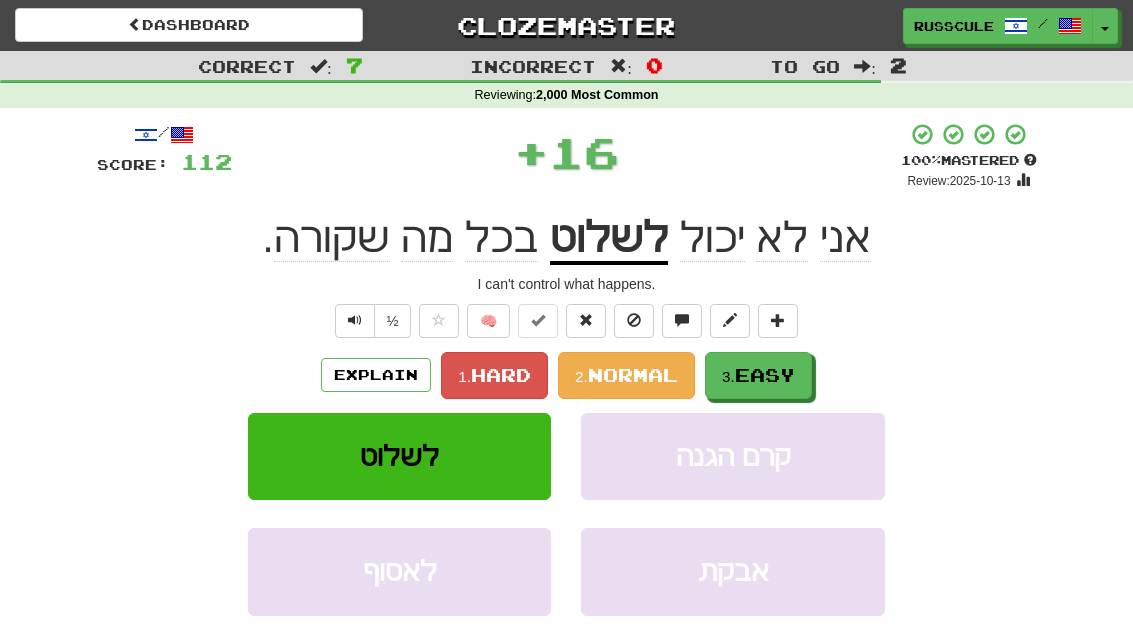 click on "Easy" at bounding box center (765, 375) 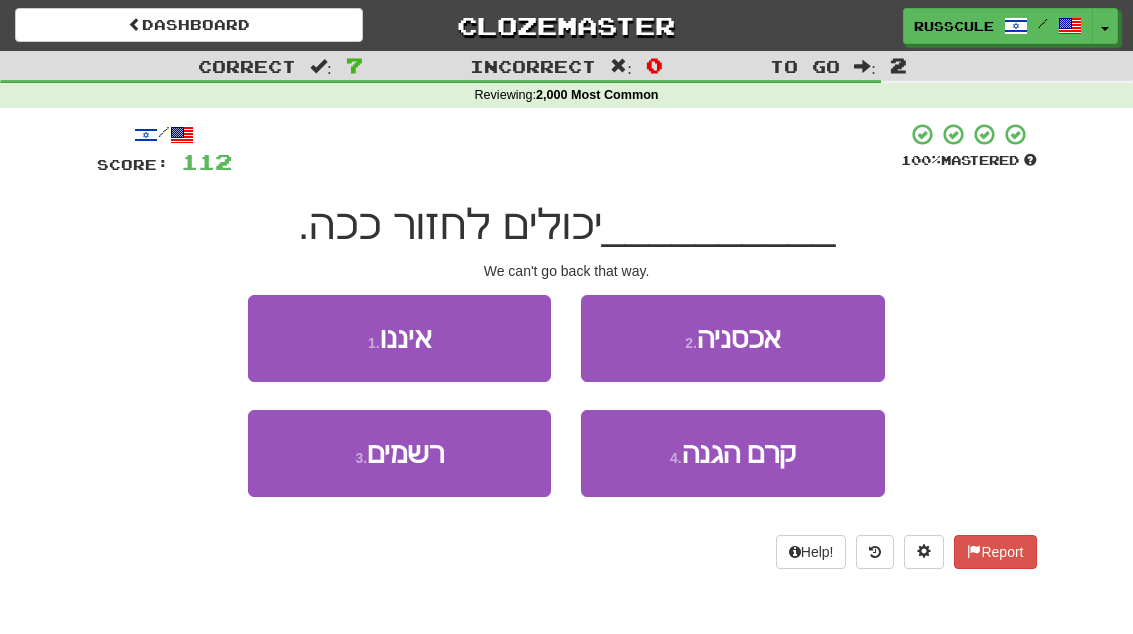 click on "1 .  איננו" at bounding box center (399, 338) 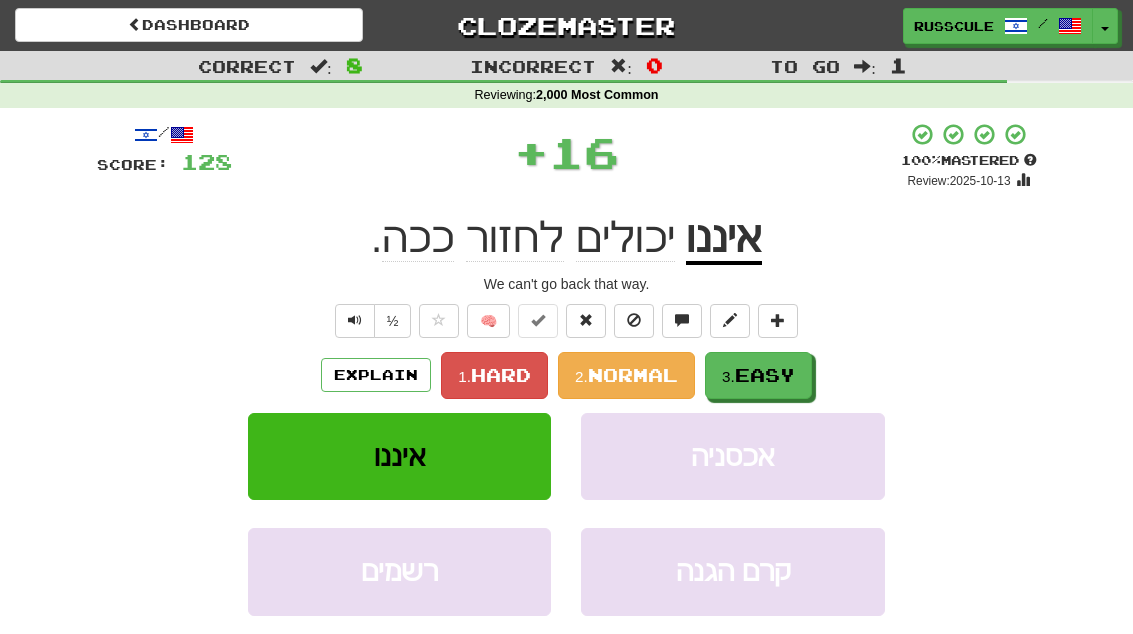 click on "Easy" at bounding box center [765, 375] 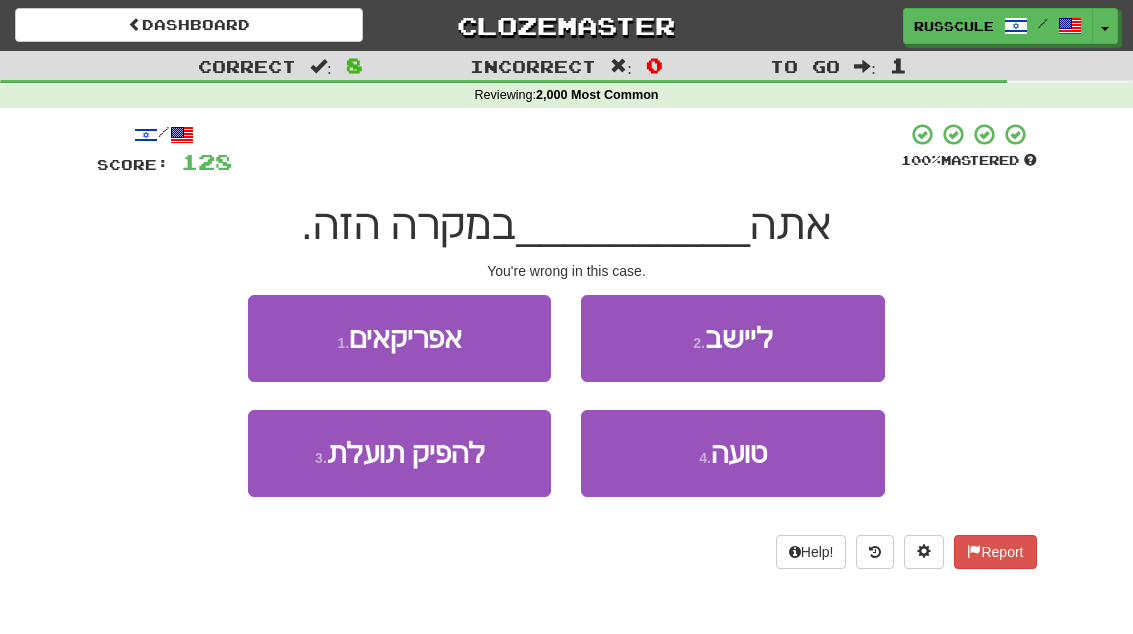 click on "4 .  טועה" at bounding box center (732, 453) 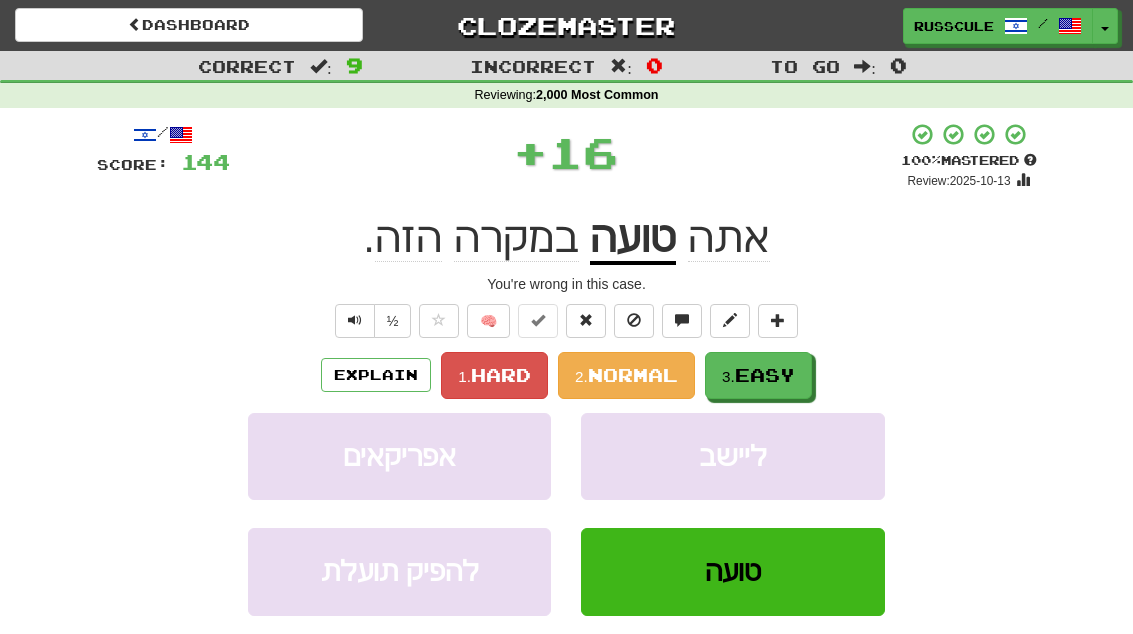 click on "3.  Easy" at bounding box center [758, 375] 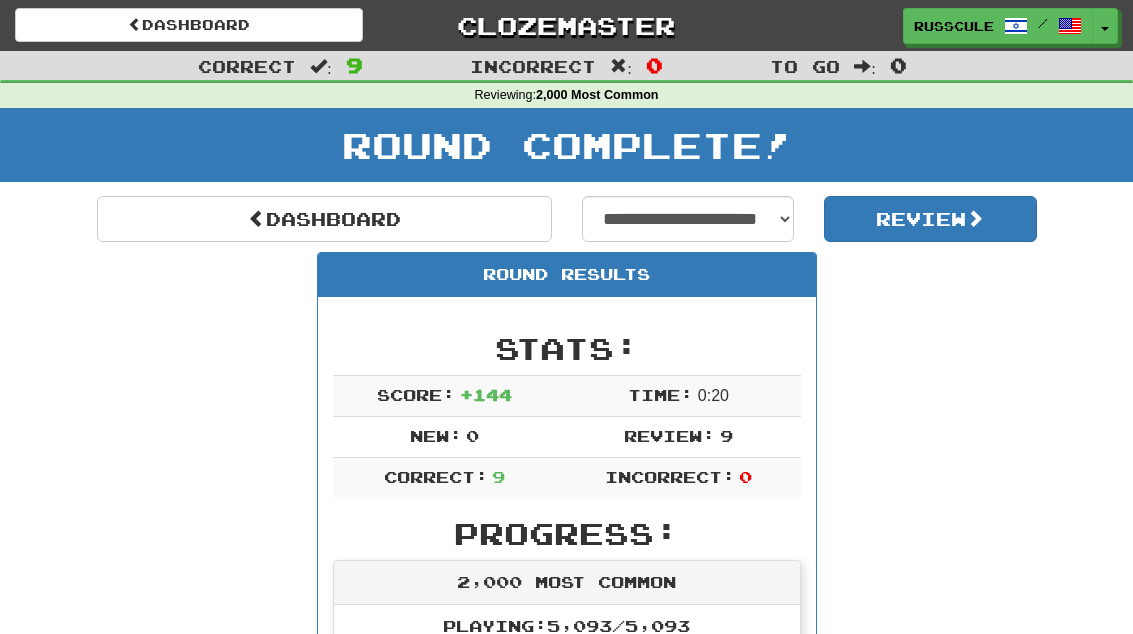 click on "Dashboard" at bounding box center (324, 219) 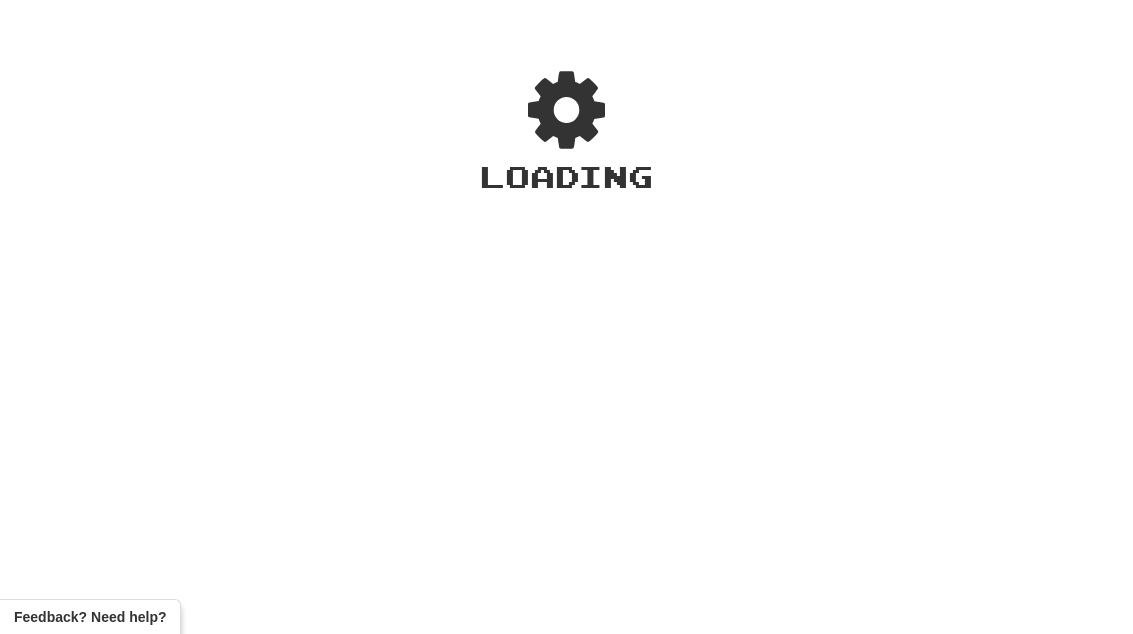 scroll, scrollTop: 0, scrollLeft: 0, axis: both 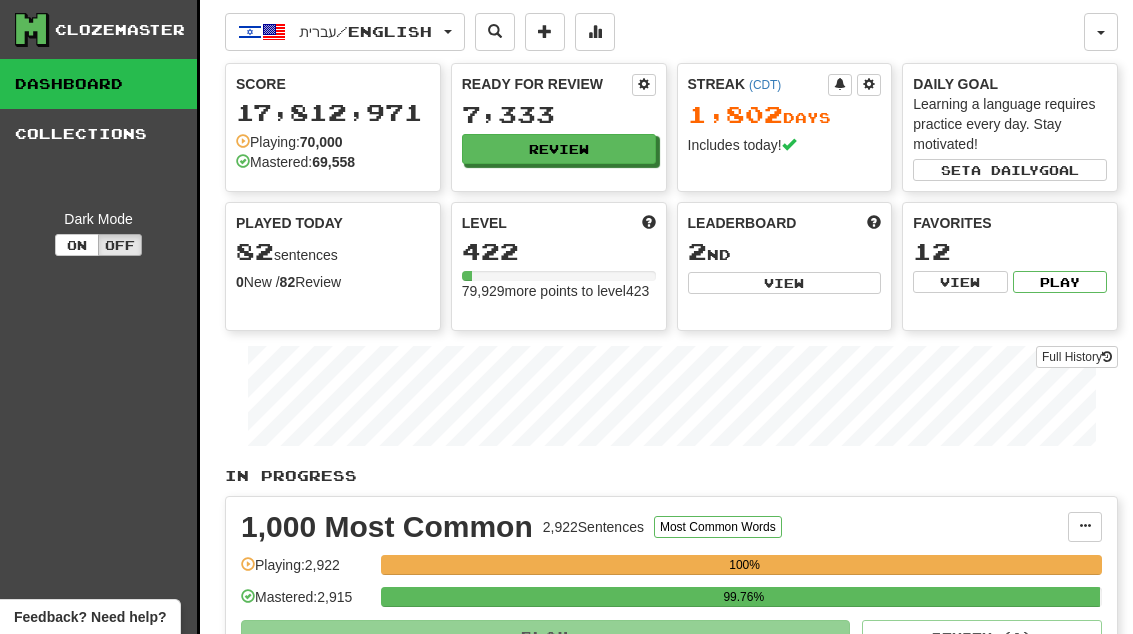 click on "Review" at bounding box center [559, 149] 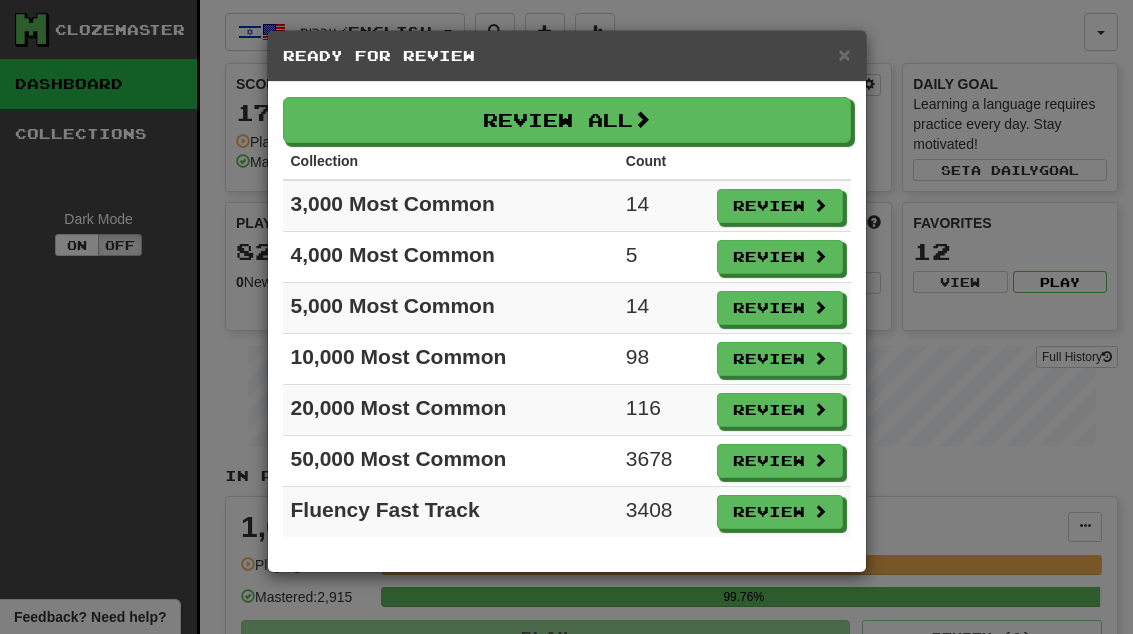 click on "Review" at bounding box center (780, 206) 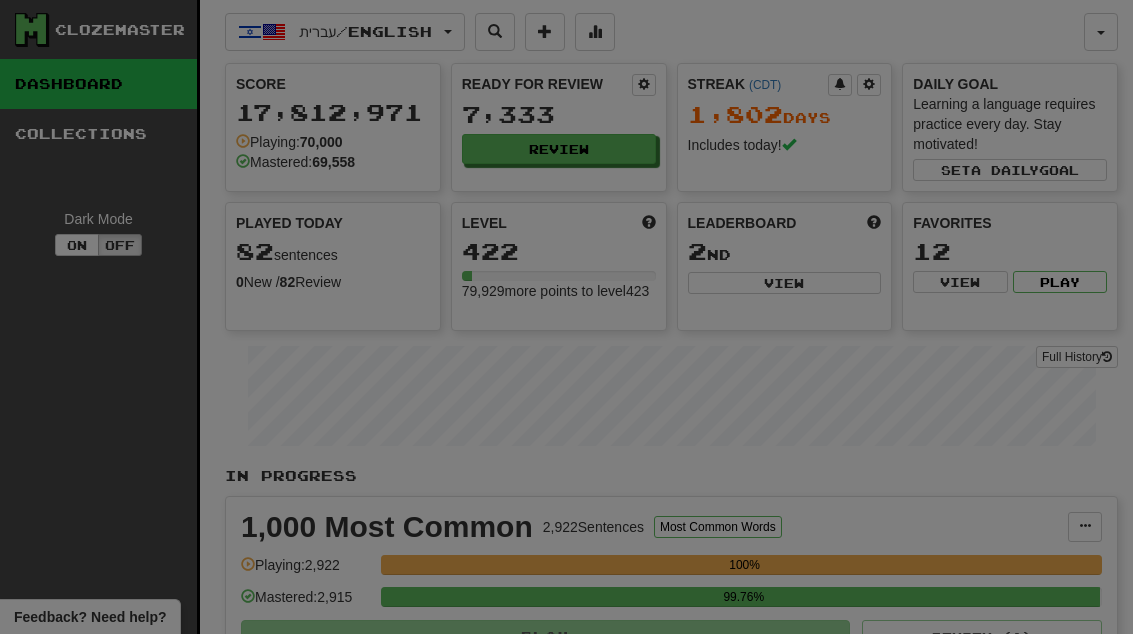 select on "**" 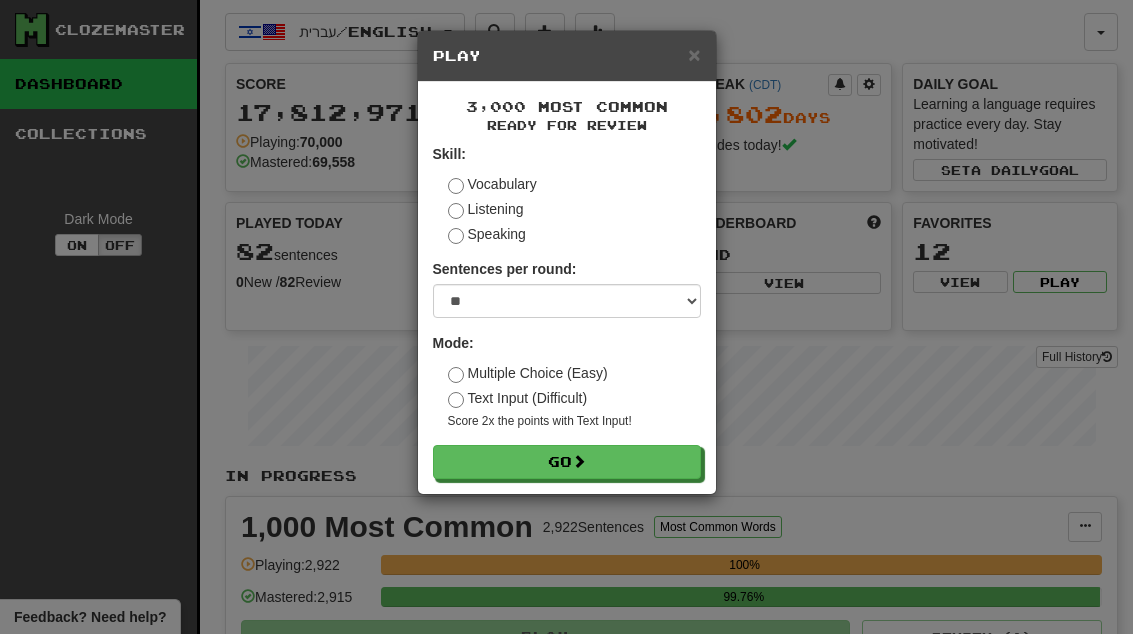 click on "Go" at bounding box center (567, 462) 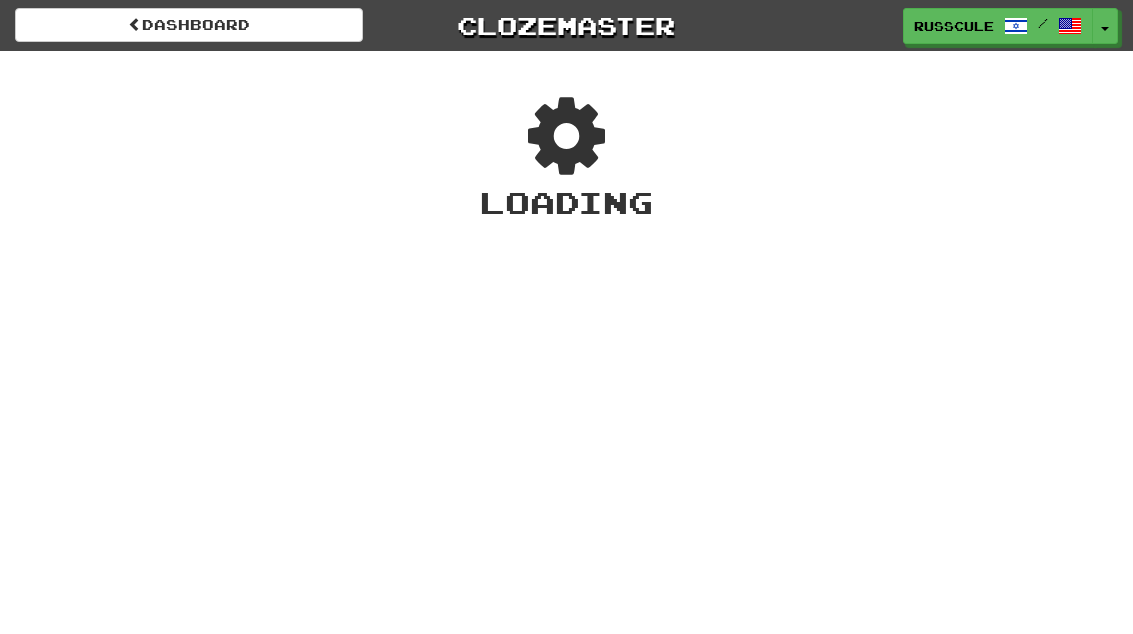 scroll, scrollTop: 0, scrollLeft: 0, axis: both 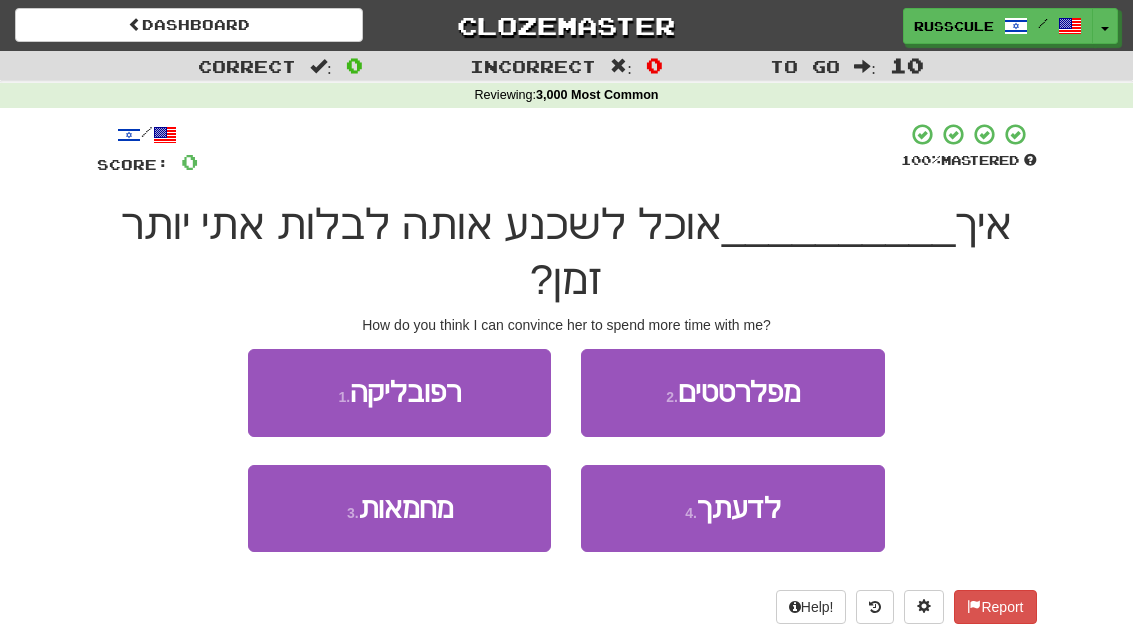 click on "לדעתך" at bounding box center (739, 508) 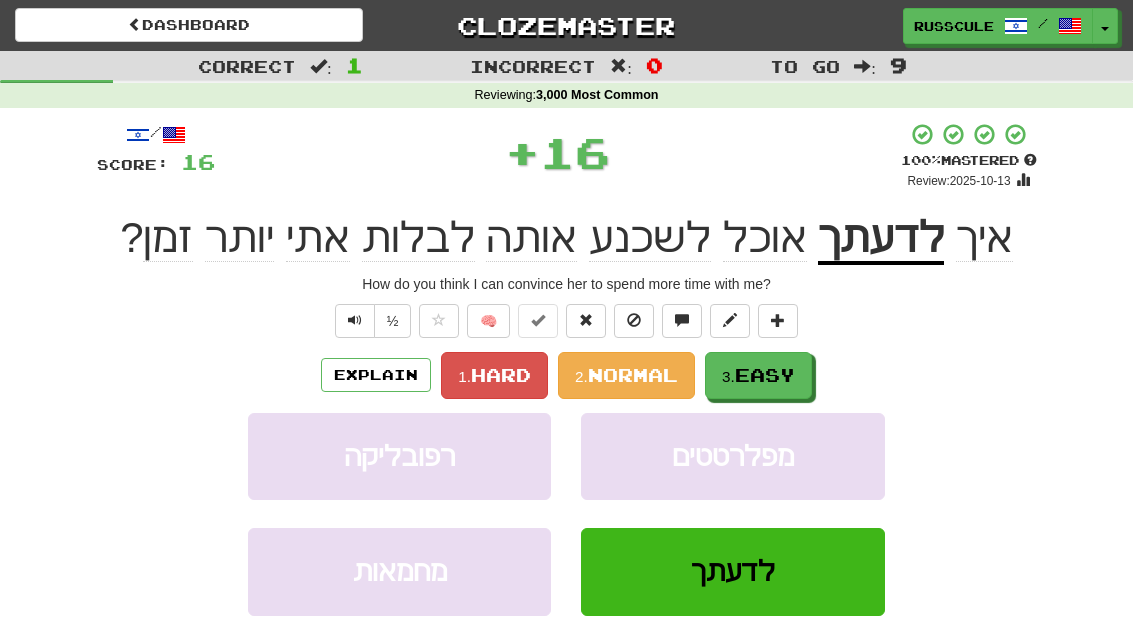 click on "3.  Easy" at bounding box center [758, 375] 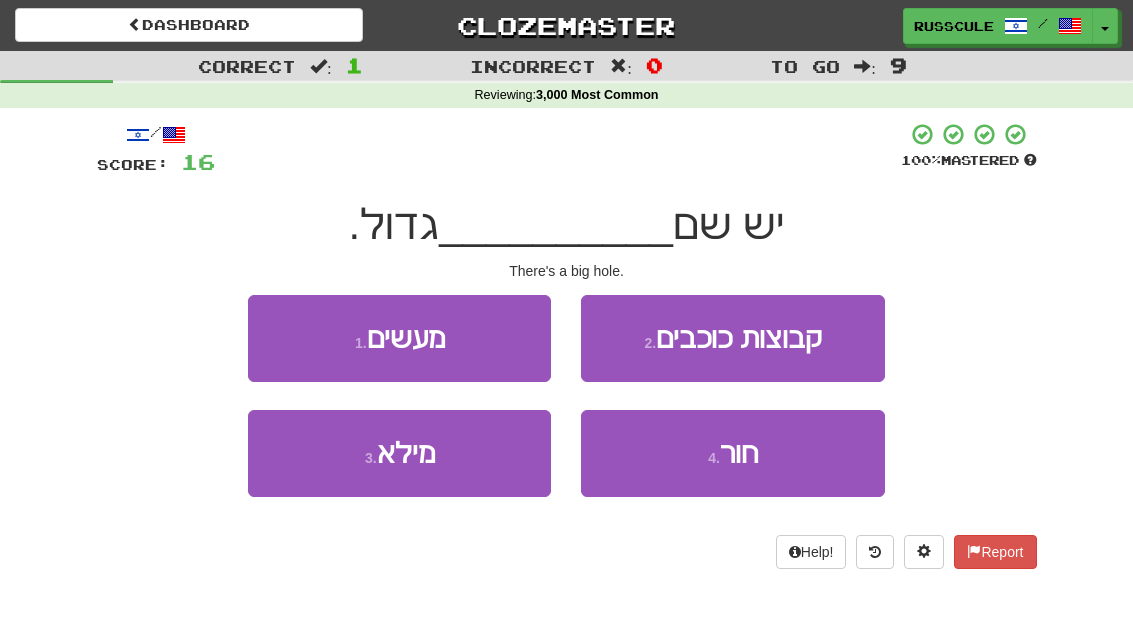 click on "4 .  חור" at bounding box center (732, 453) 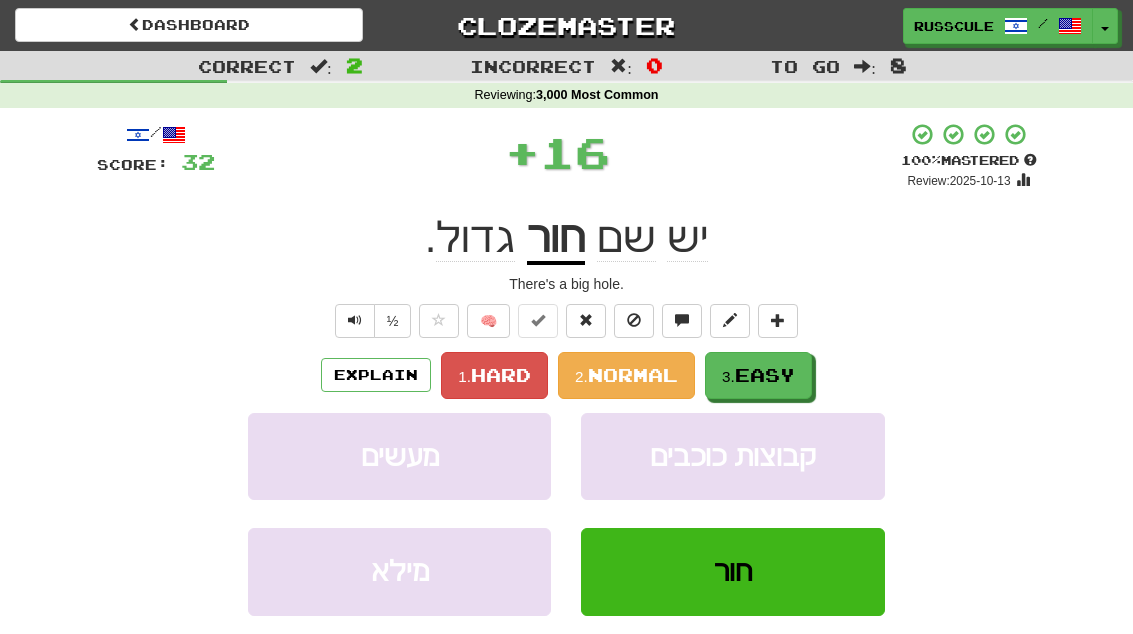 click on "3.  Easy" at bounding box center (758, 375) 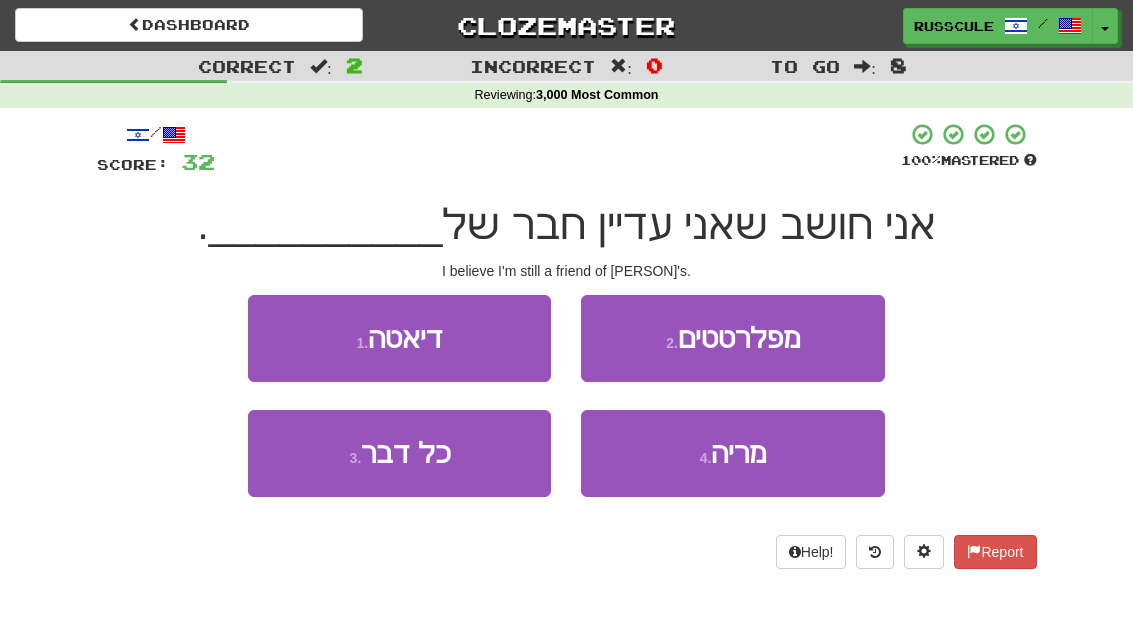 click on "4 .  [PERSON]" at bounding box center (732, 453) 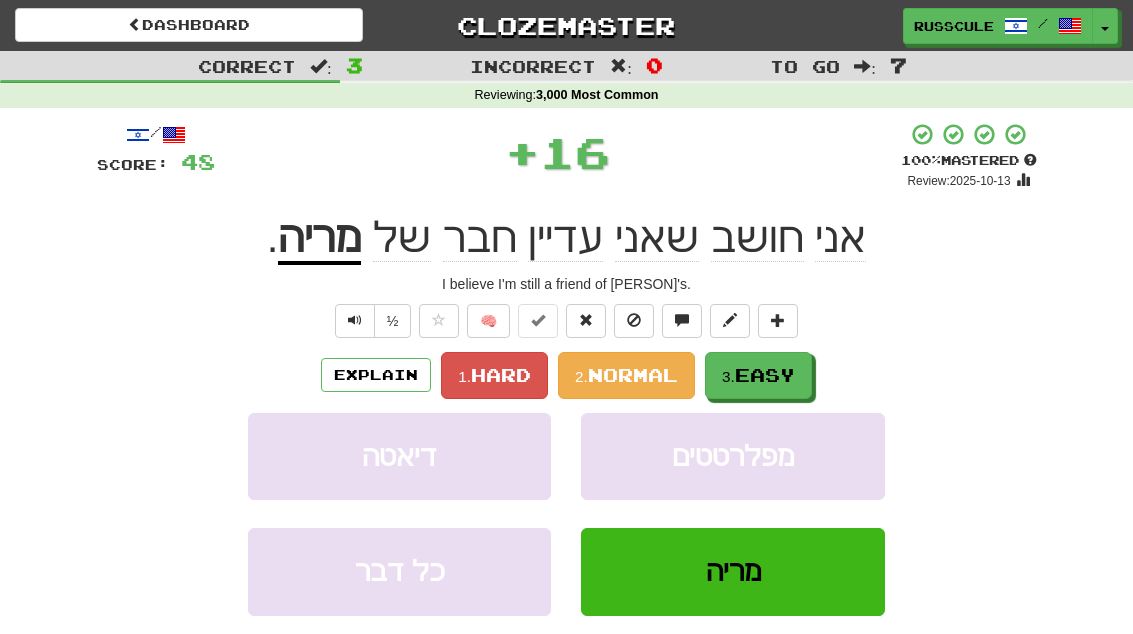 click on "3.  Easy" at bounding box center (758, 375) 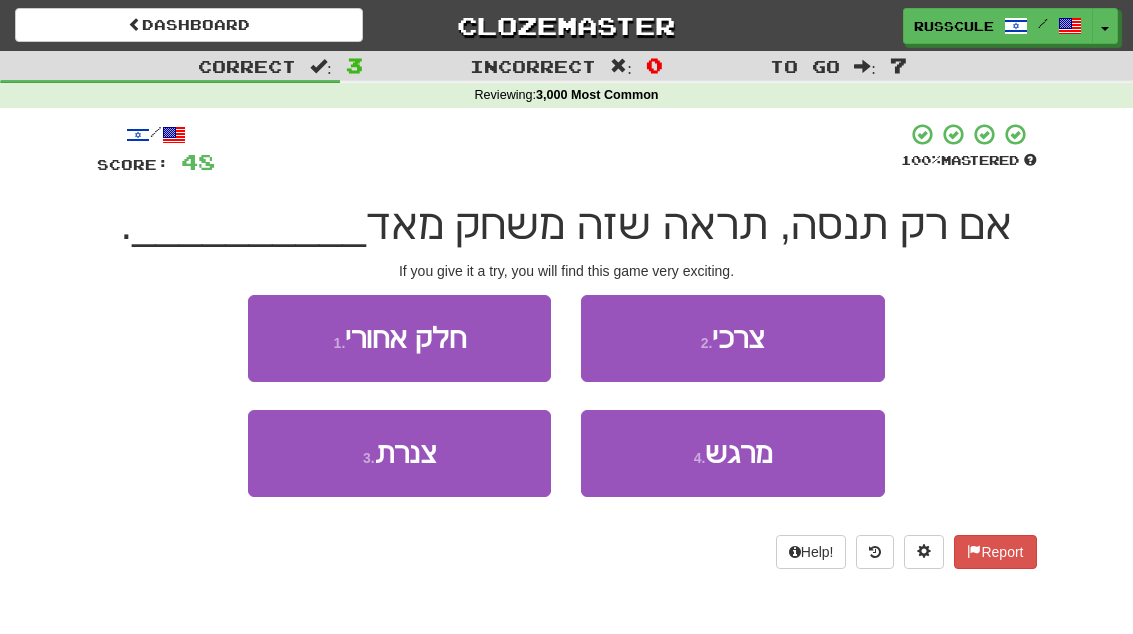 click on "4 .  מרגש" at bounding box center (732, 453) 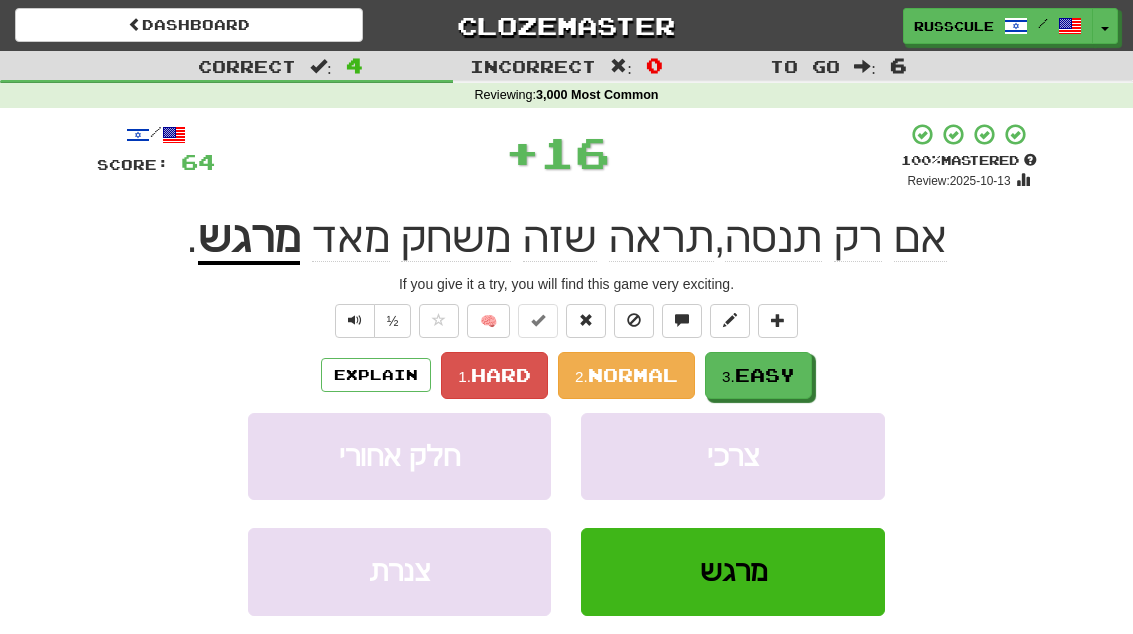click on "3.  Easy" at bounding box center [758, 375] 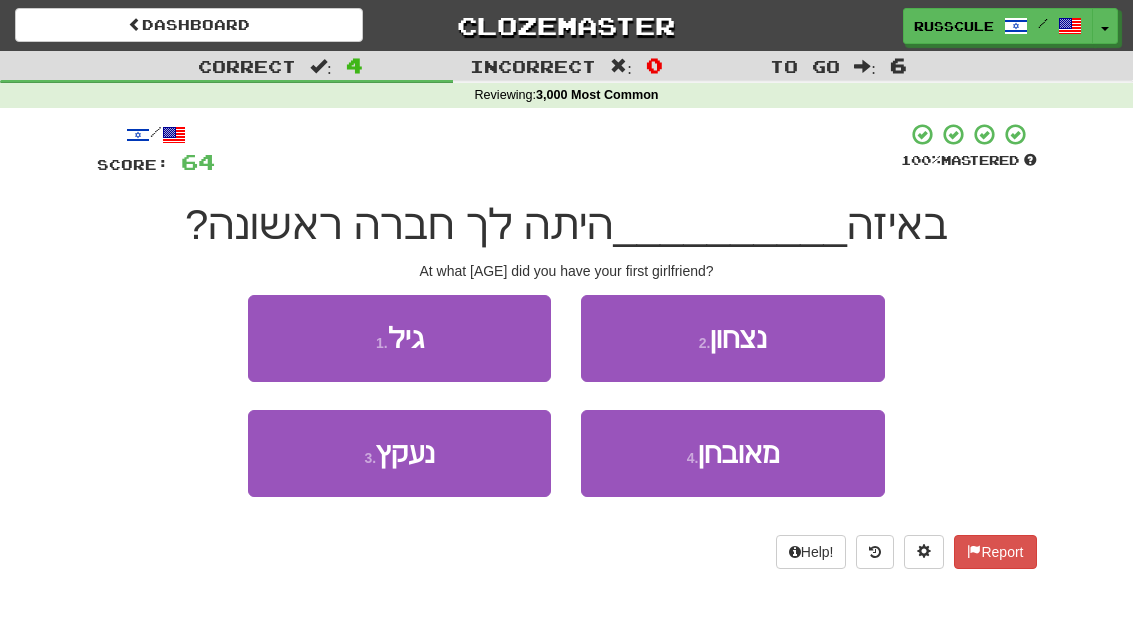 click on "1 .  גיל" at bounding box center (399, 338) 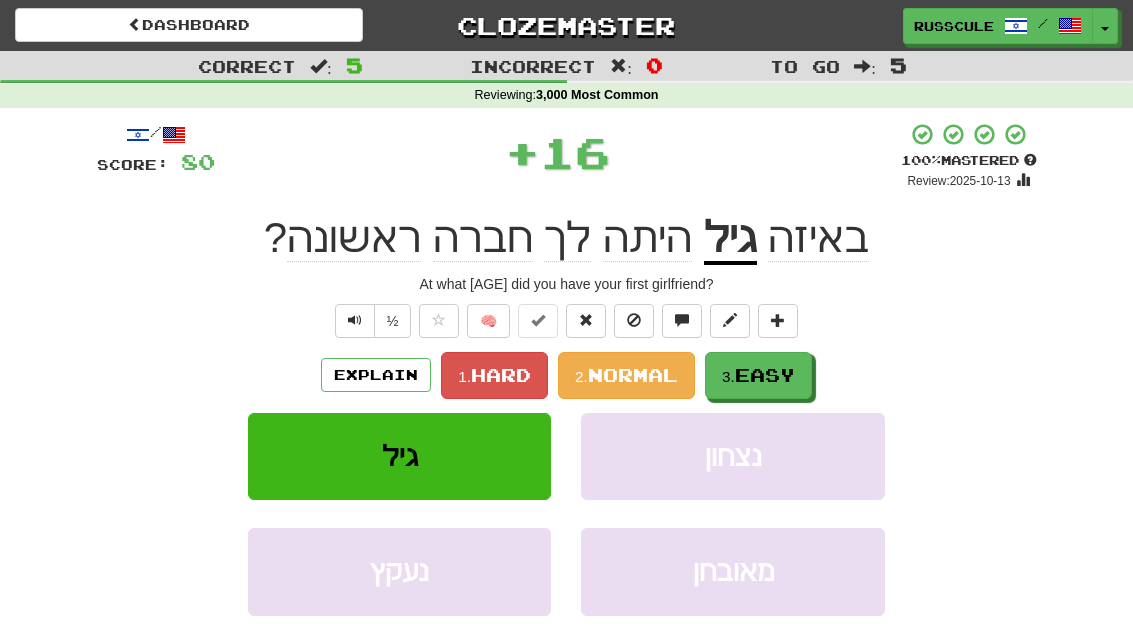 click on "3.  Easy" at bounding box center (758, 375) 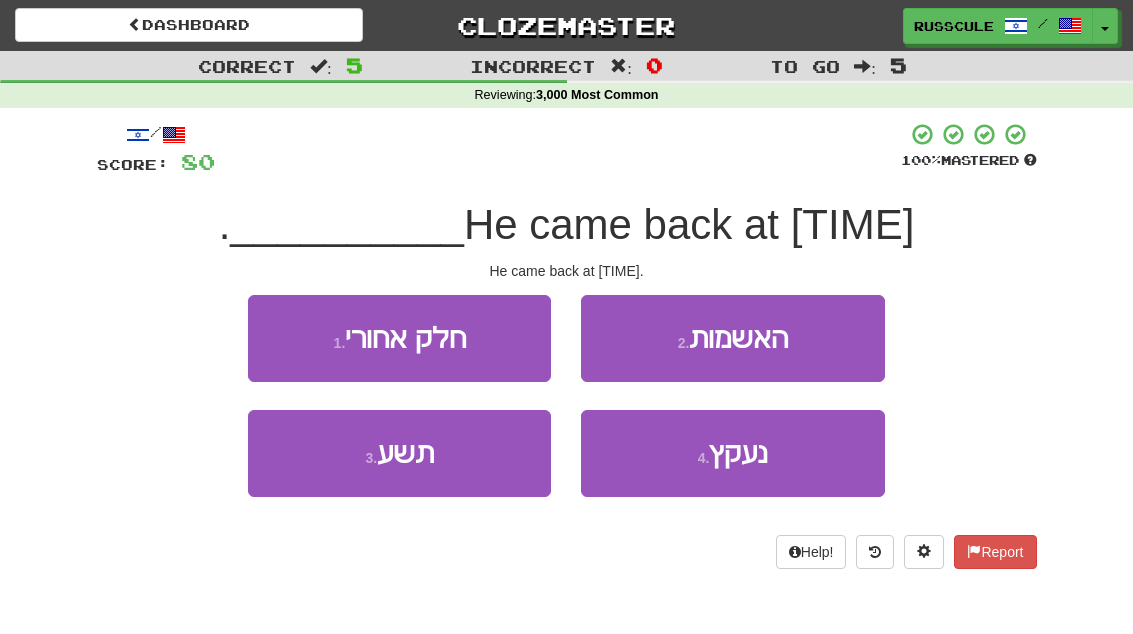 click on "3 .  תשע" at bounding box center (399, 453) 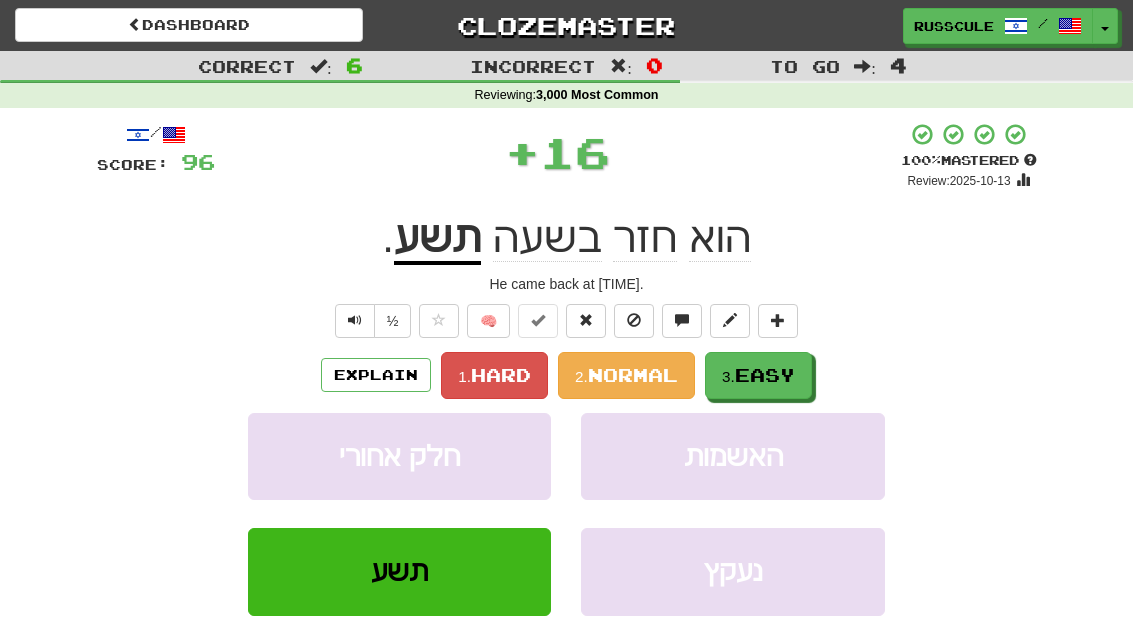 click on "3.  Easy" at bounding box center [758, 375] 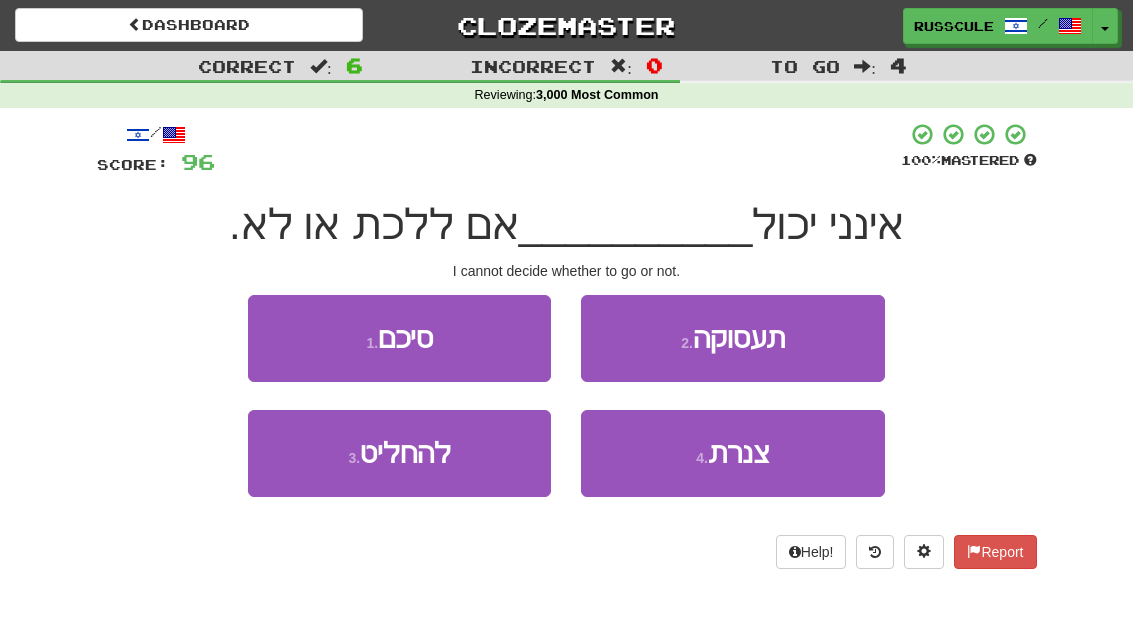 click on "3 .  להחליט" at bounding box center [399, 453] 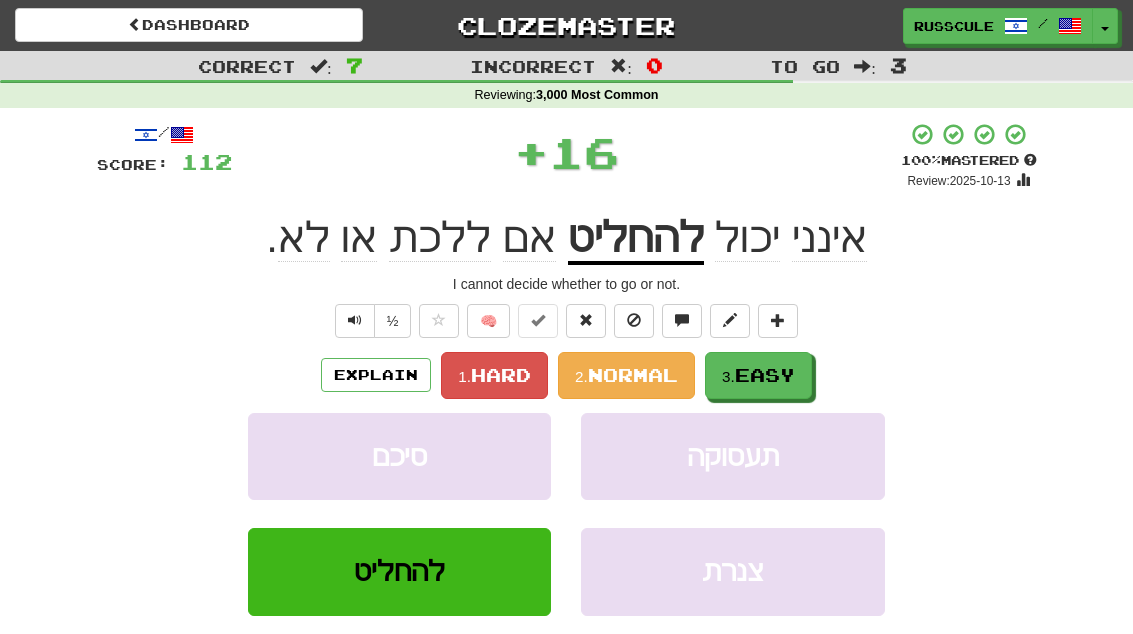 click on "Easy" at bounding box center [765, 375] 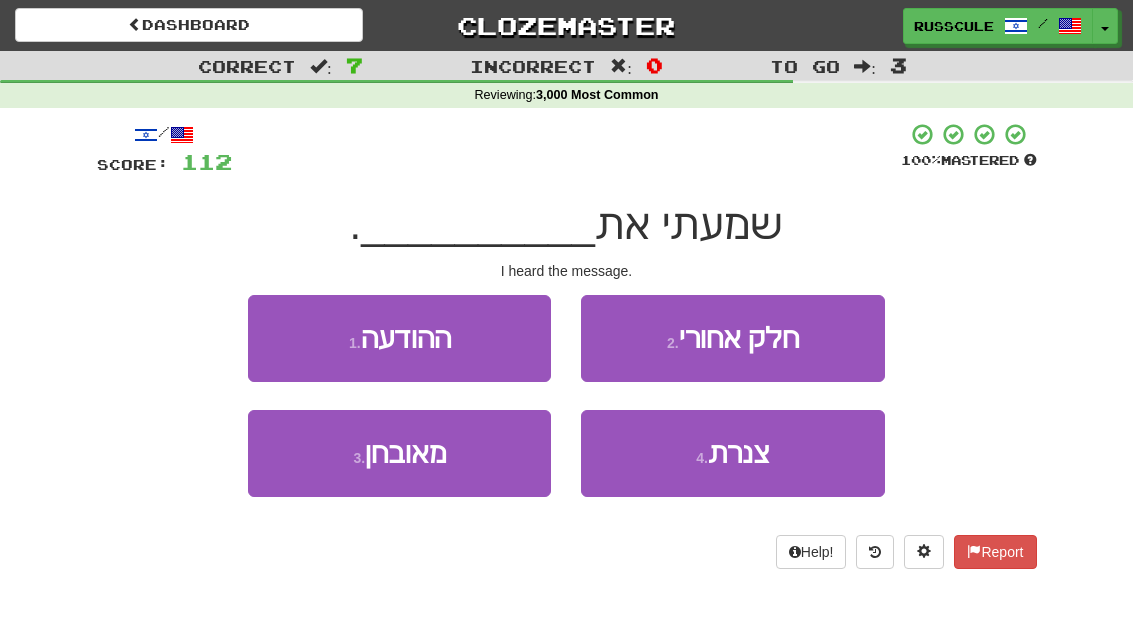 click on "1 .  ההודעה" at bounding box center (399, 338) 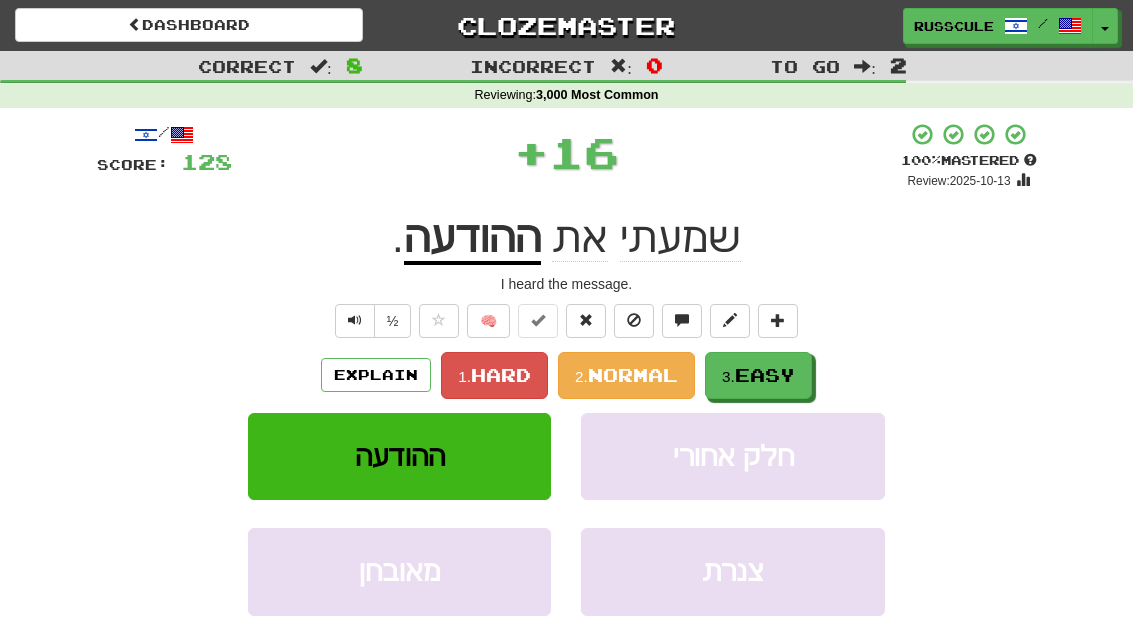 click on "Easy" at bounding box center (765, 375) 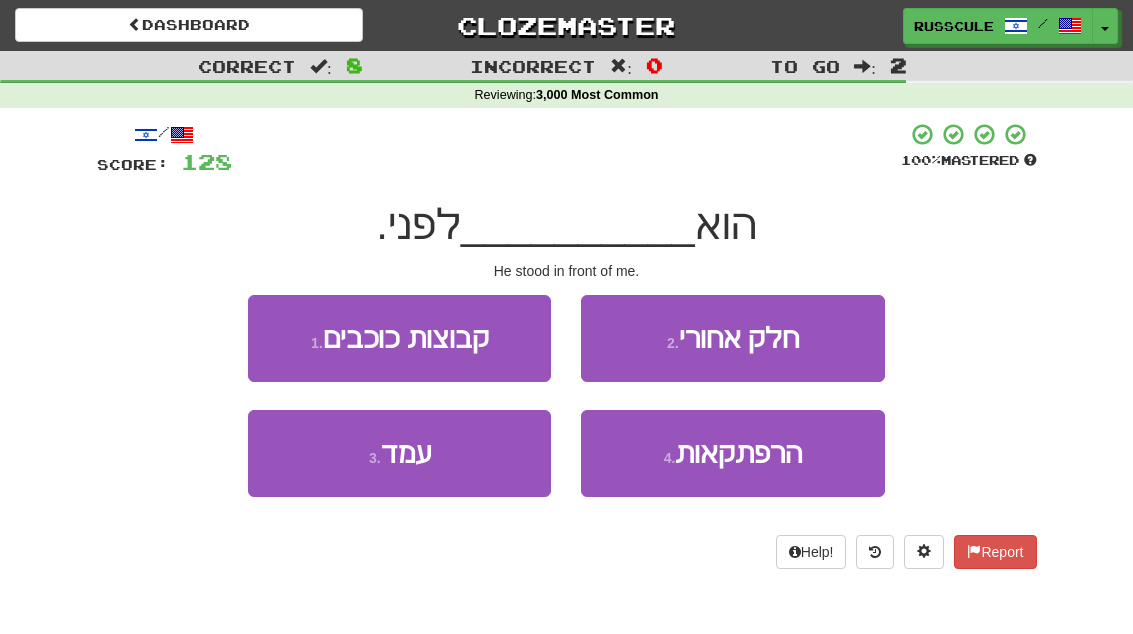 click on "3 .  עמד" at bounding box center (399, 453) 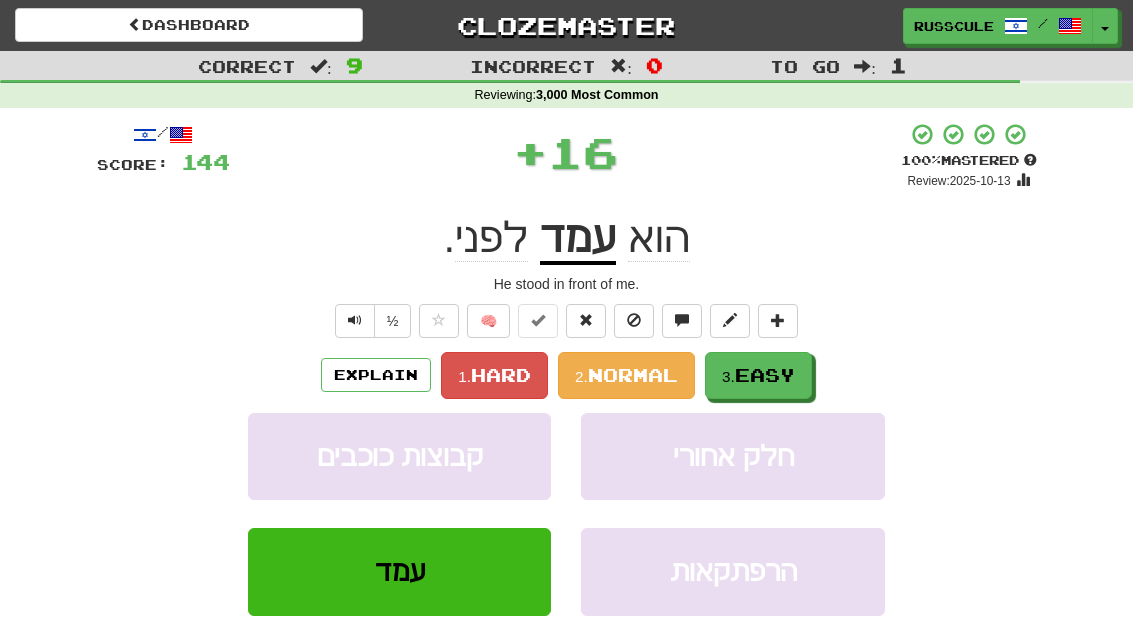 click on "Easy" at bounding box center [765, 375] 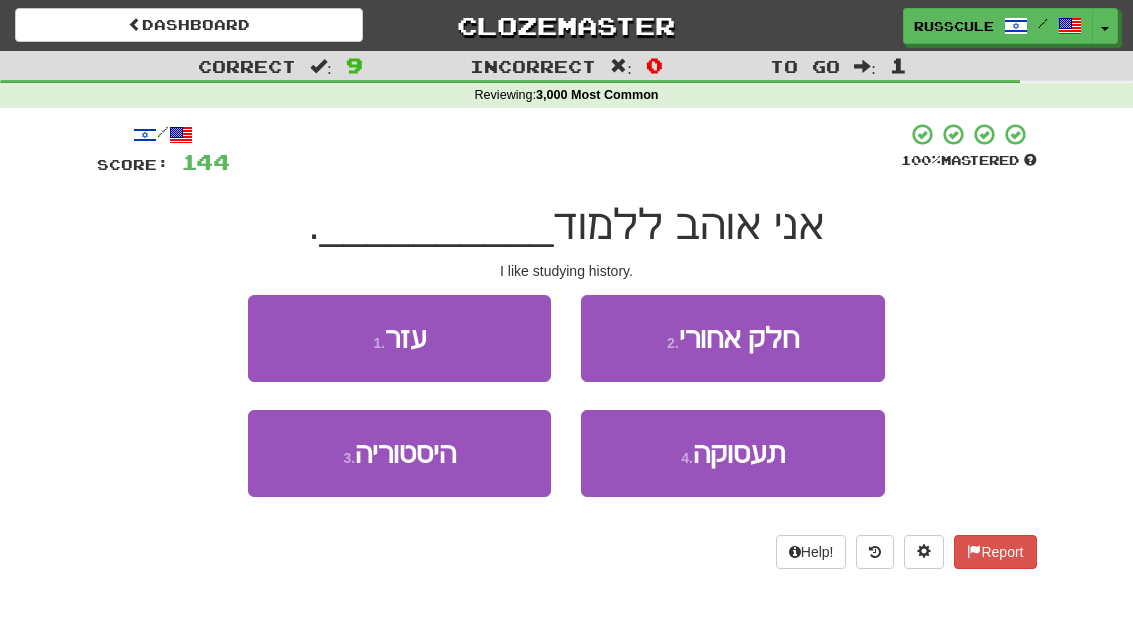 click on "3 .  היסטוריה" at bounding box center (399, 453) 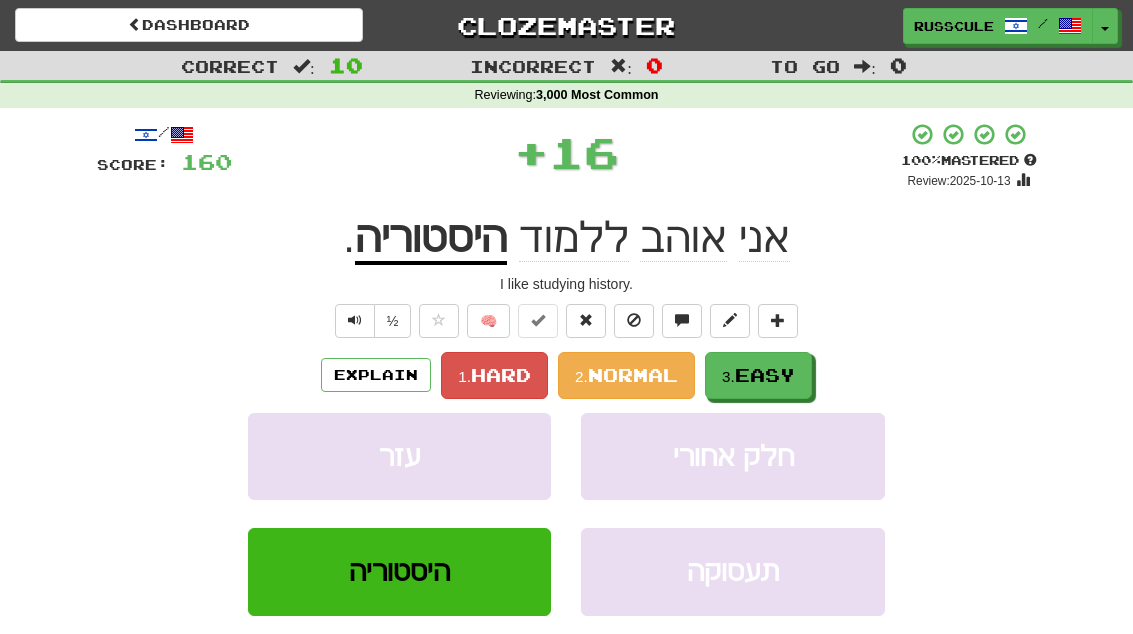 click on "Easy" at bounding box center (765, 375) 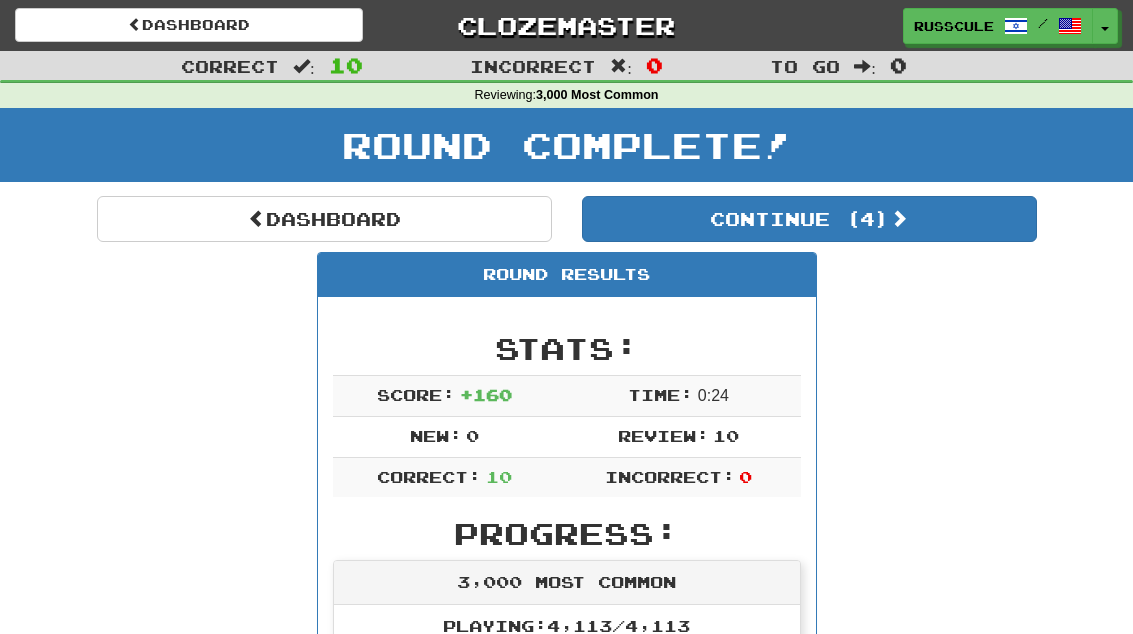 click on "Continue ( 4 )" at bounding box center (809, 219) 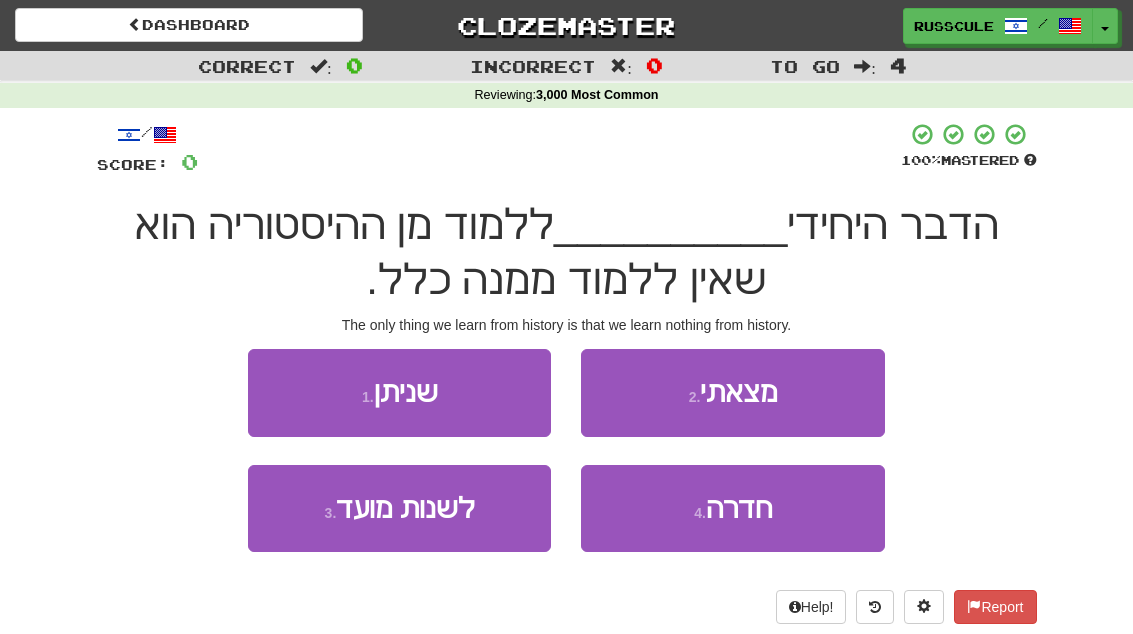 click on "1 .  שניתן" at bounding box center (399, 392) 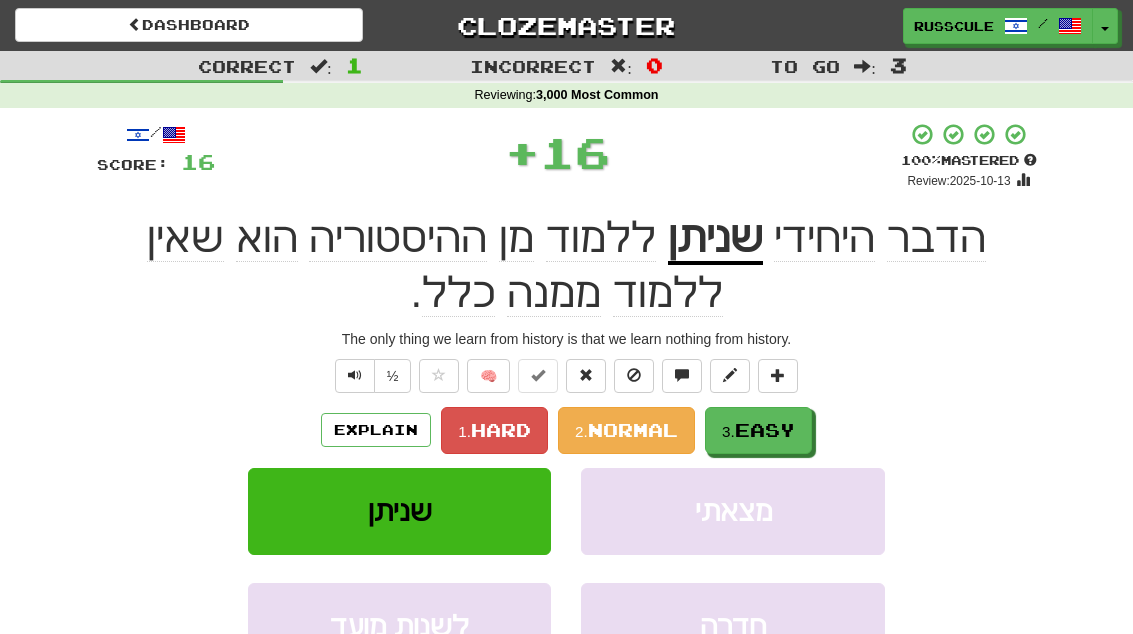 click on "Easy" at bounding box center [765, 430] 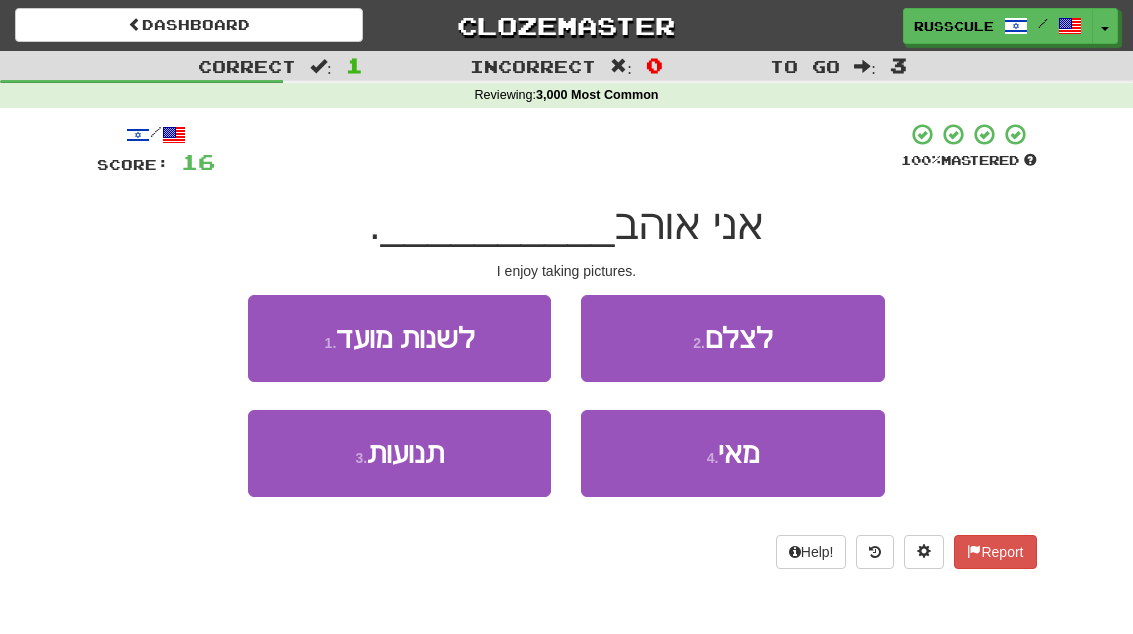 click on "2 .  לצלם" at bounding box center (732, 338) 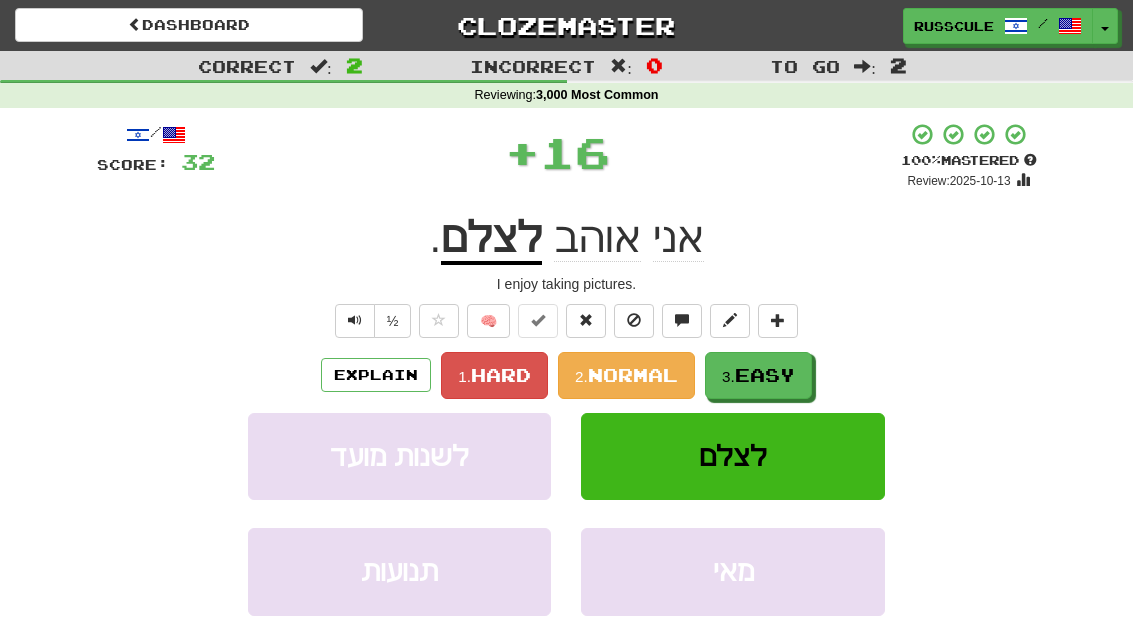 click on "Easy" at bounding box center [765, 375] 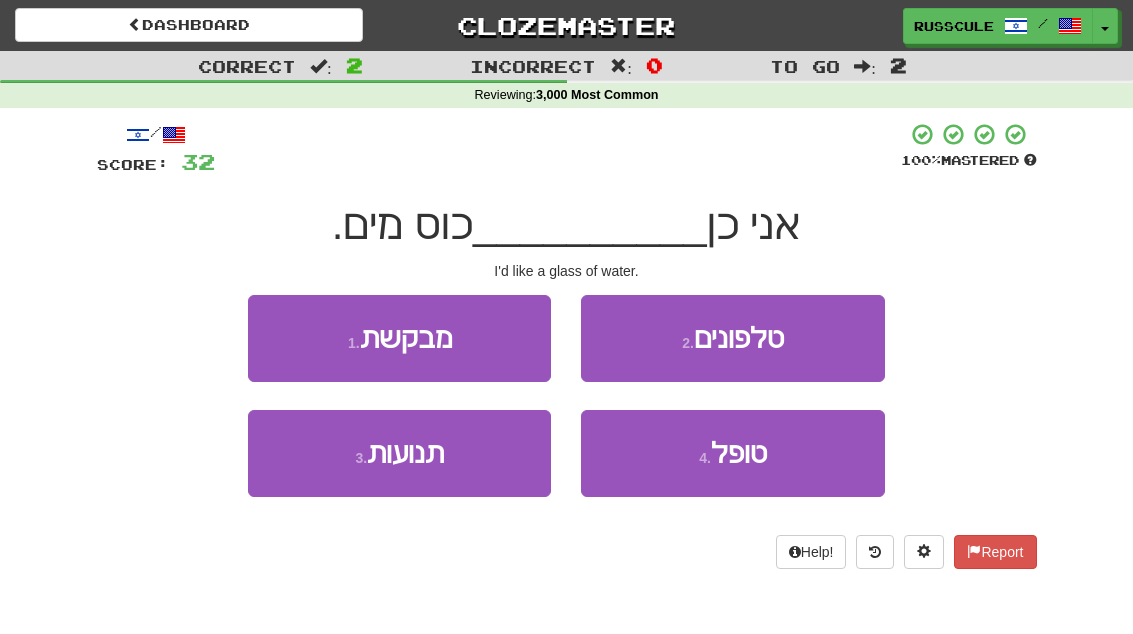 click on "1 .  מבקשת" at bounding box center [399, 338] 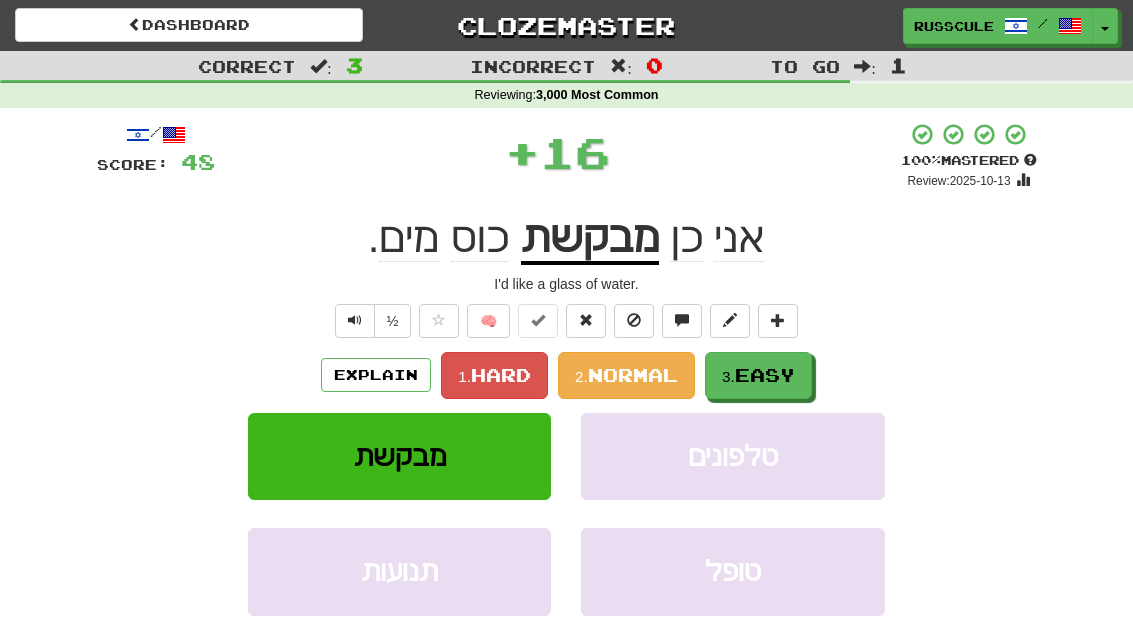 click on "Easy" at bounding box center (765, 375) 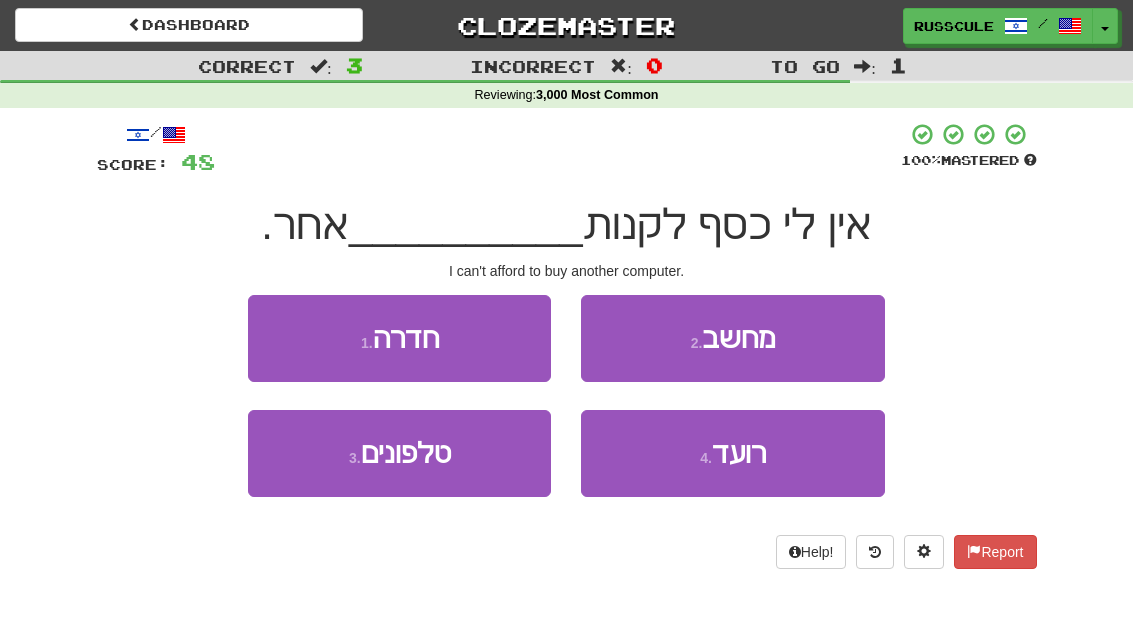 click on "2 .  מחשב" at bounding box center (732, 338) 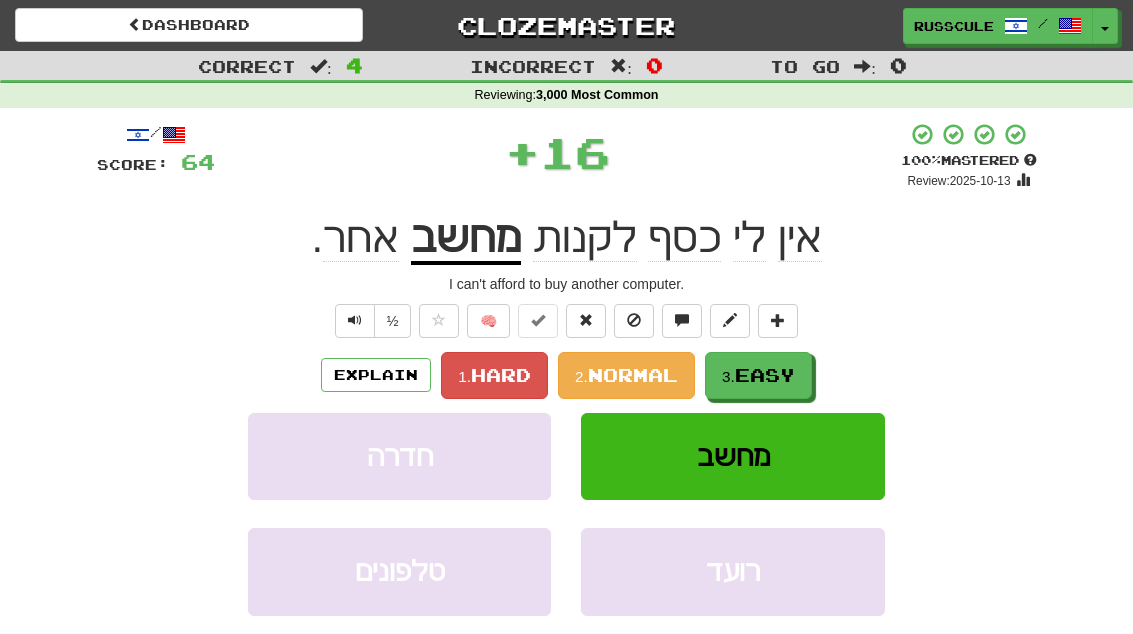 click on "Easy" at bounding box center (765, 375) 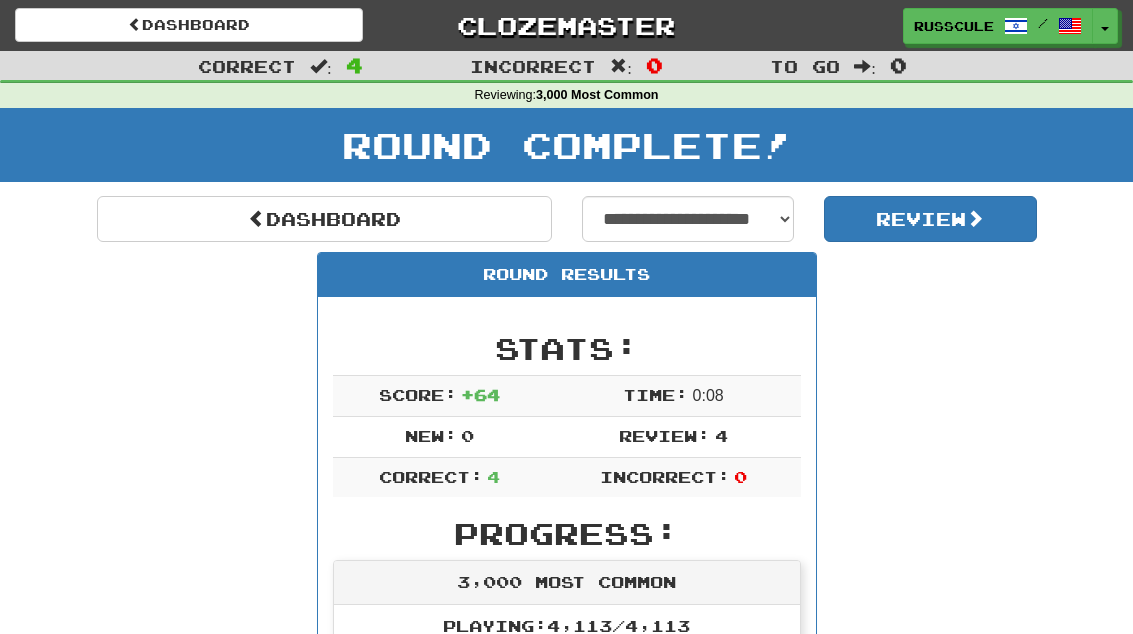 click on "Dashboard" at bounding box center (324, 219) 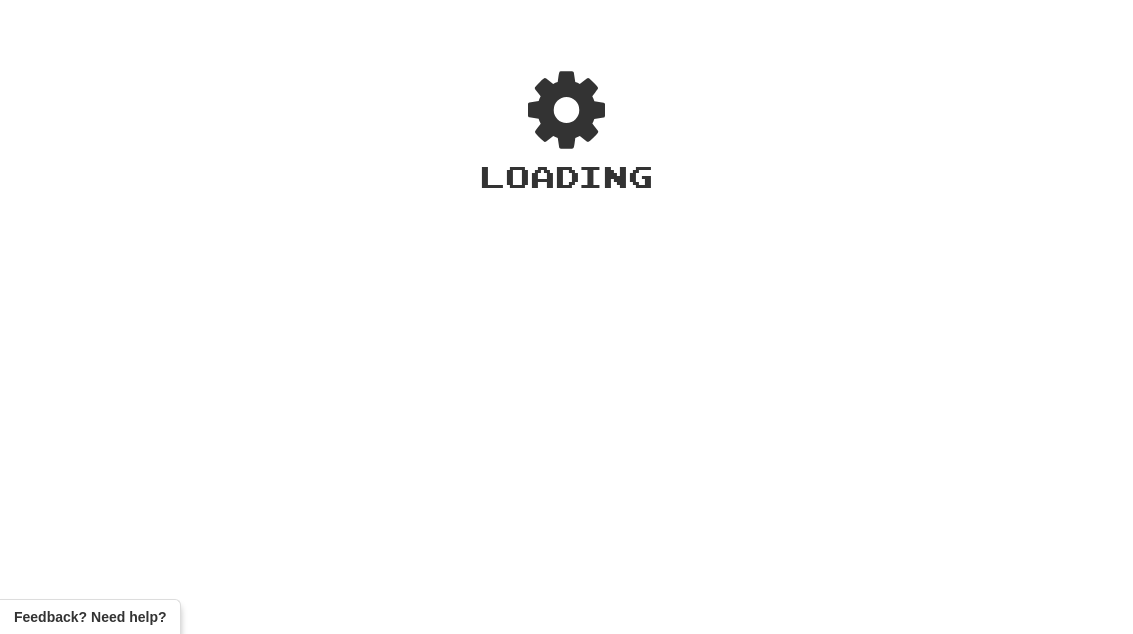 scroll, scrollTop: 0, scrollLeft: 0, axis: both 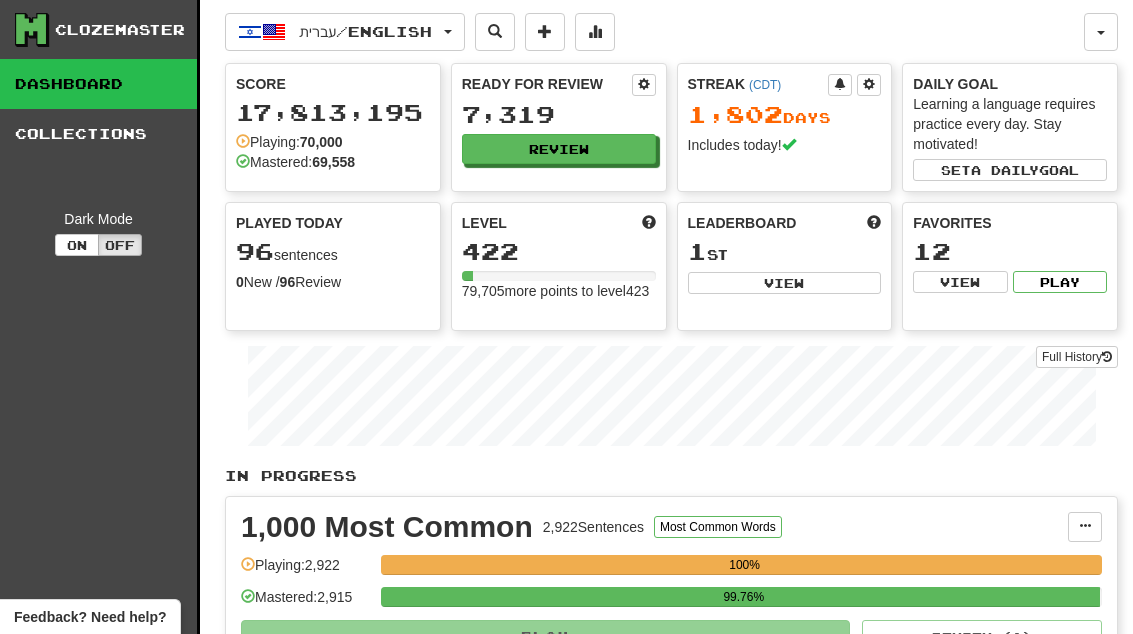 click on "Review" at bounding box center (559, 149) 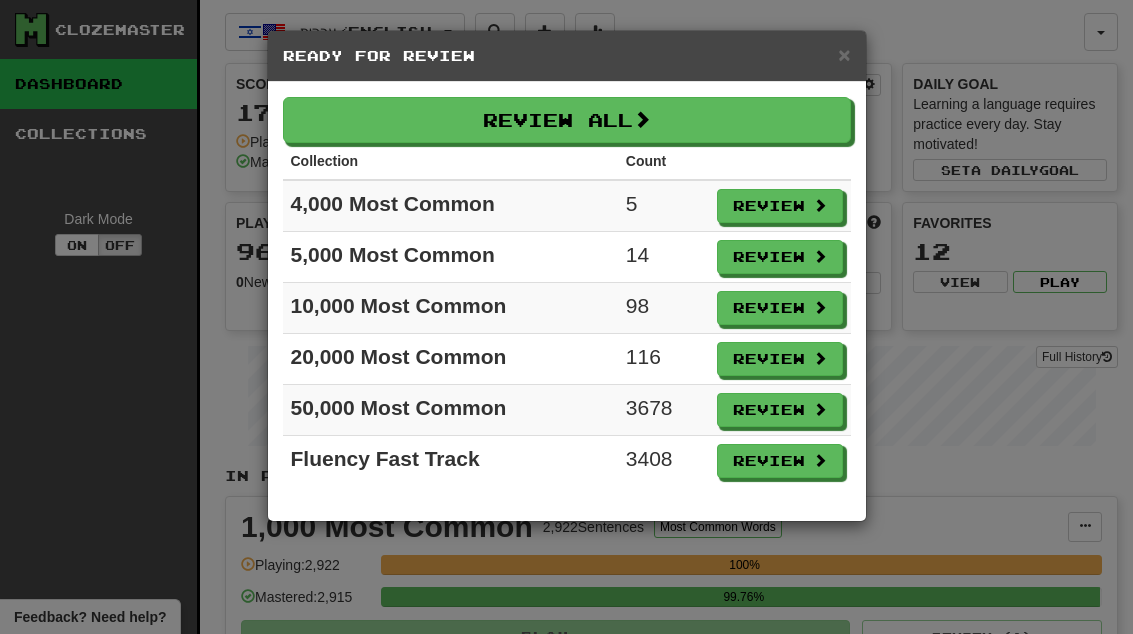 click on "Review" at bounding box center [780, 206] 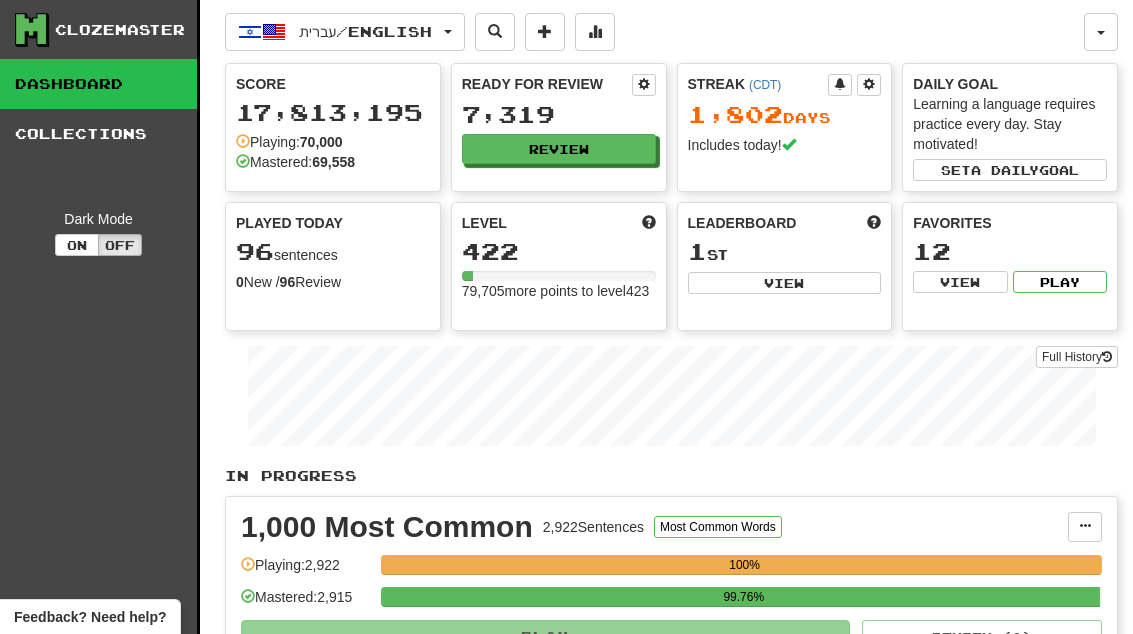 select on "**" 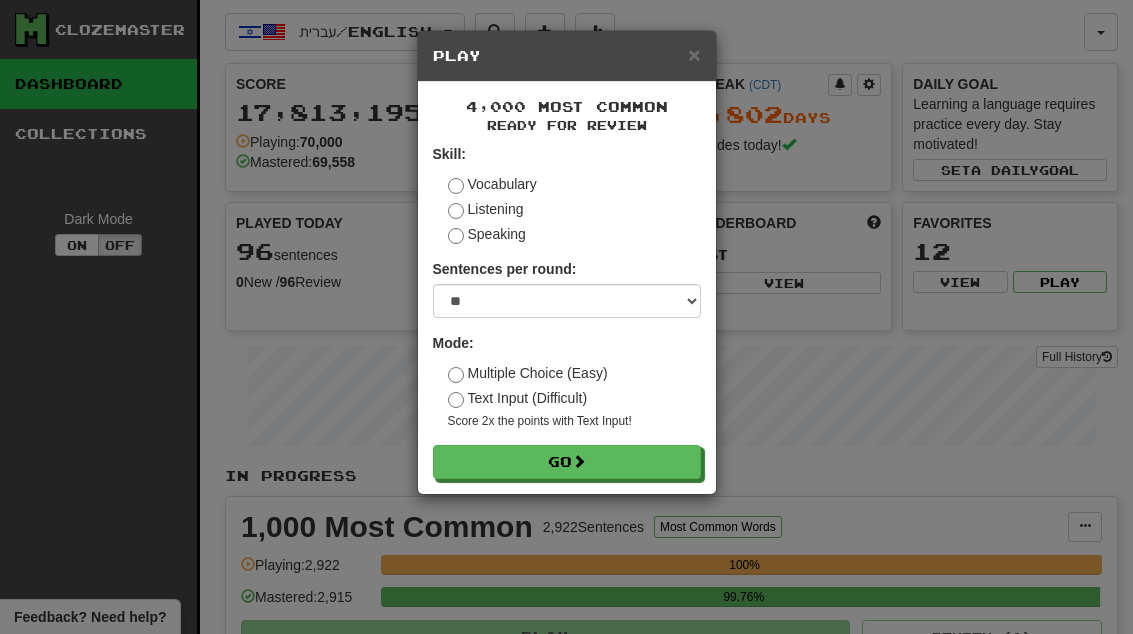 click on "Go" at bounding box center [567, 462] 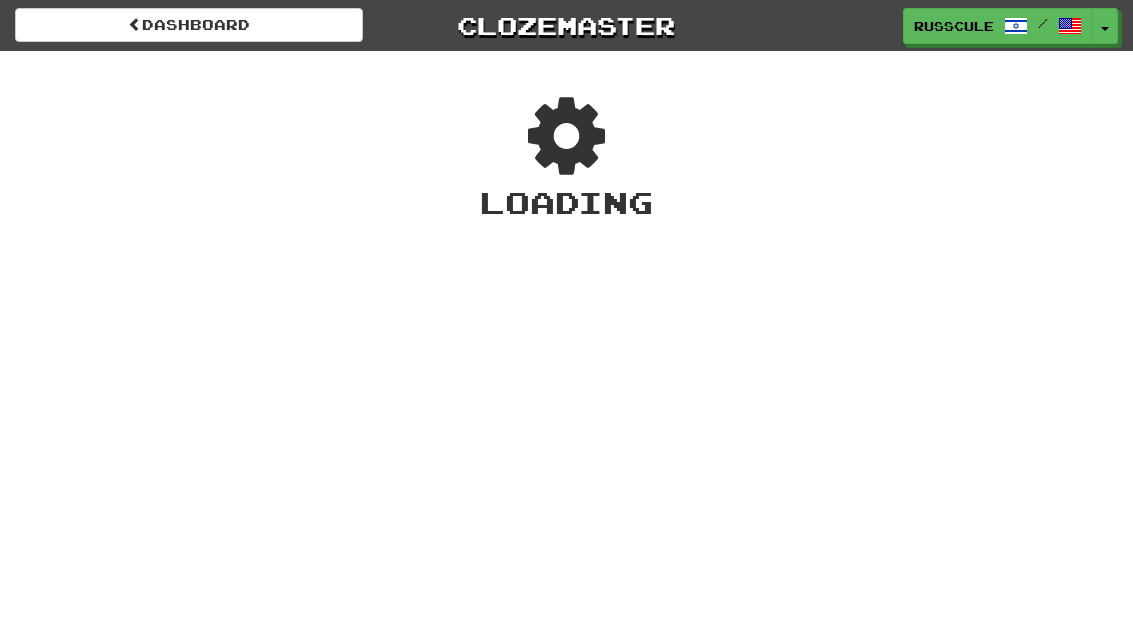 scroll, scrollTop: 0, scrollLeft: 0, axis: both 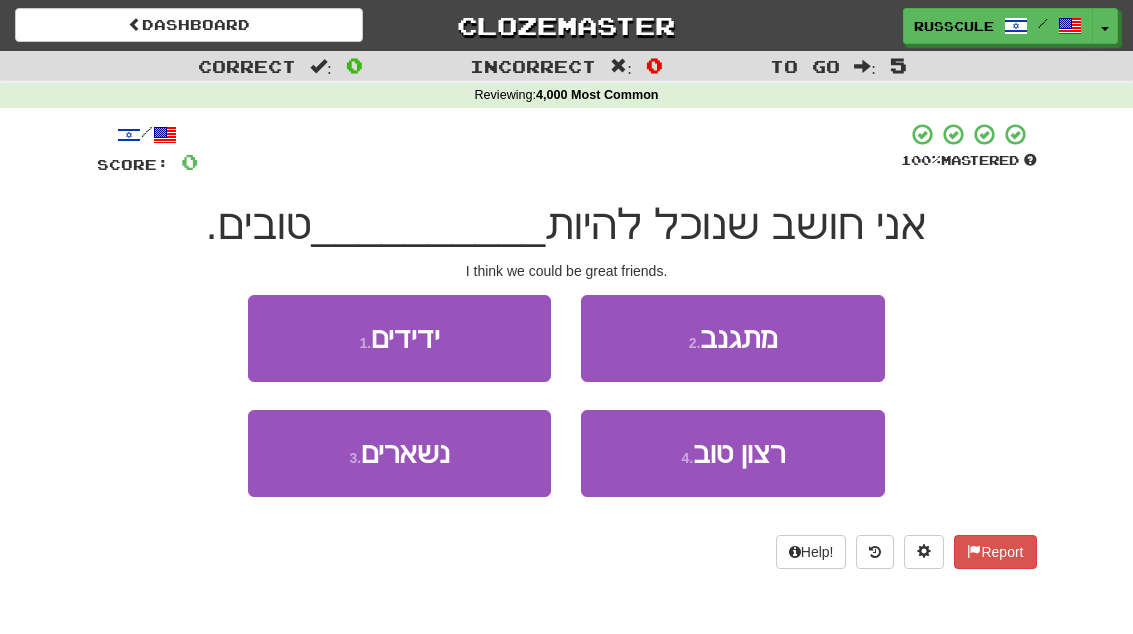 click on "1 .  [FIRST]" at bounding box center (399, 338) 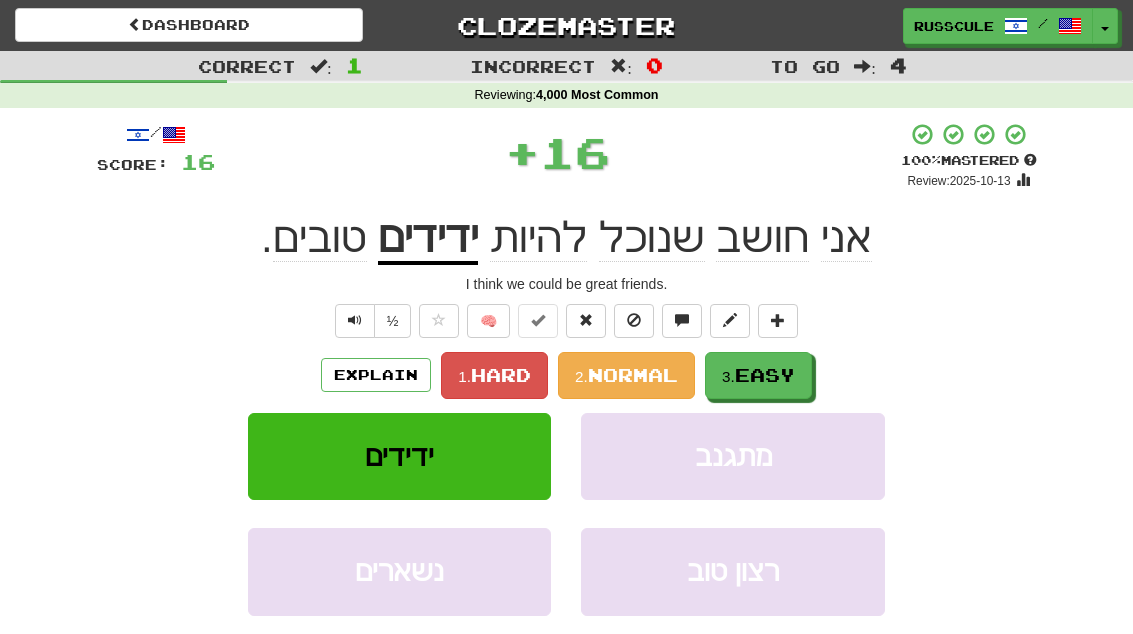 click on "Easy" at bounding box center (765, 375) 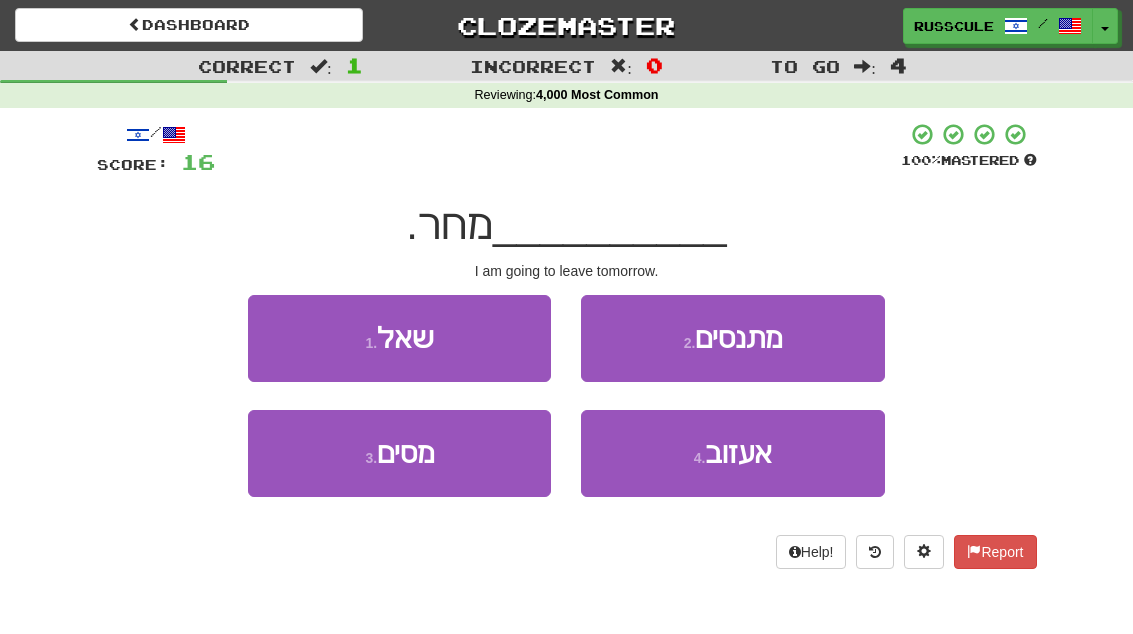 click on "4 .  אעזוב" at bounding box center [732, 453] 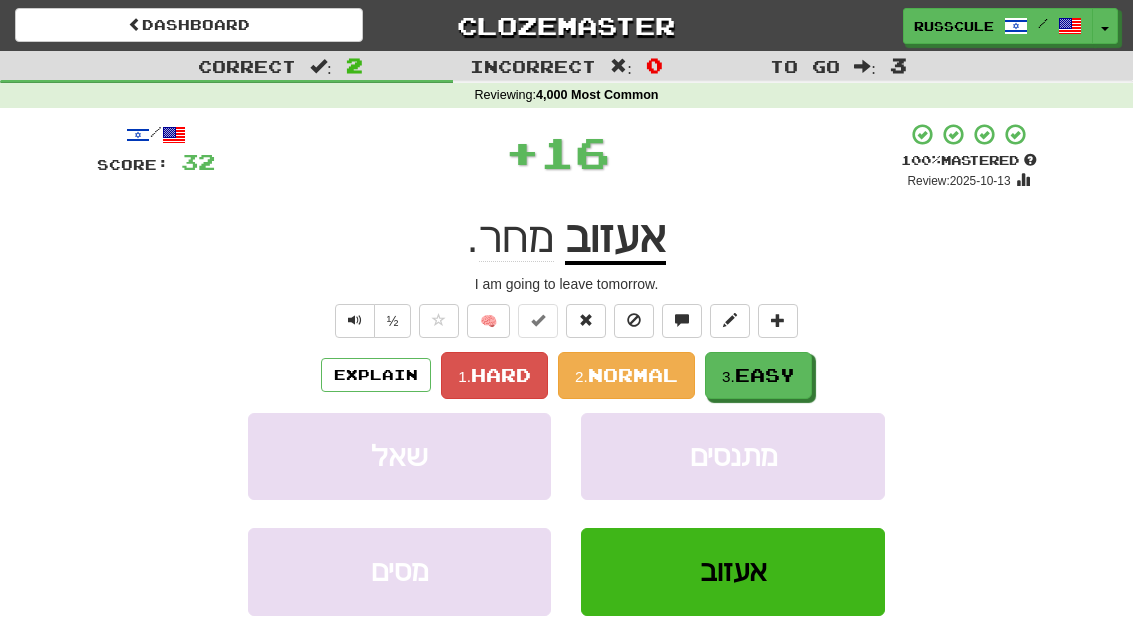 click on "3.  Easy" at bounding box center [758, 375] 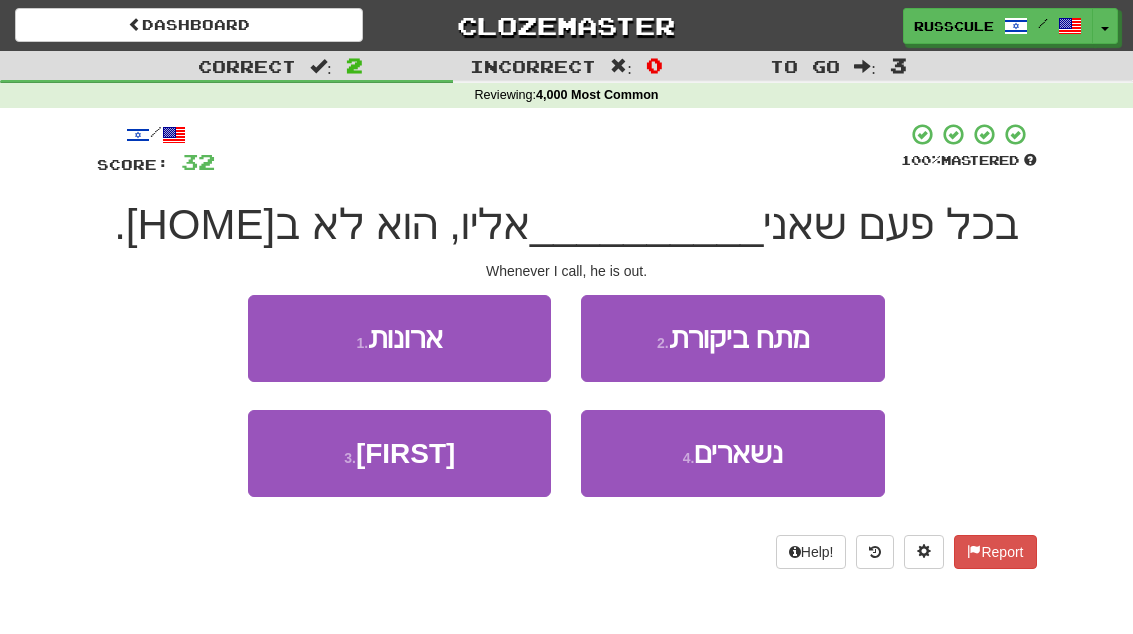 click on "3 .  מתקשרת" at bounding box center (399, 453) 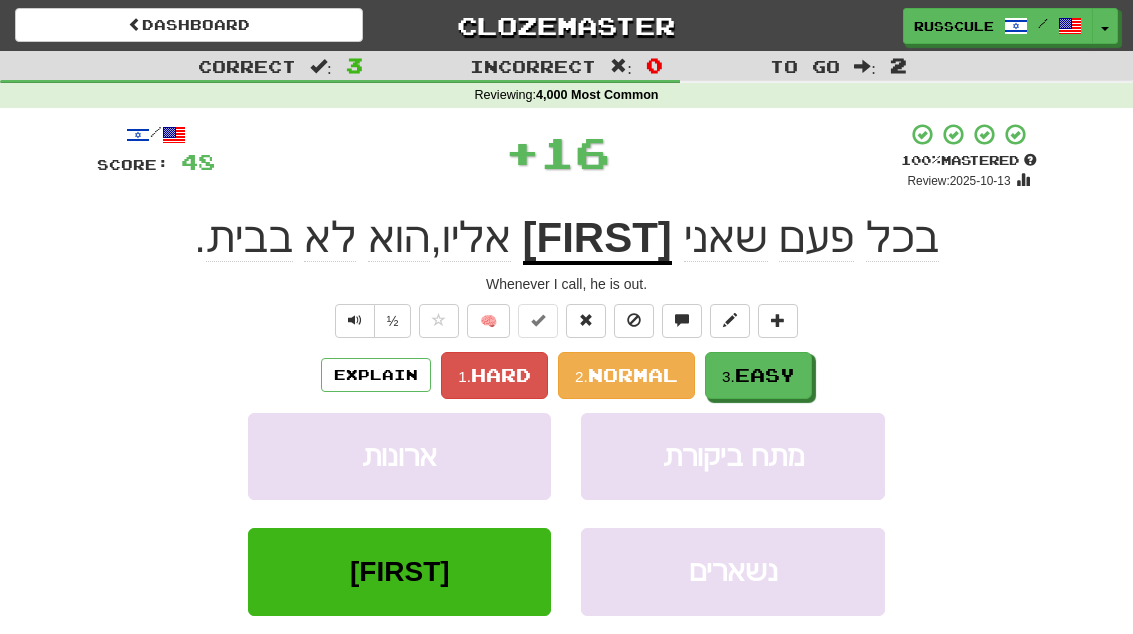 click on "Easy" at bounding box center [765, 375] 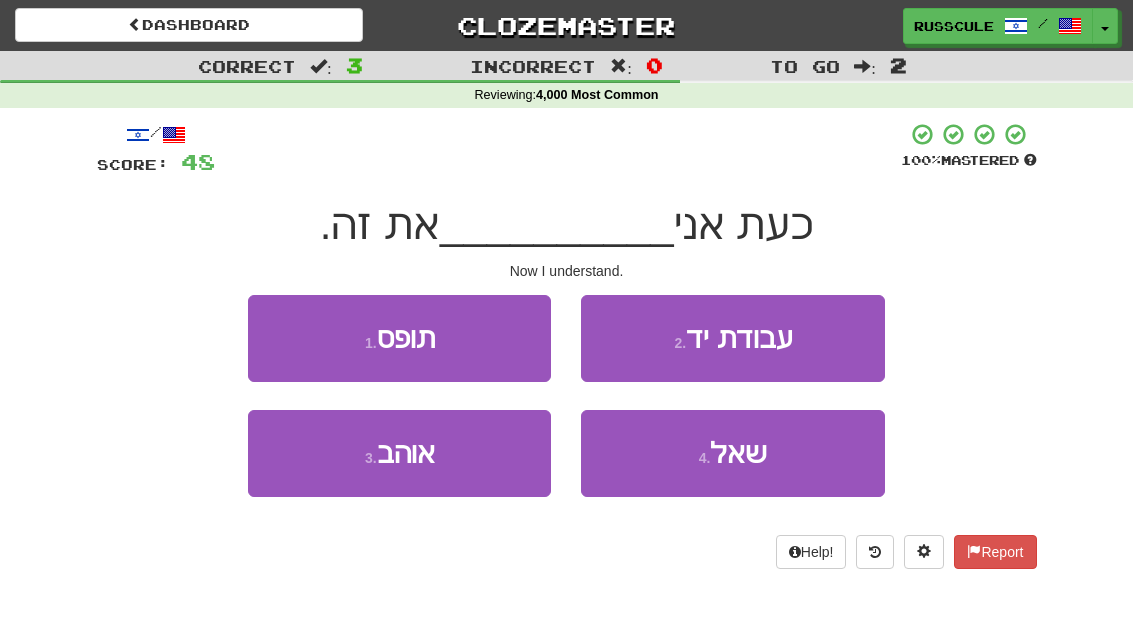 click on "3 .  אוהב" at bounding box center [399, 453] 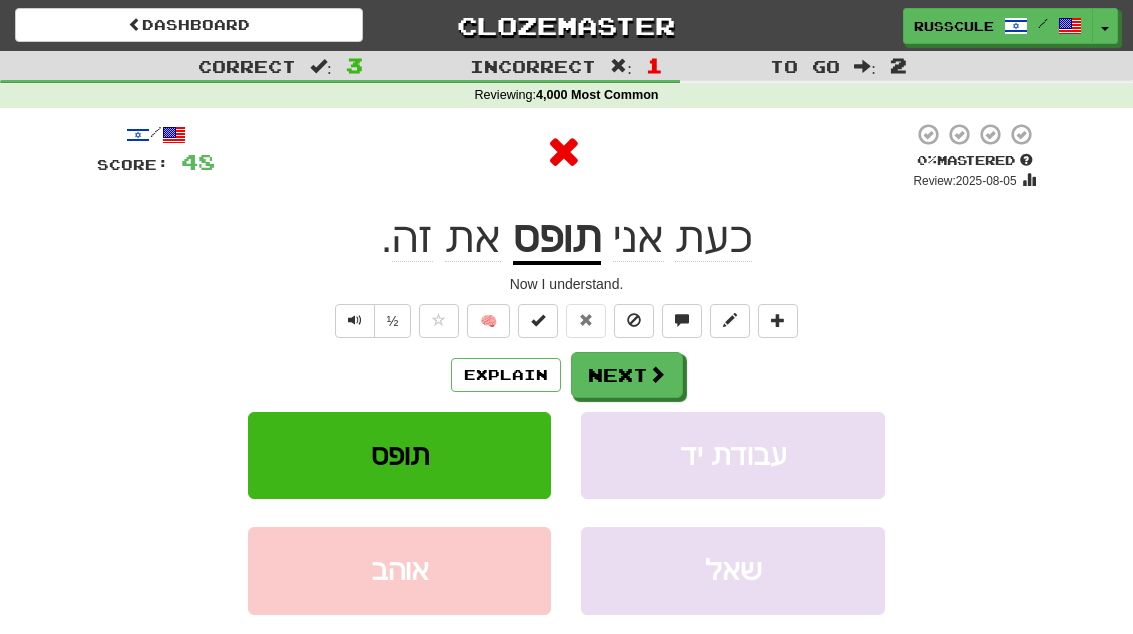 click on "Next" at bounding box center (627, 375) 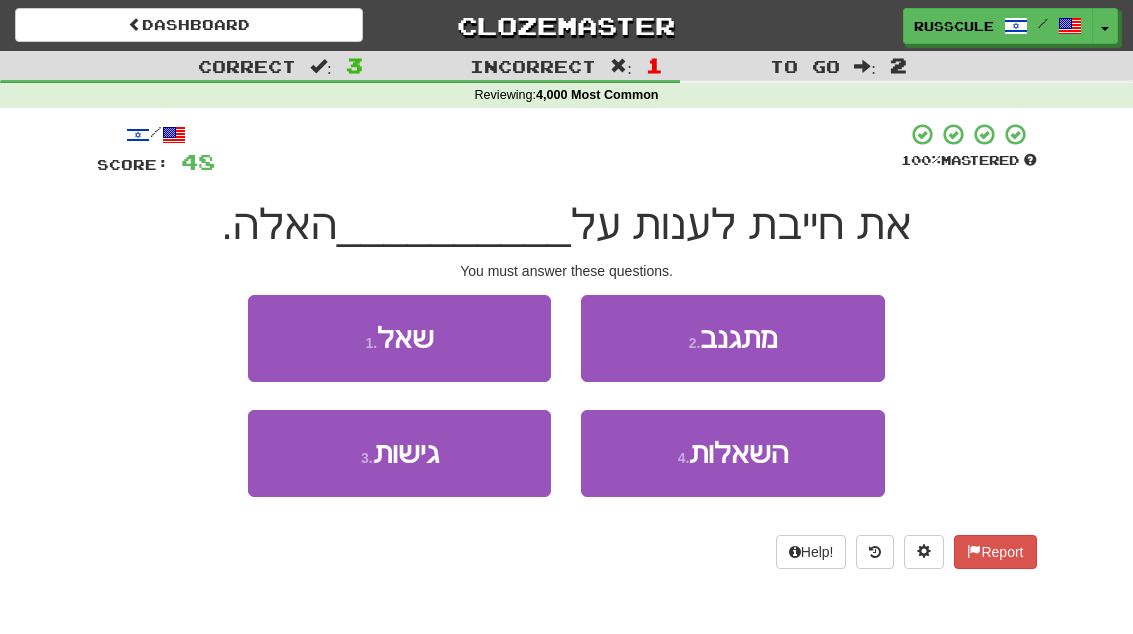 click on "השאלות" at bounding box center [738, 453] 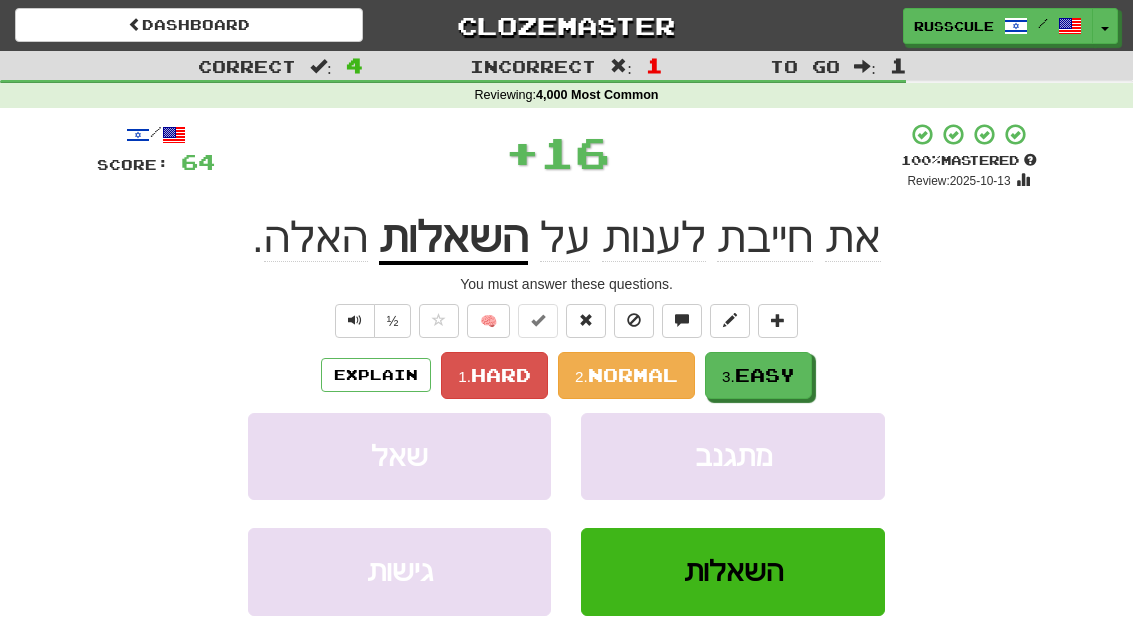 click on "Easy" at bounding box center [765, 375] 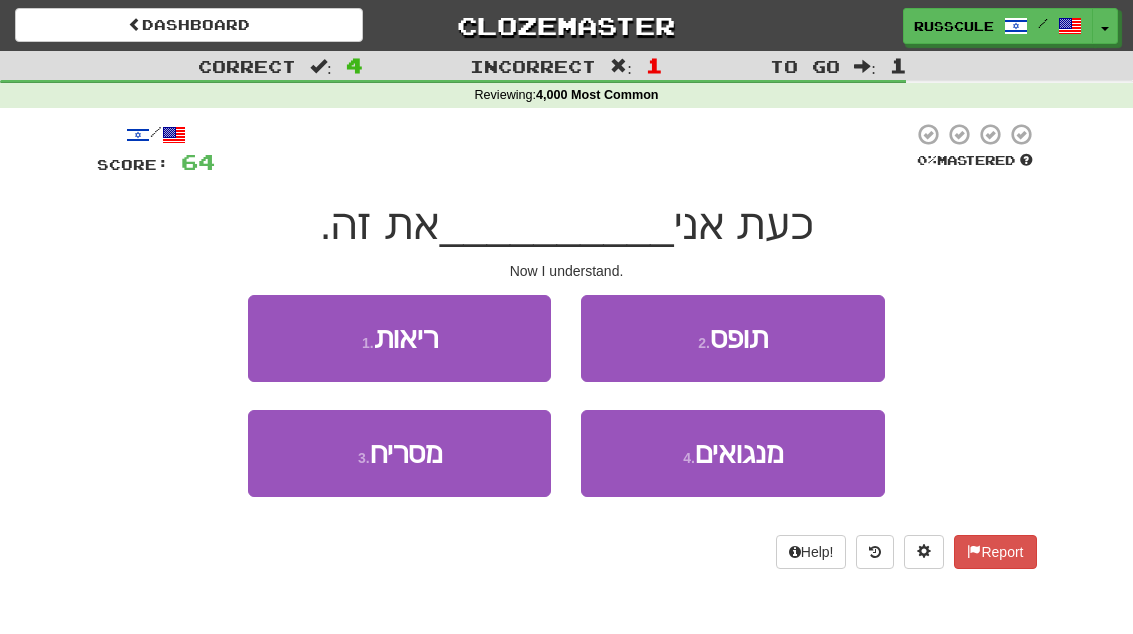 click on "2 .  תופס" at bounding box center [732, 338] 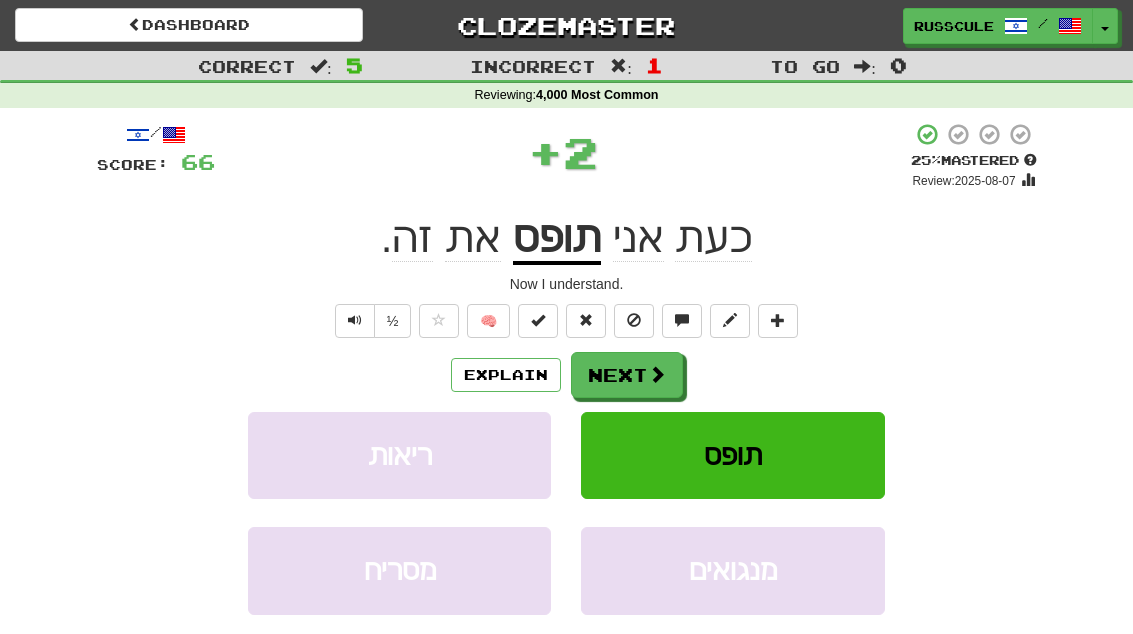 click on "Next" at bounding box center (627, 375) 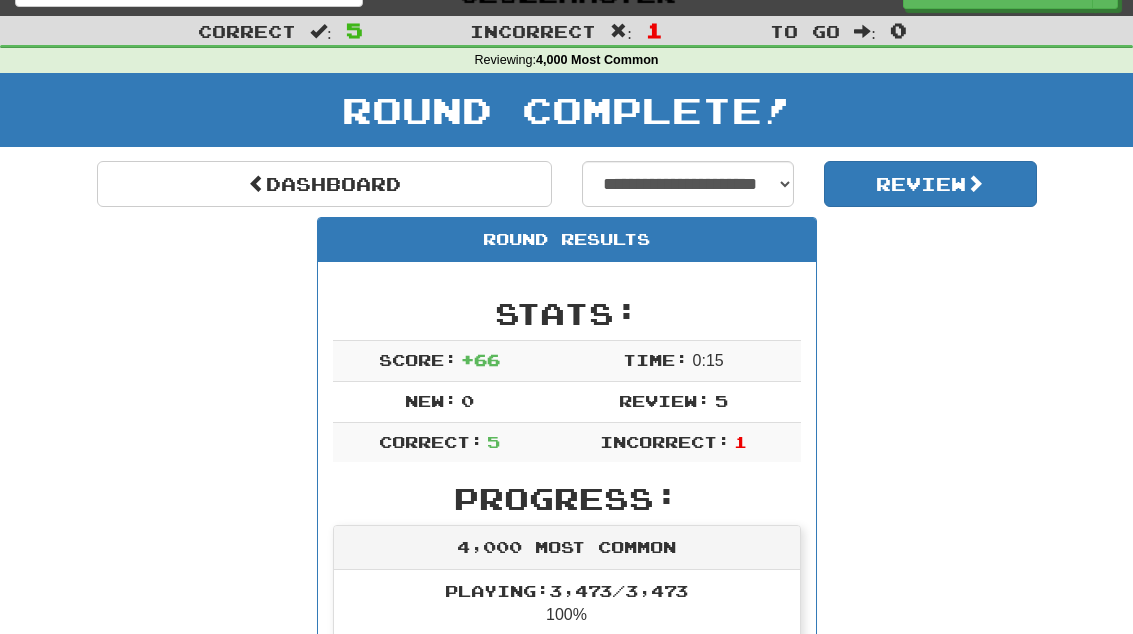 scroll, scrollTop: 0, scrollLeft: 0, axis: both 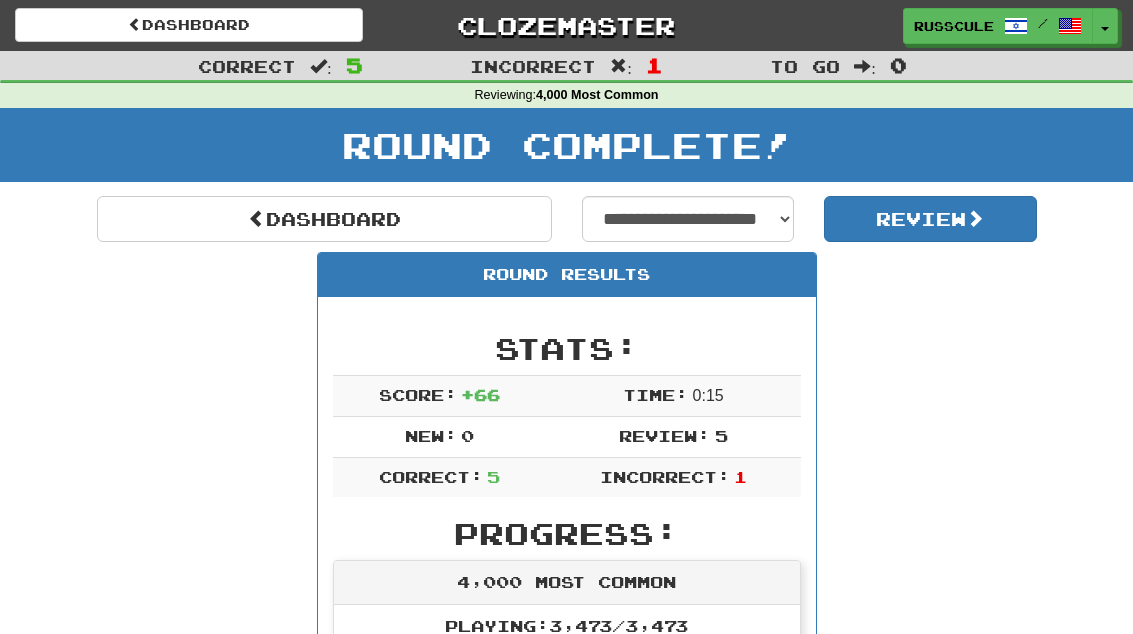 click on "Dashboard" at bounding box center (324, 219) 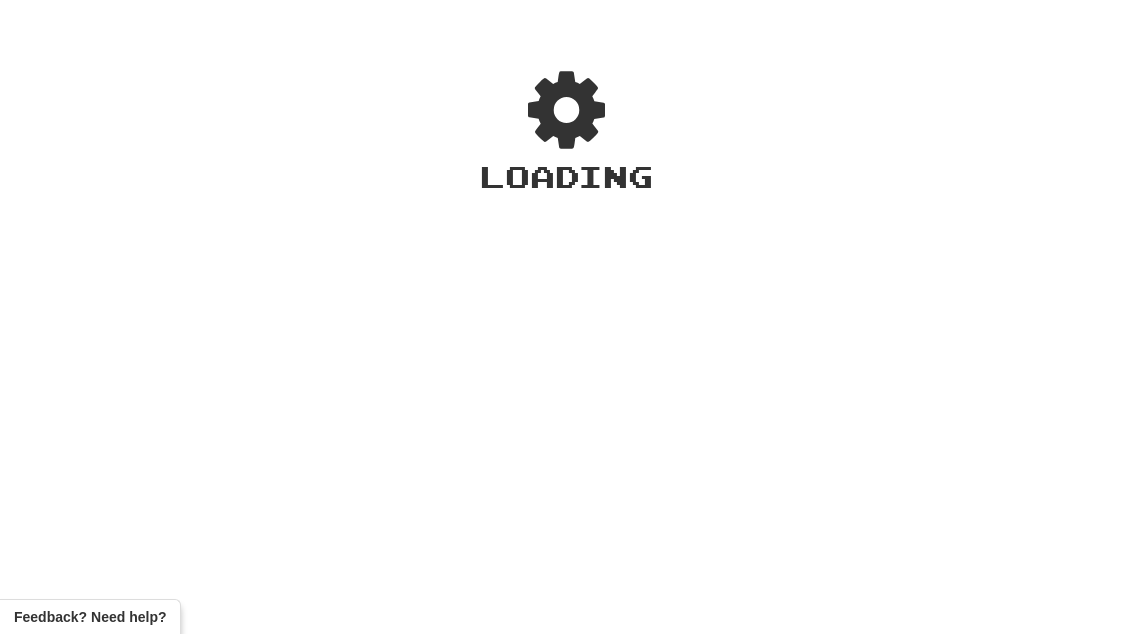 scroll, scrollTop: 0, scrollLeft: 0, axis: both 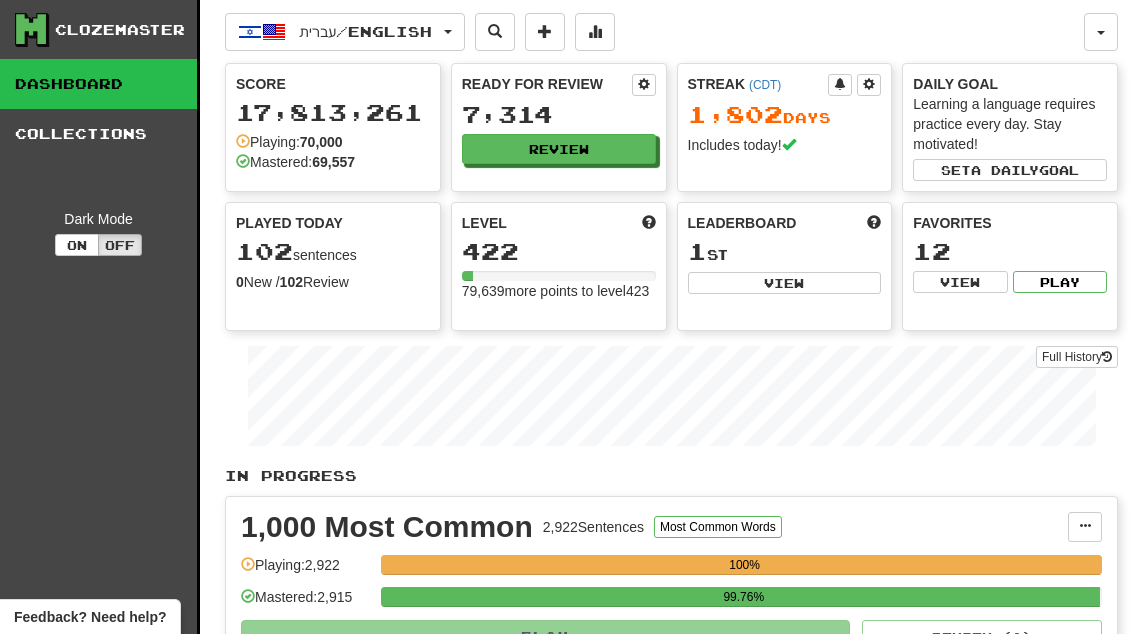 click on "View" at bounding box center [785, 283] 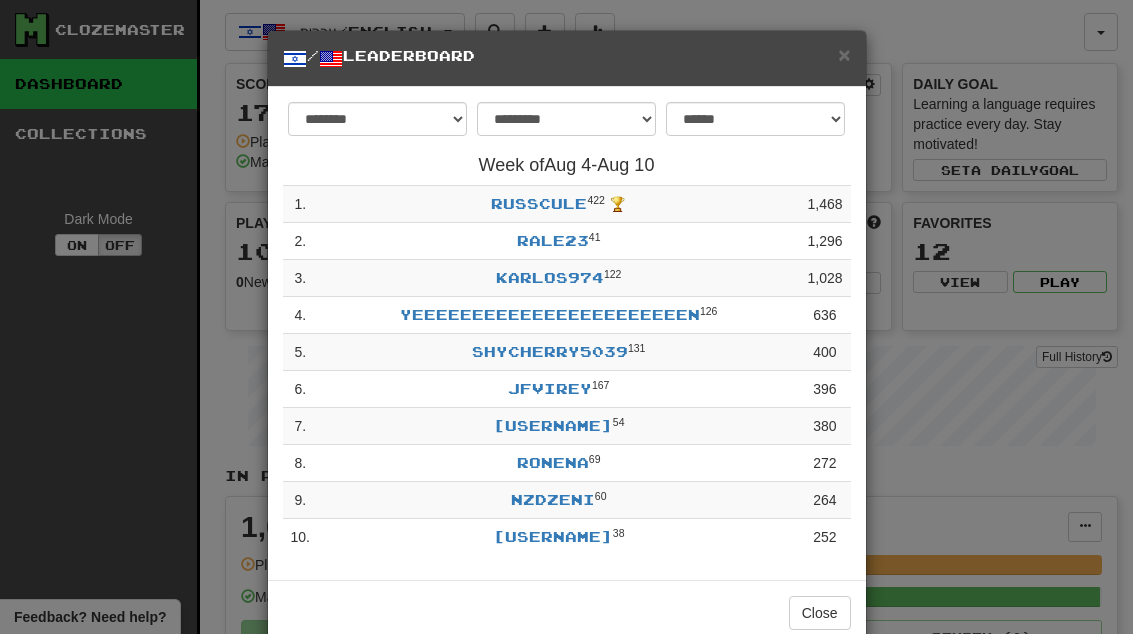 click on "×" at bounding box center (844, 54) 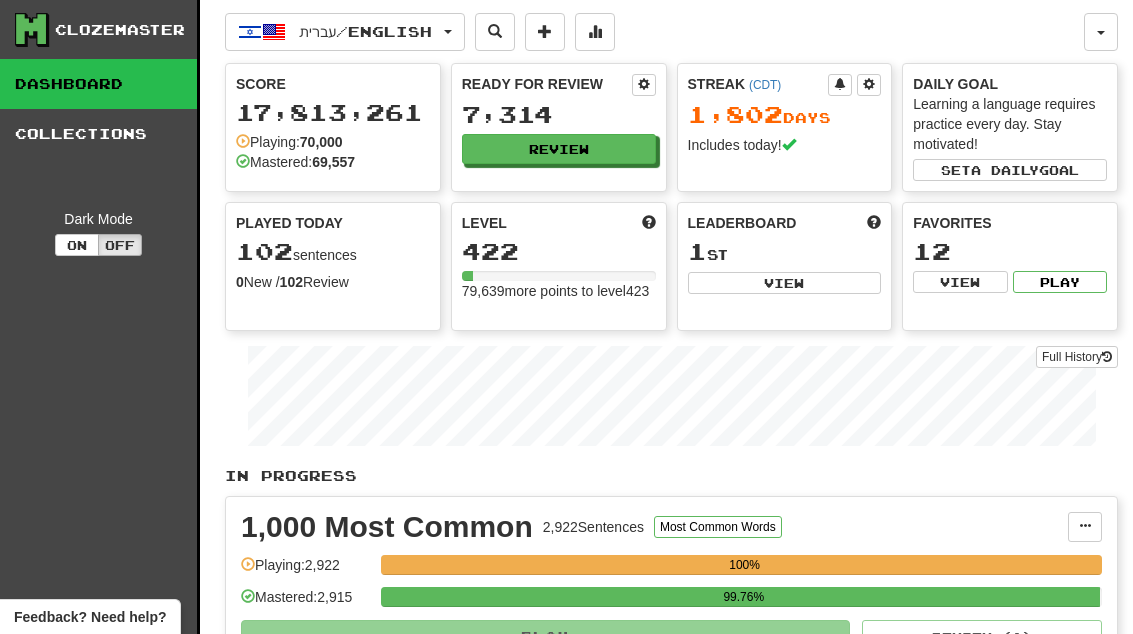 click on "View" at bounding box center [785, 283] 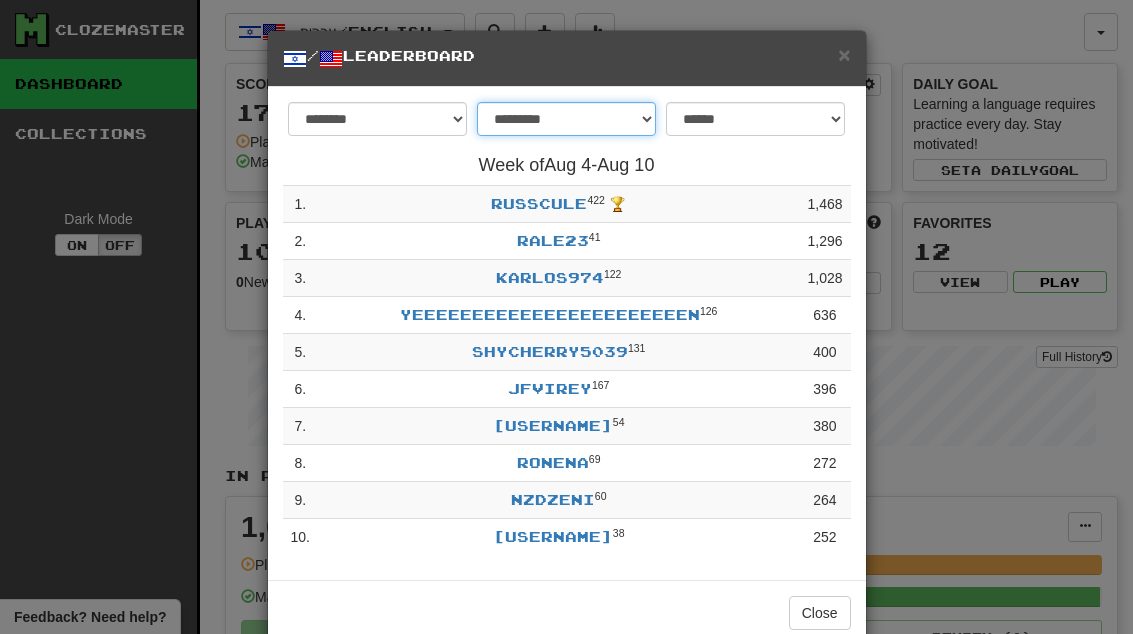 click on "**********" at bounding box center [566, 119] 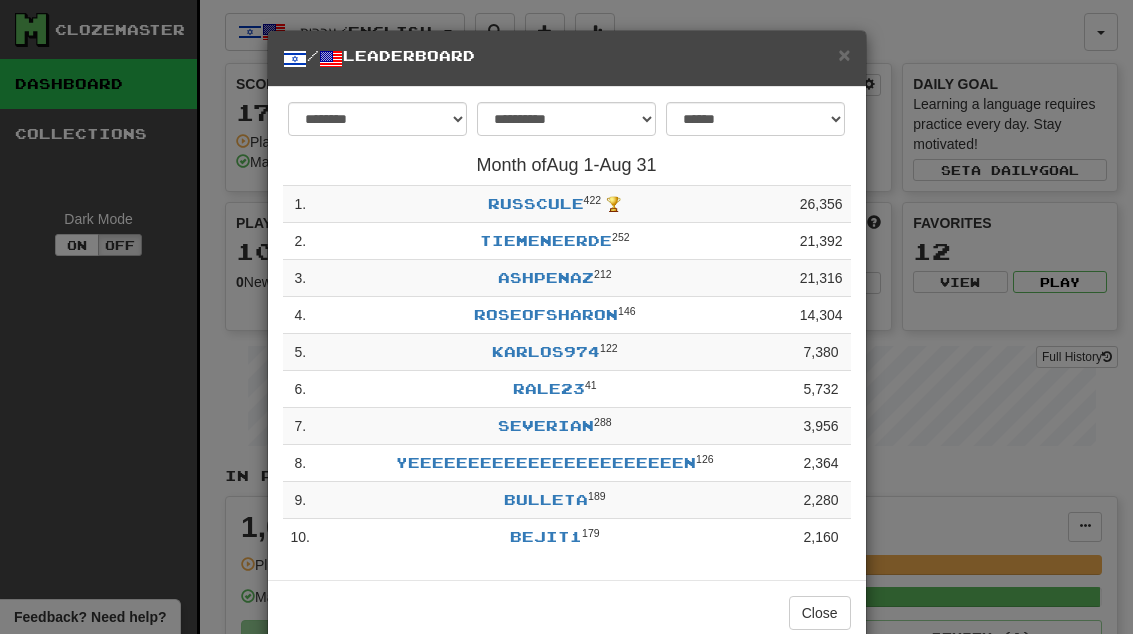 click on "×" at bounding box center [844, 54] 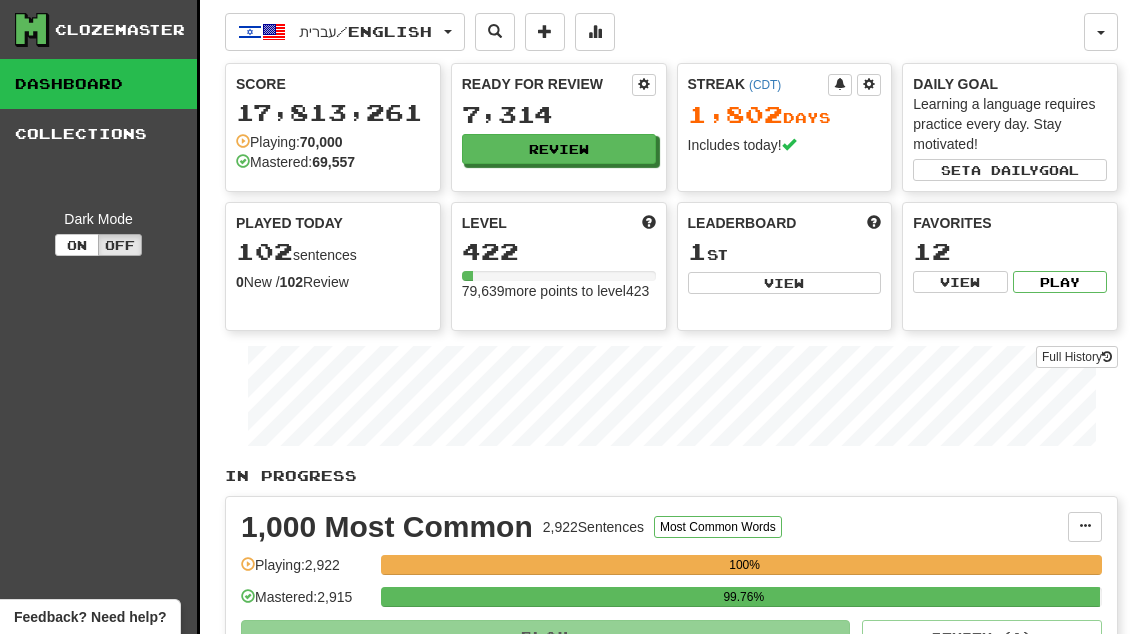 scroll, scrollTop: 0, scrollLeft: 0, axis: both 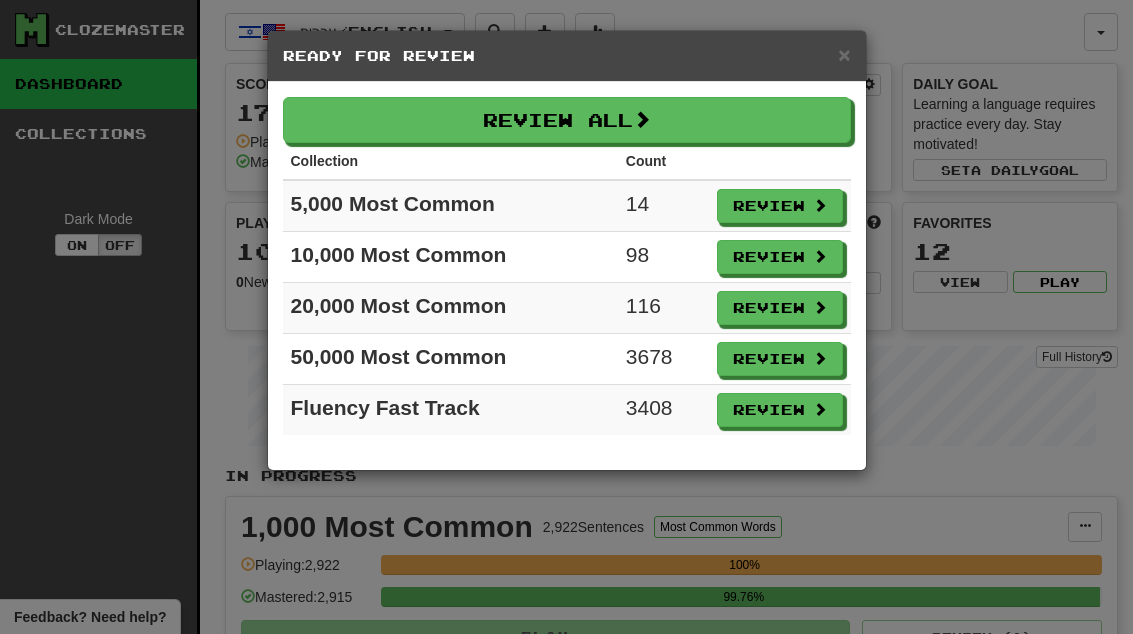 click on "Review" at bounding box center [780, 206] 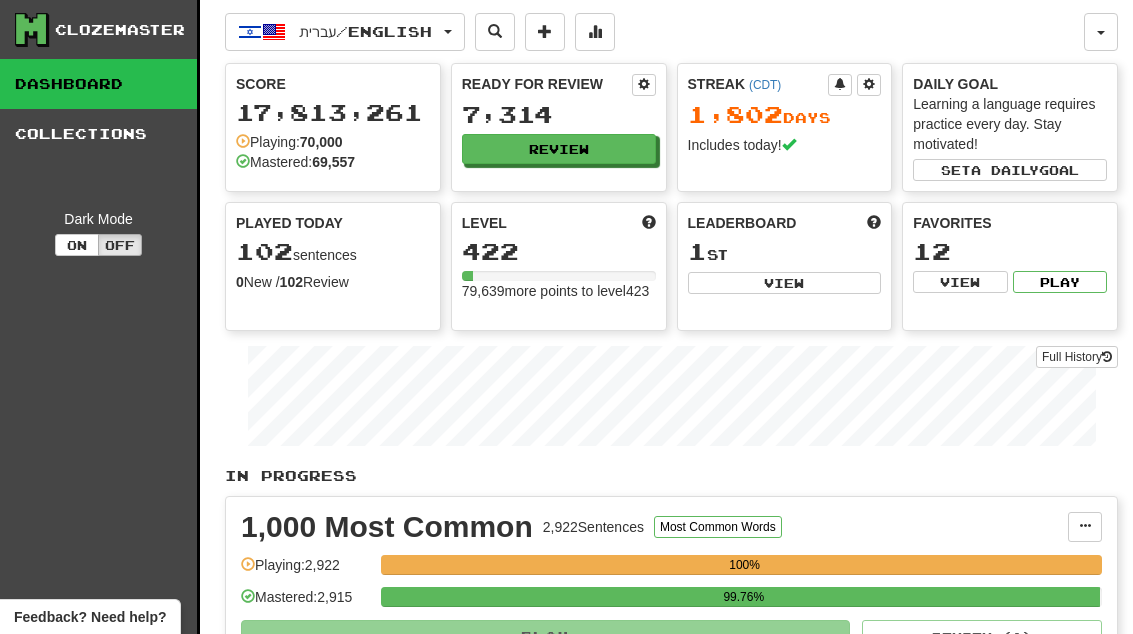 select on "**" 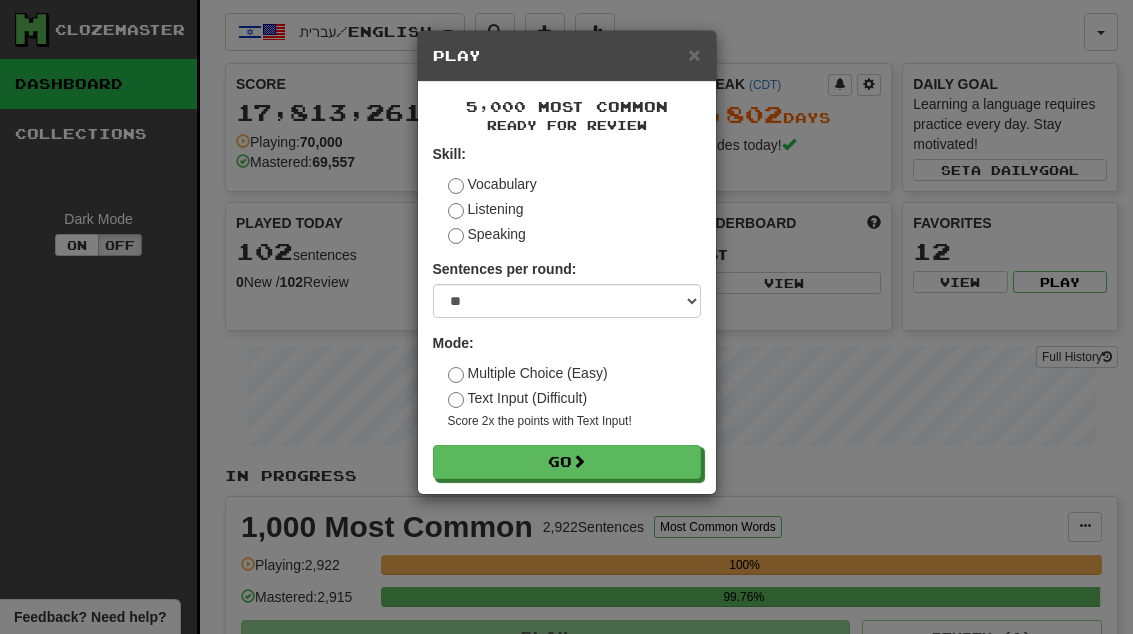 click on "Go" at bounding box center [567, 462] 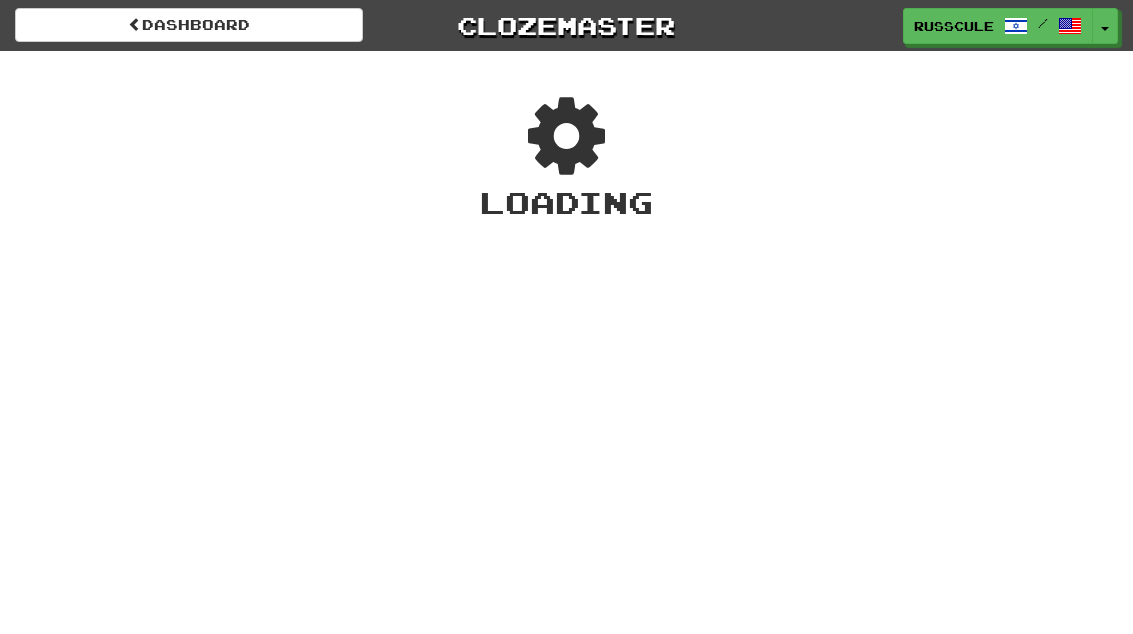 scroll, scrollTop: 0, scrollLeft: 0, axis: both 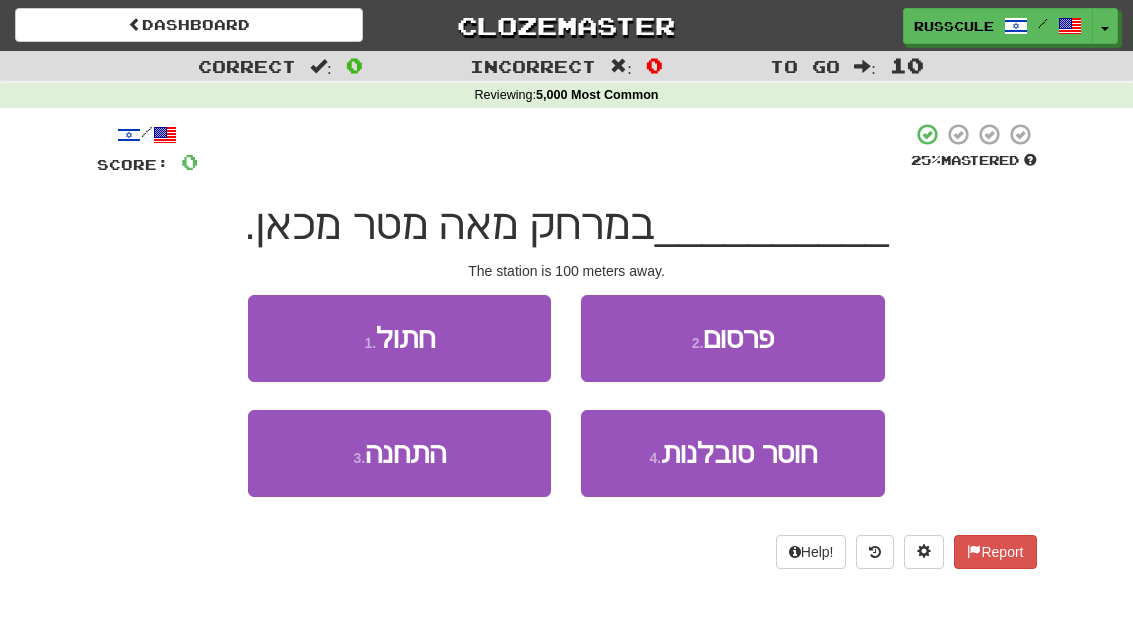 click on "3 .  התחנה" at bounding box center (399, 453) 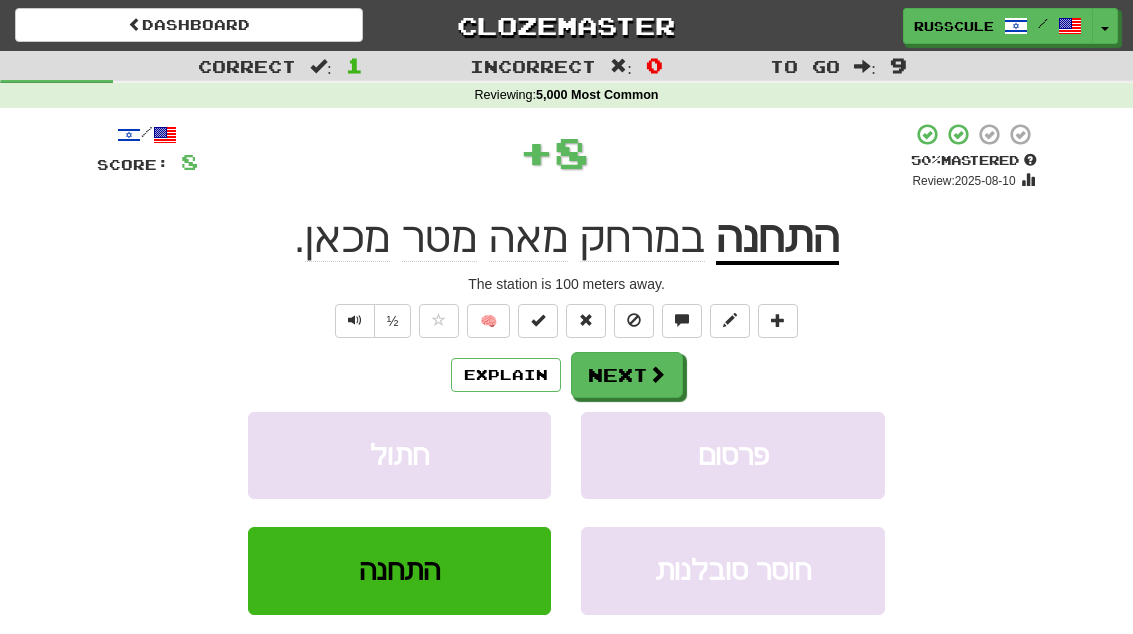 click at bounding box center [657, 374] 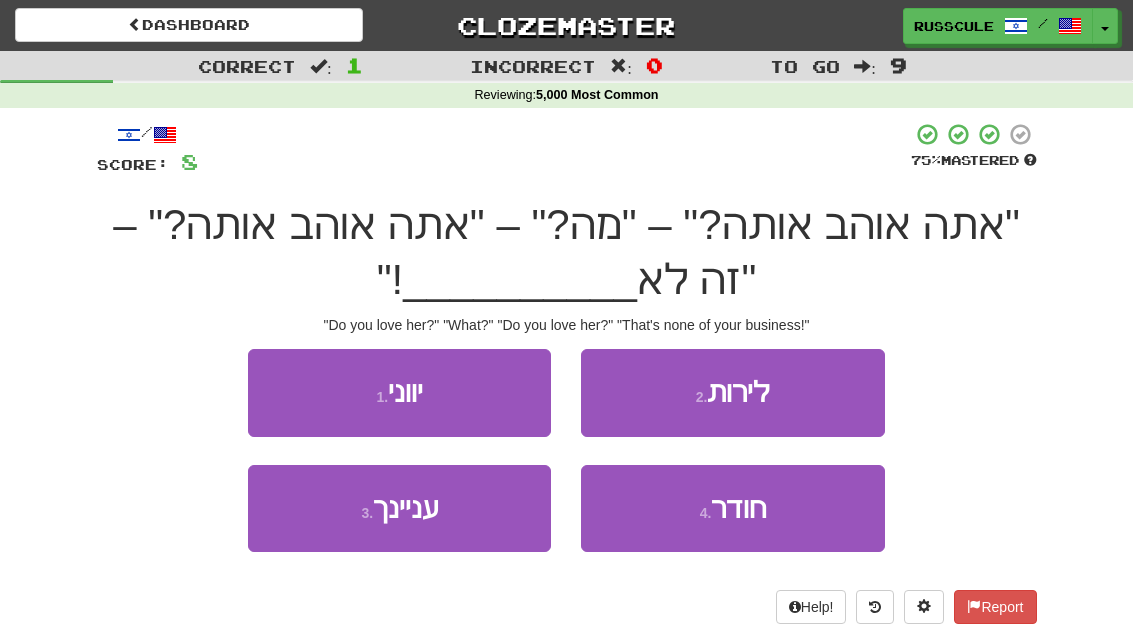 click on "3 .  עניינך" at bounding box center (399, 508) 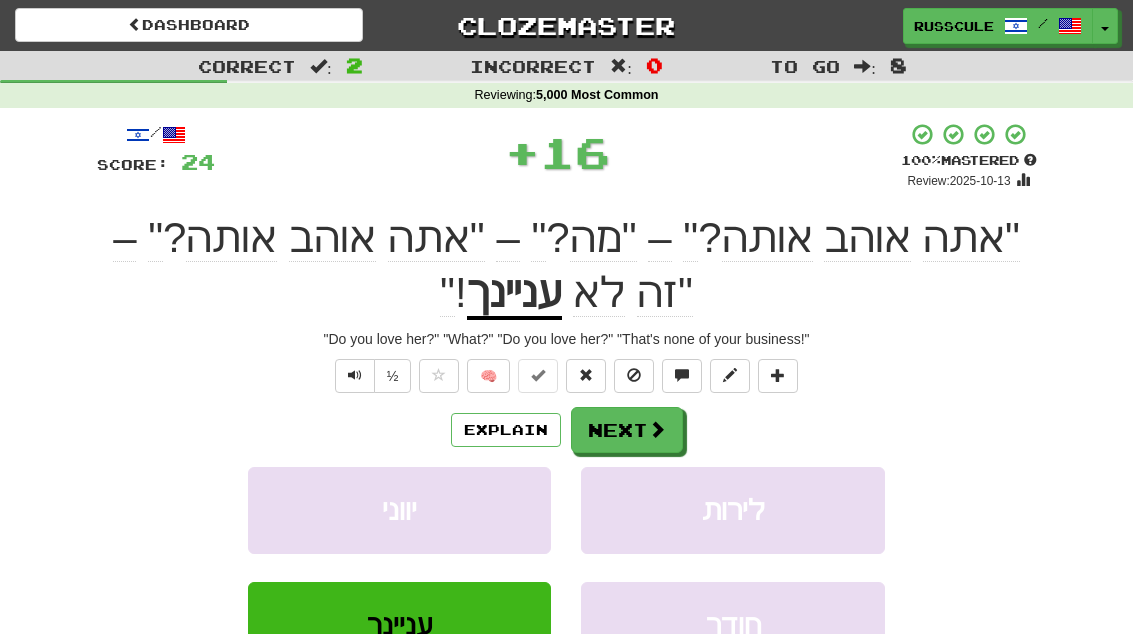 click on "Next" at bounding box center [627, 430] 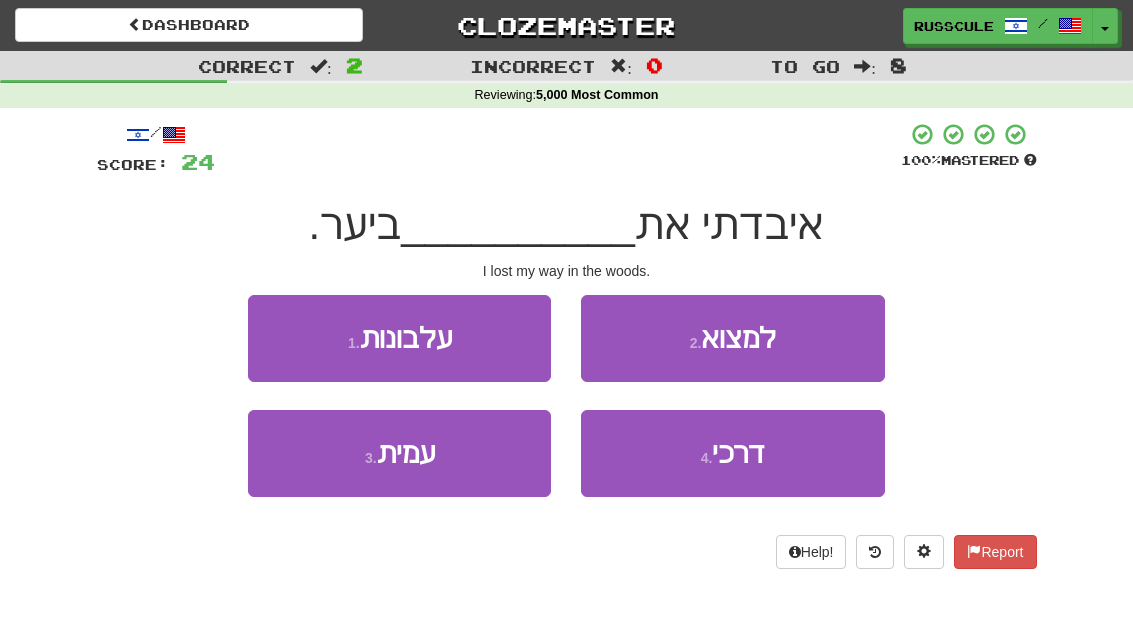 click on "4 .  דרכי" at bounding box center [732, 453] 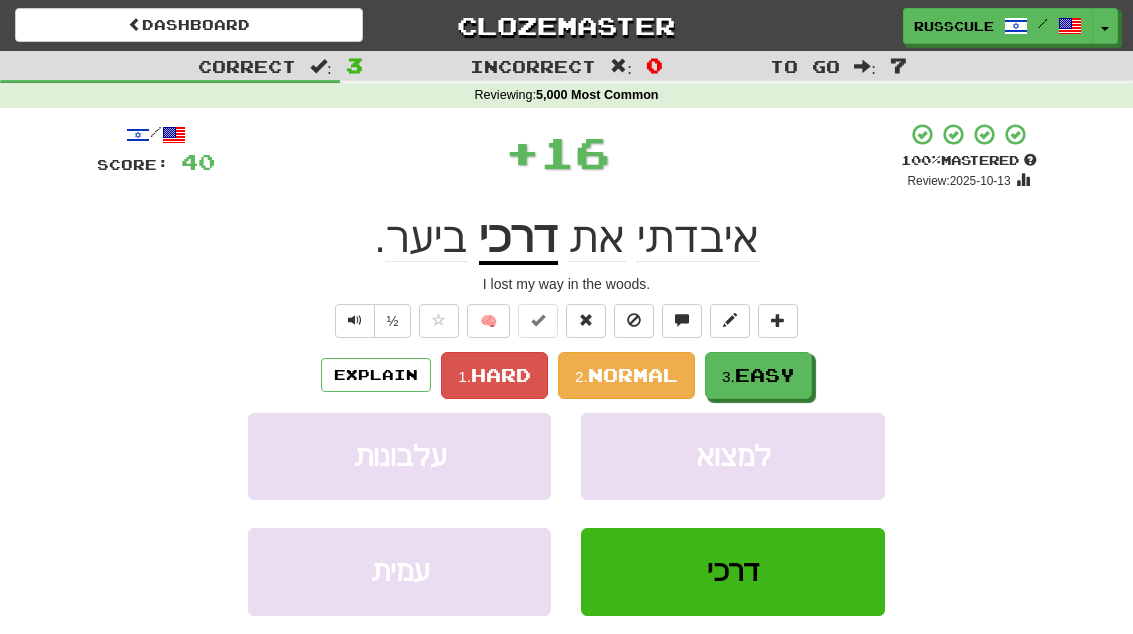 click on "Easy" at bounding box center [765, 375] 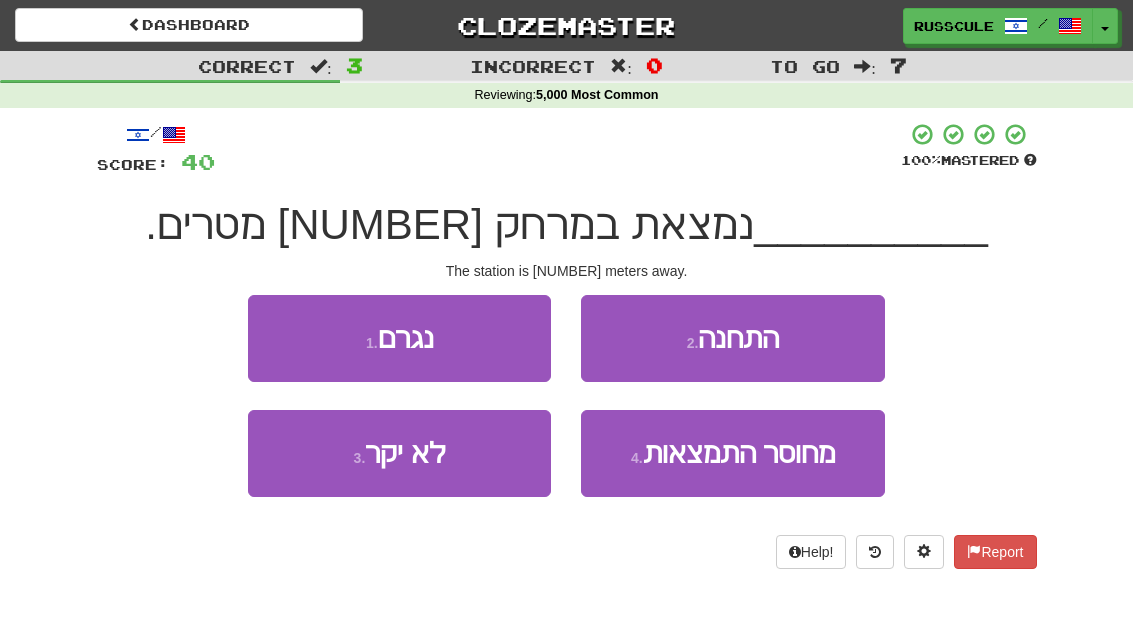 click on "2 .  התחנה" at bounding box center (732, 338) 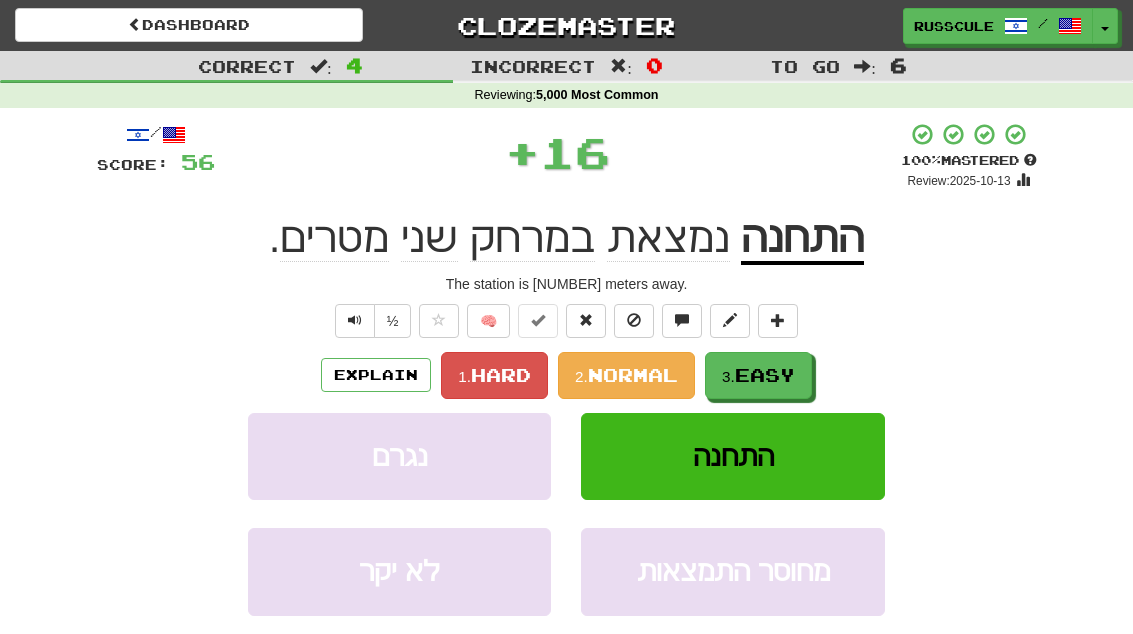 click on "3.  Easy" at bounding box center [758, 375] 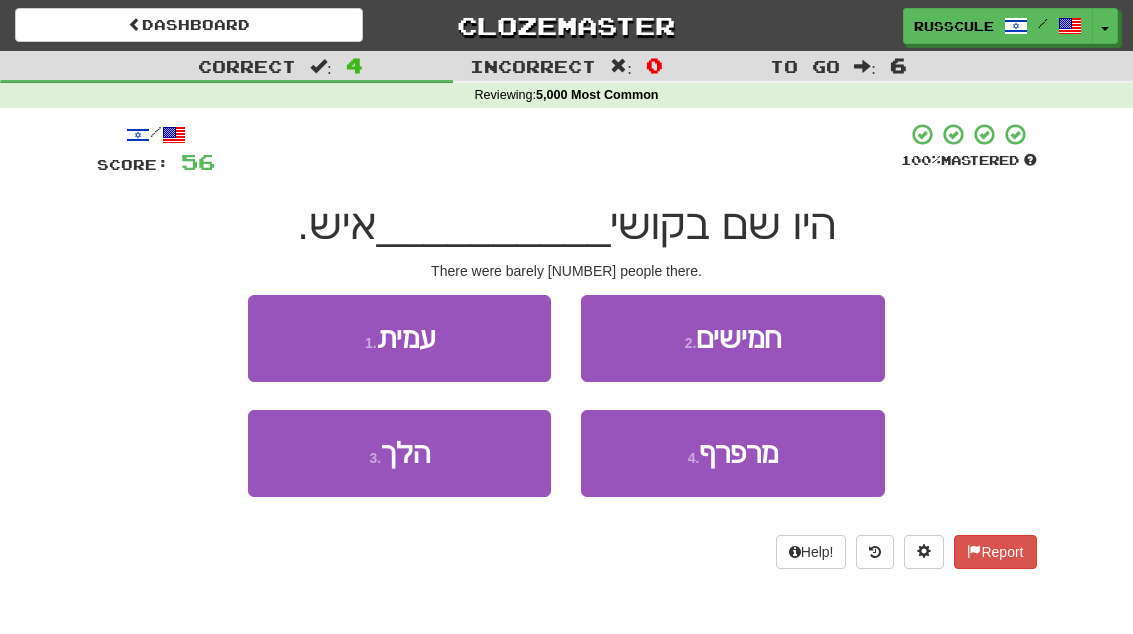 click on "2 .  חמישים" at bounding box center [732, 338] 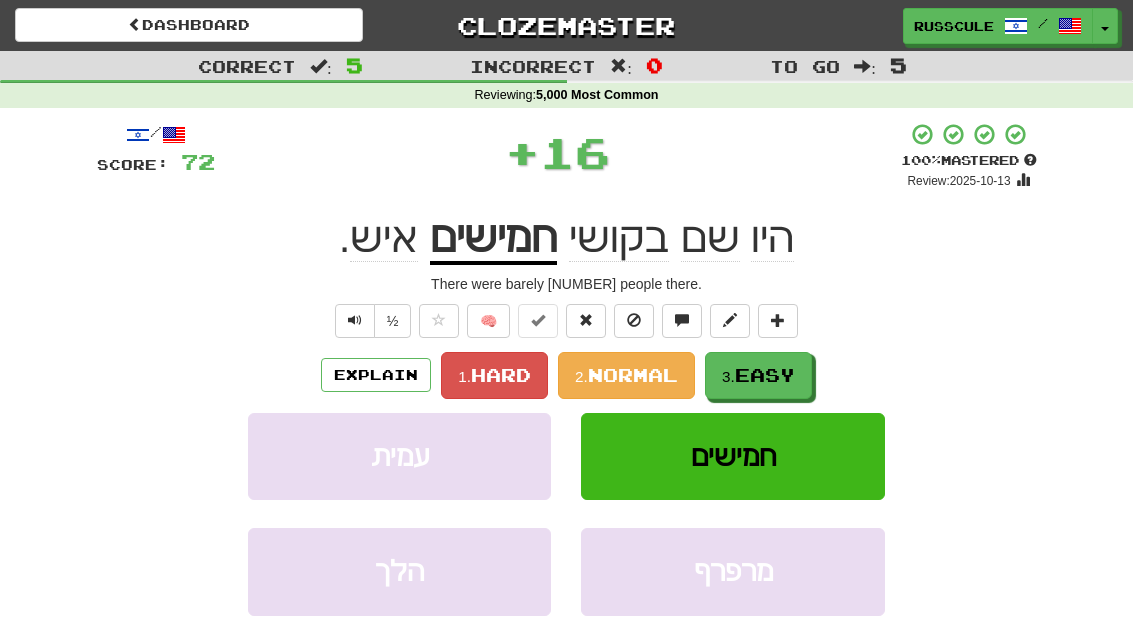 click on "Easy" at bounding box center [765, 375] 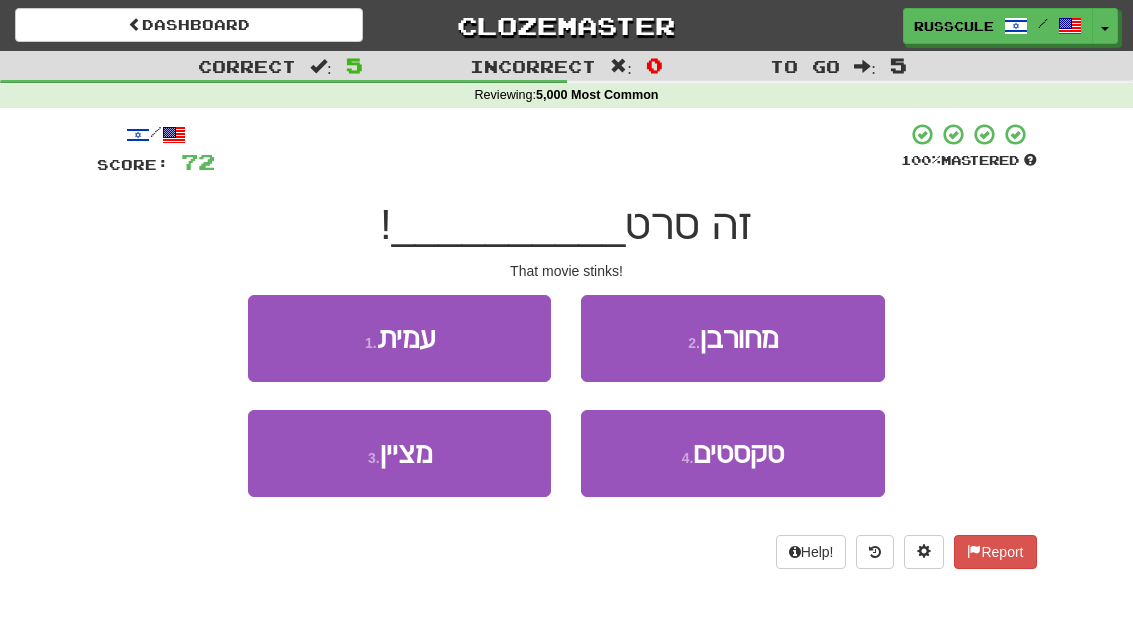 click on "2 .  מחורבן" at bounding box center [732, 338] 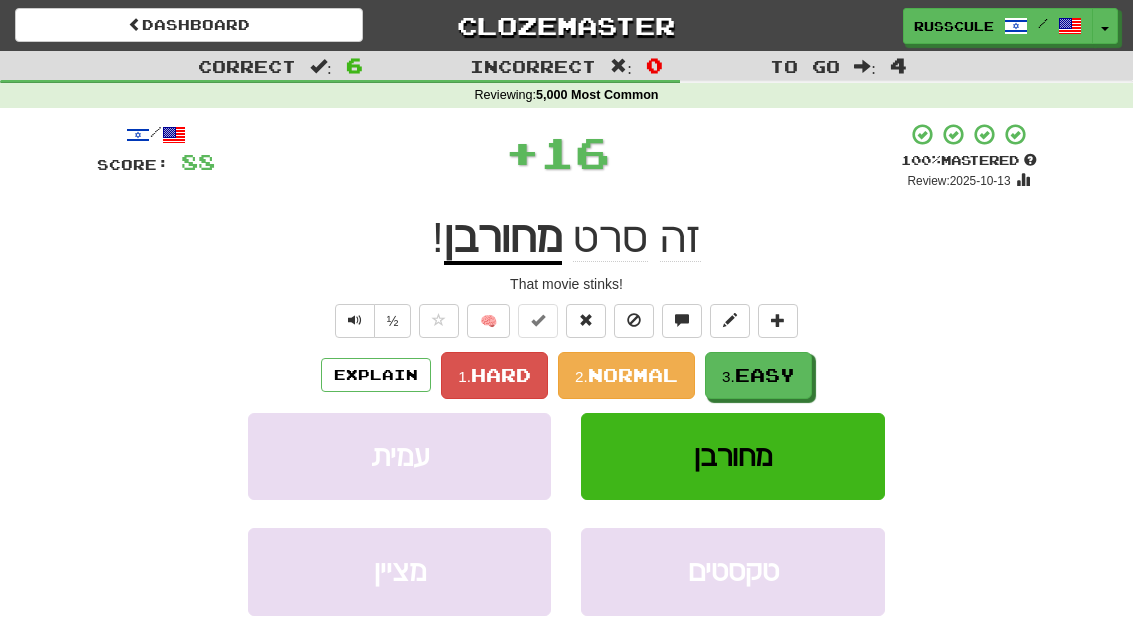 click on "Easy" at bounding box center (765, 375) 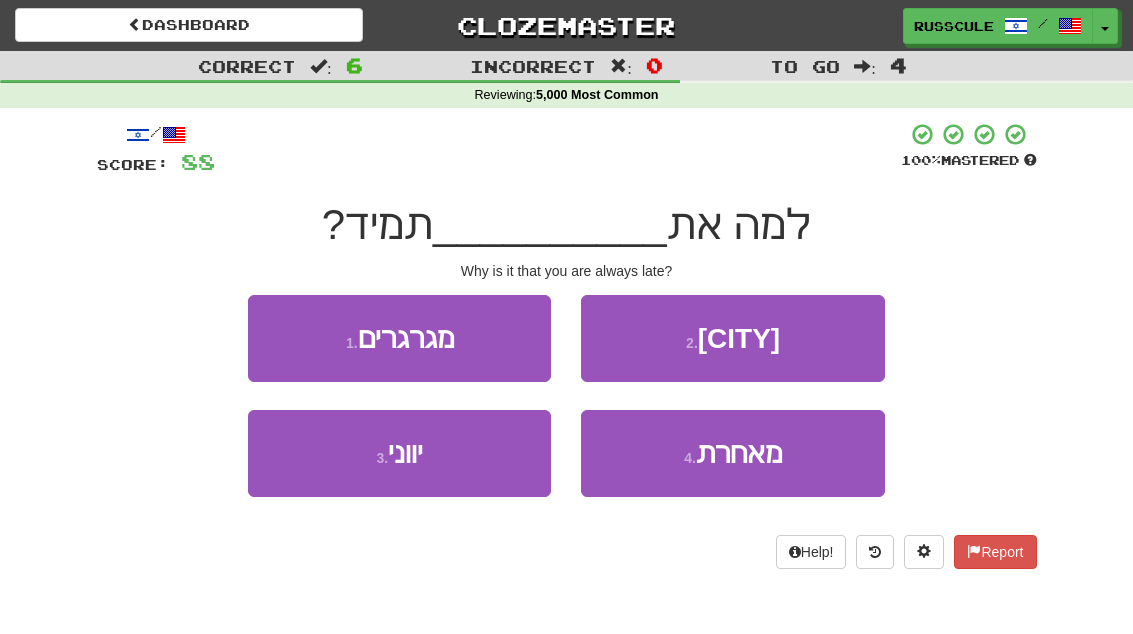 click on "4 .  מאחרת" at bounding box center [732, 453] 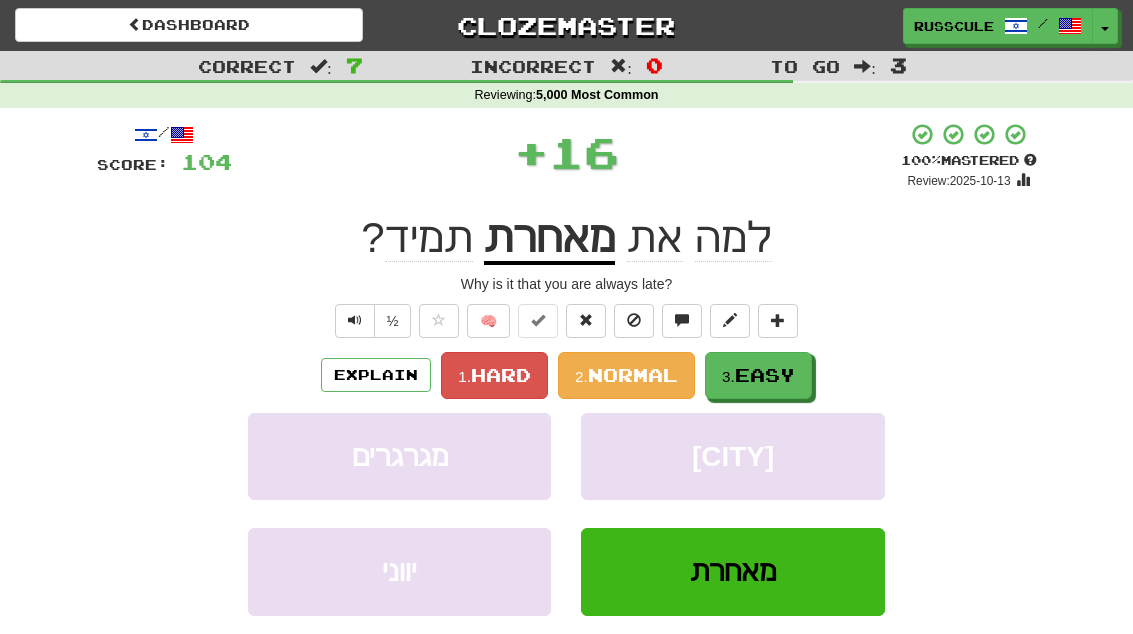 click on "3.  Easy" at bounding box center [758, 375] 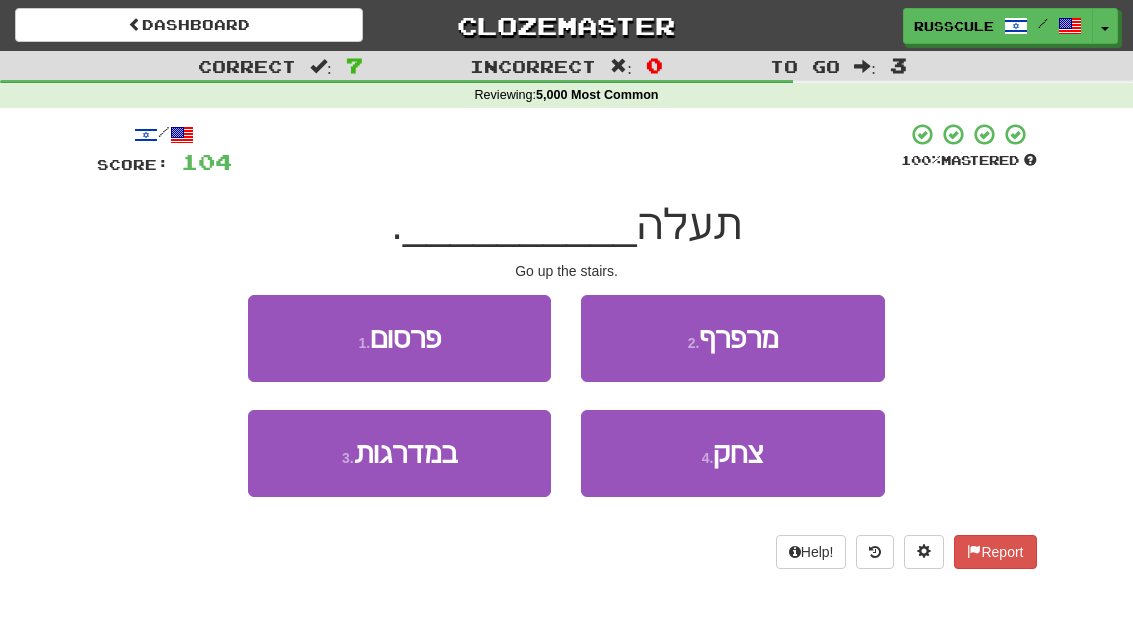 click on "3 .  במדרגות" at bounding box center [399, 453] 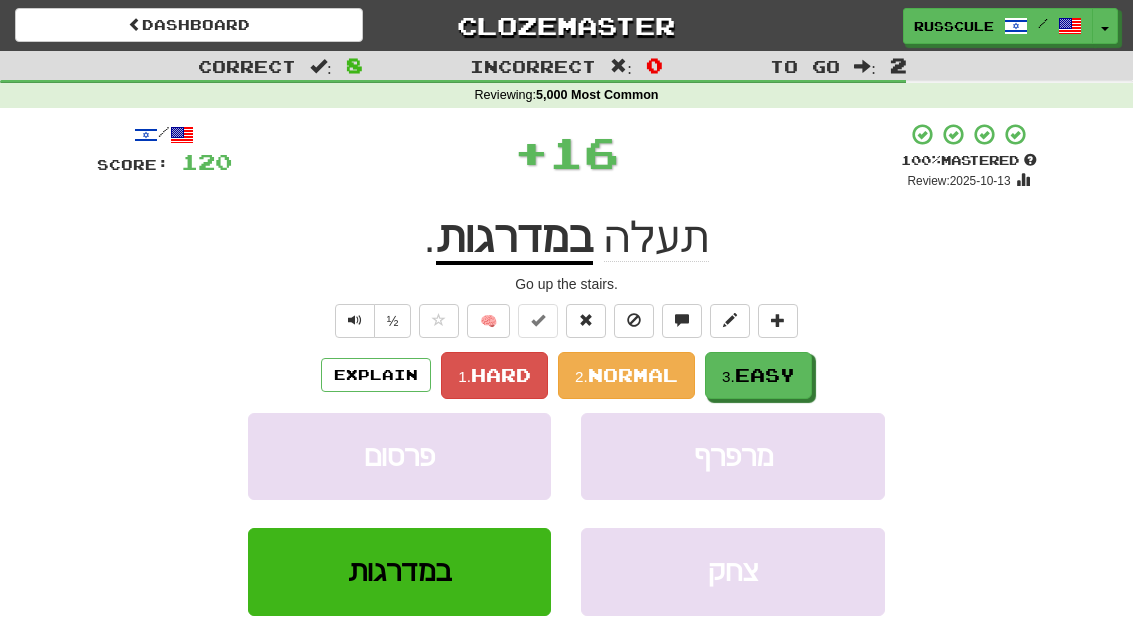 click on "3.  Easy" at bounding box center (758, 375) 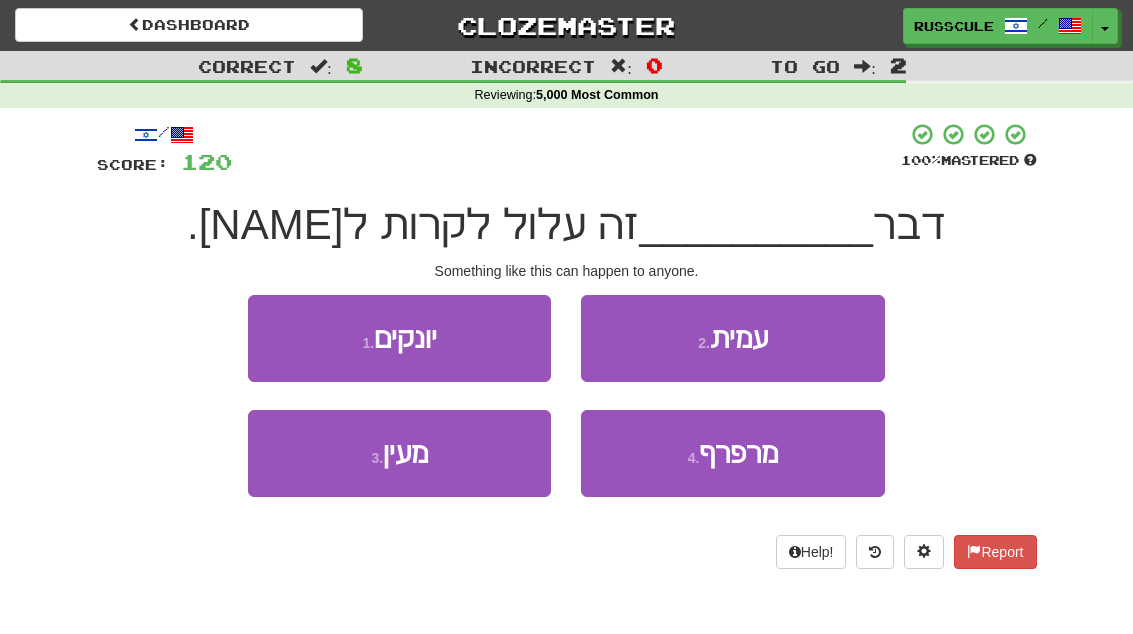 click on "3 .  מעין" at bounding box center (399, 453) 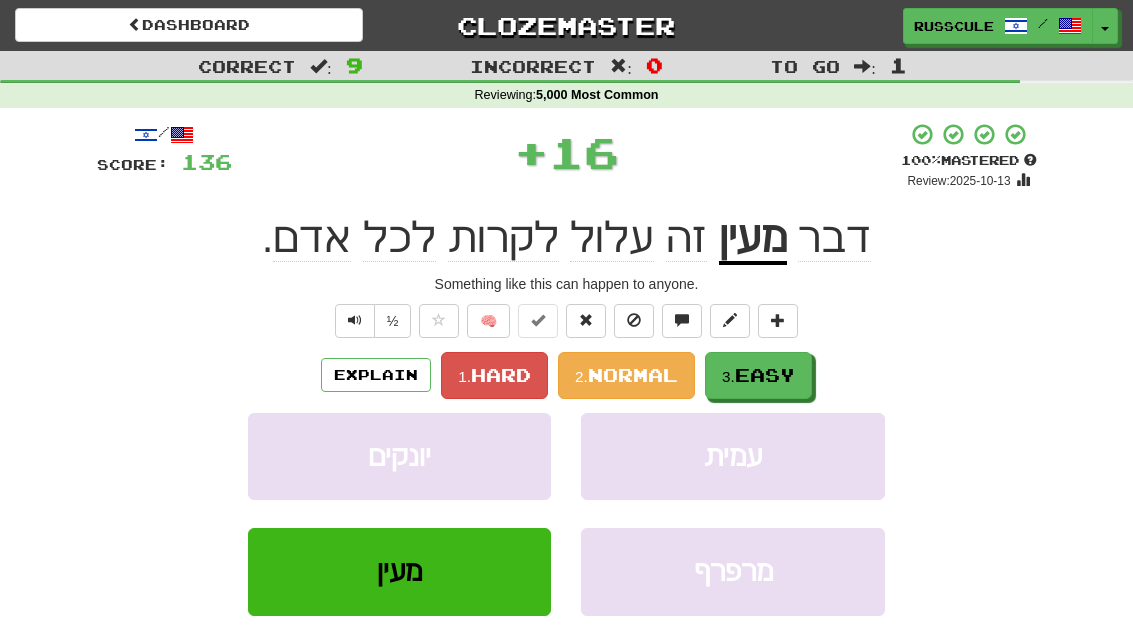 click on "3.  Easy" at bounding box center [758, 375] 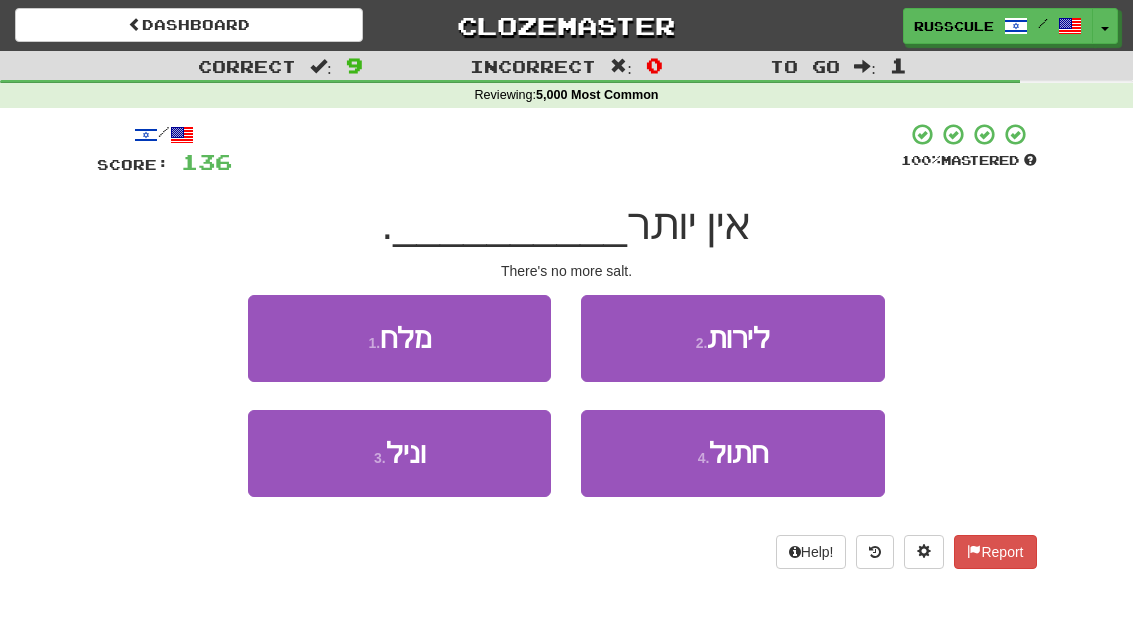 click on "1 .  מלח" at bounding box center (399, 338) 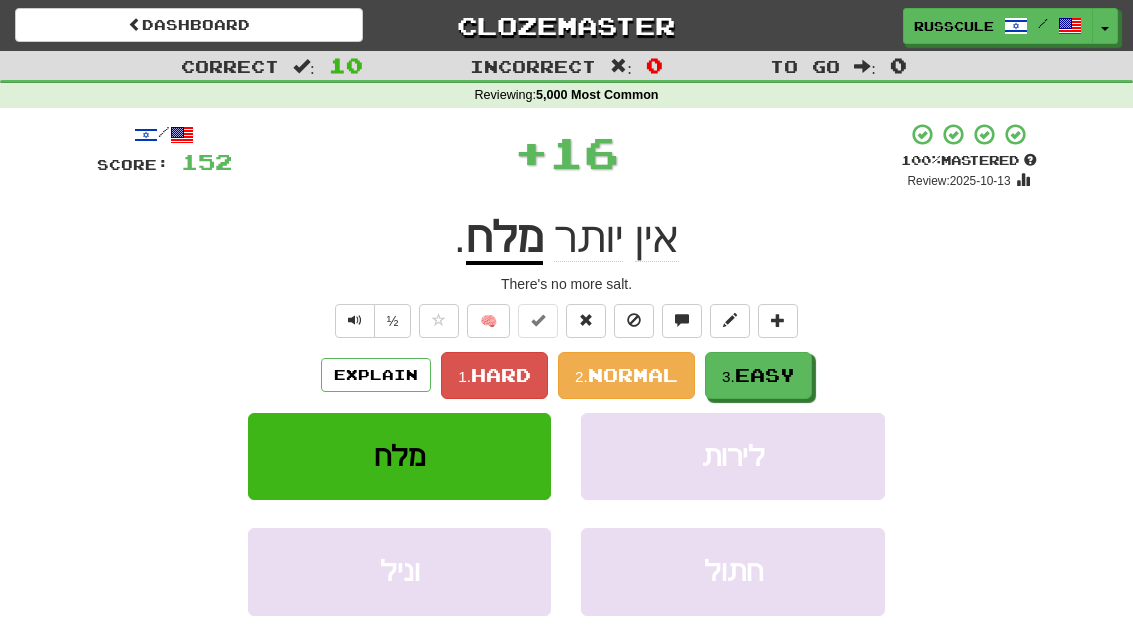 click on "3.  Easy" at bounding box center [758, 375] 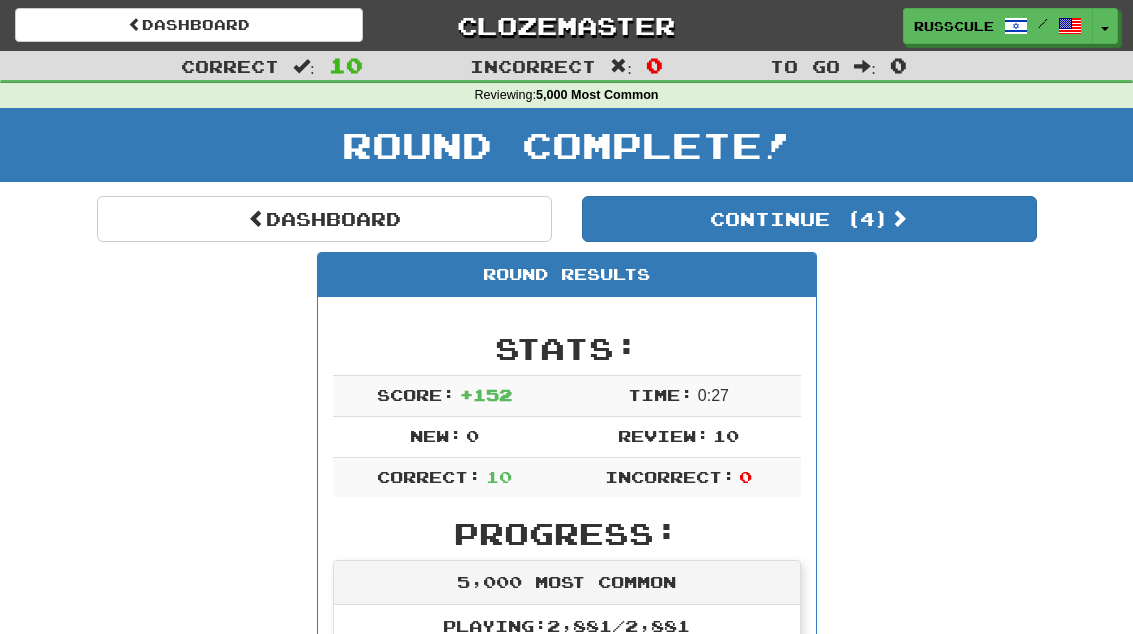 click on "Continue ( 4 )" at bounding box center [809, 219] 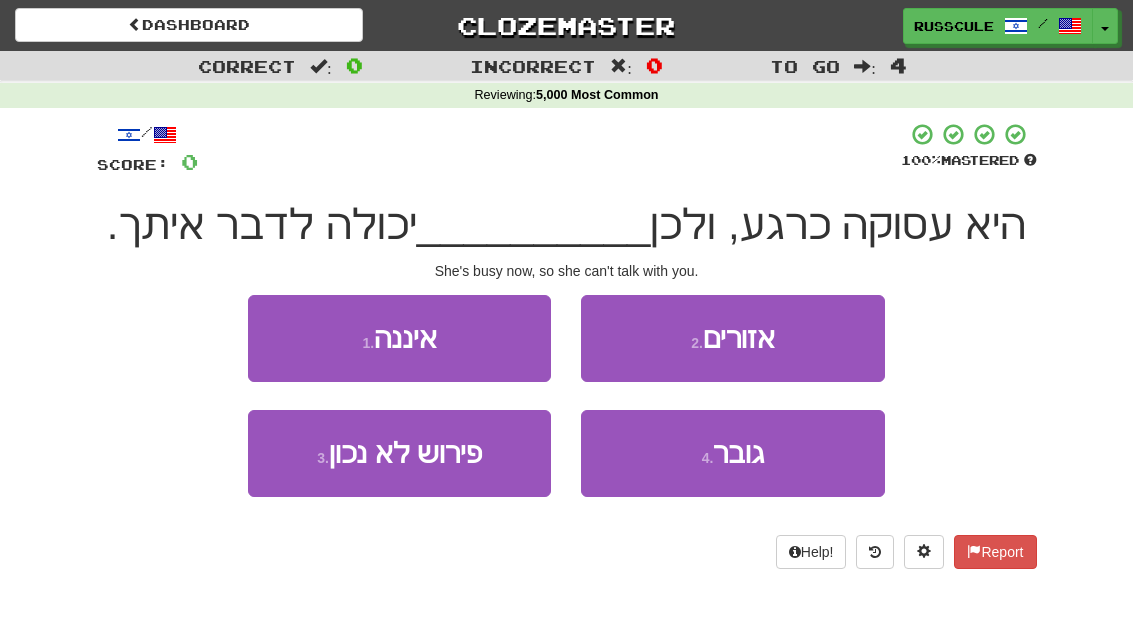 click on "1 .  איננה" at bounding box center (399, 338) 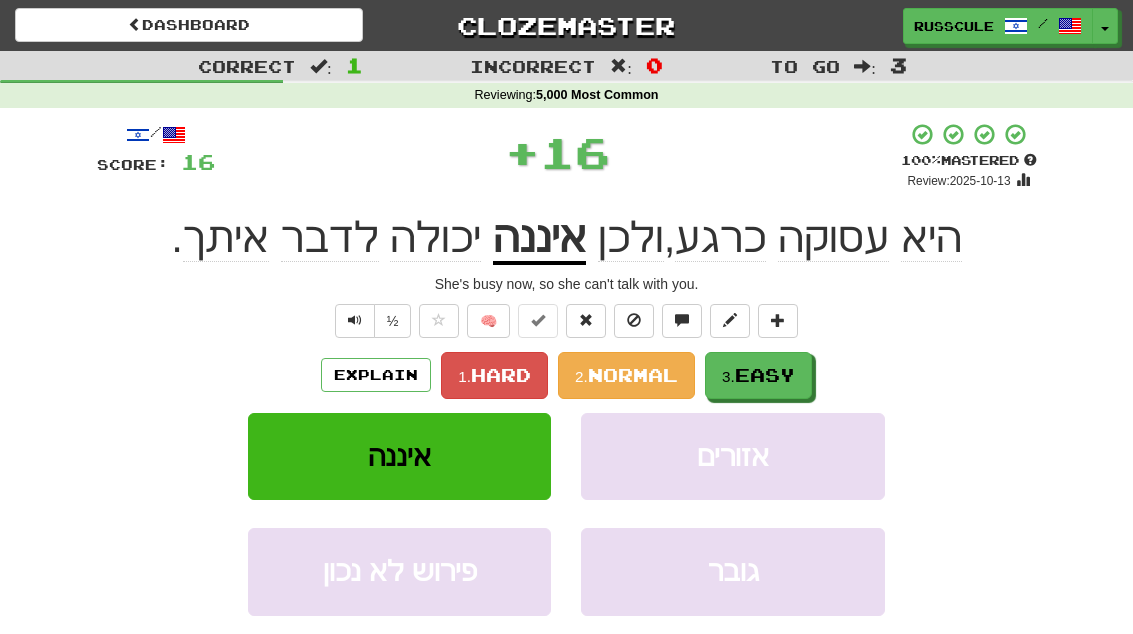 click on "Easy" at bounding box center [765, 375] 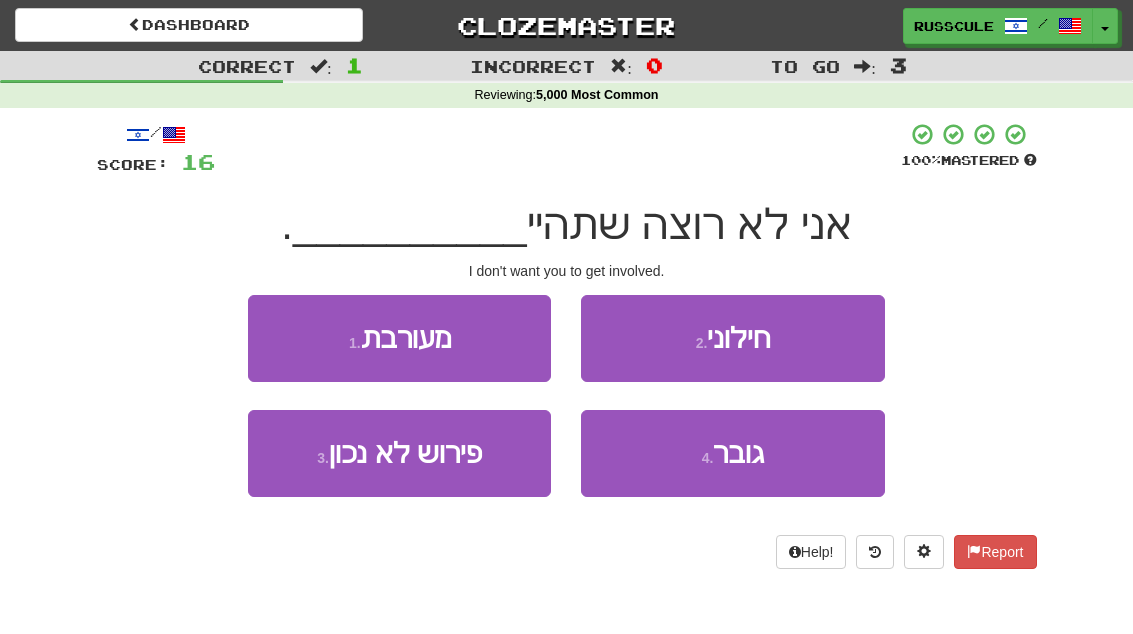 click on "1 .  מעורבת" at bounding box center (399, 338) 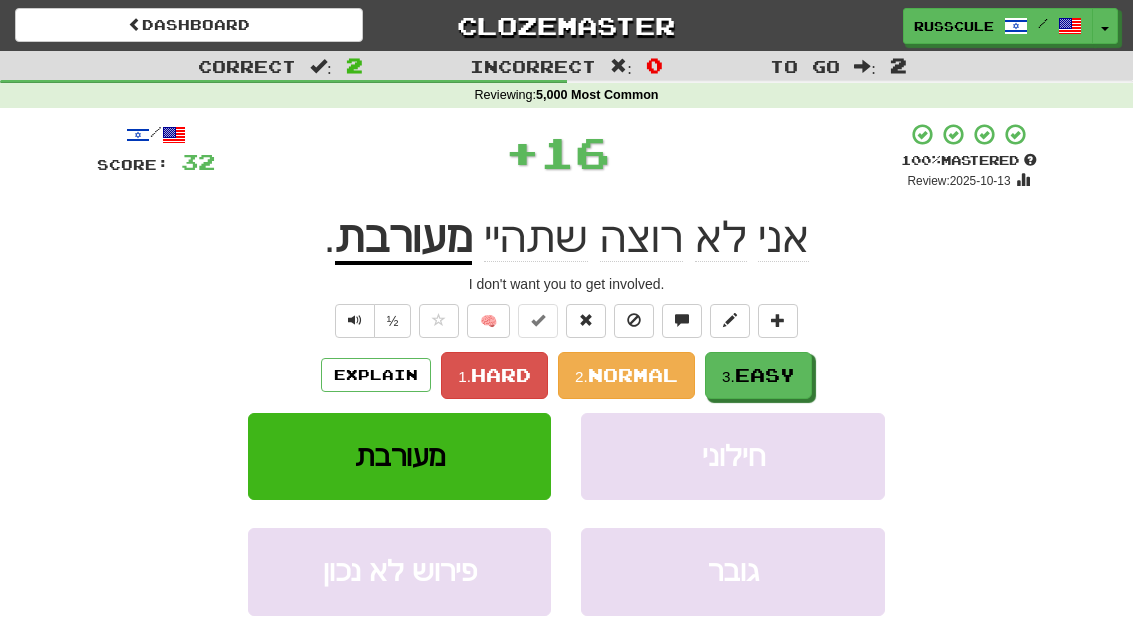 click on "3.  Easy" at bounding box center [758, 375] 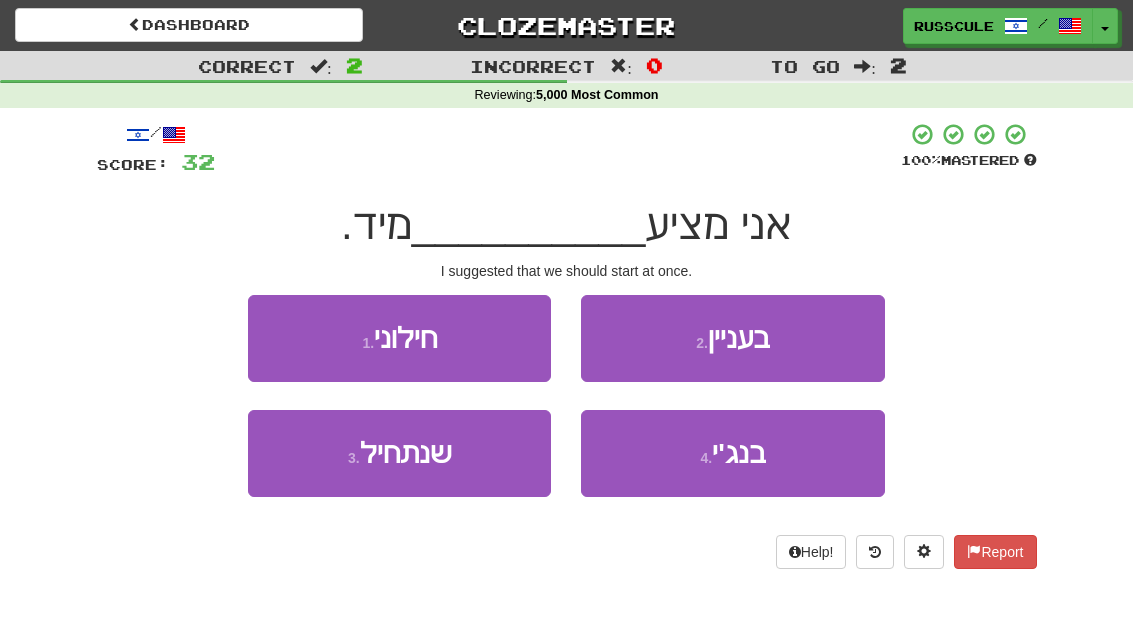 click on "3 .  שנתחיל" at bounding box center (399, 453) 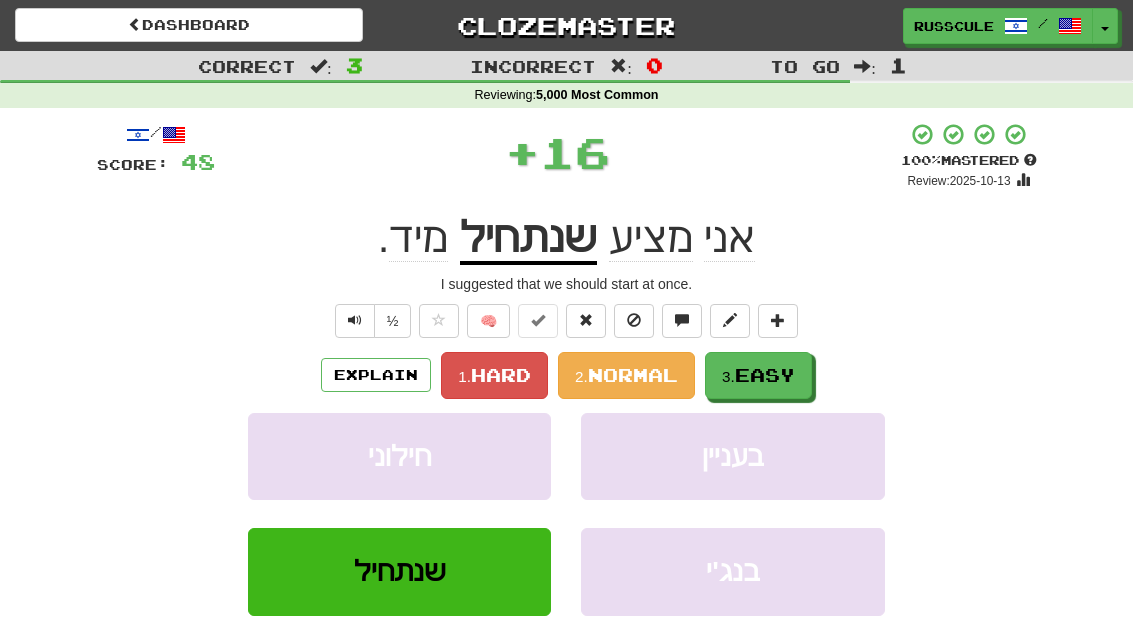 click on "3.  Easy" at bounding box center [758, 375] 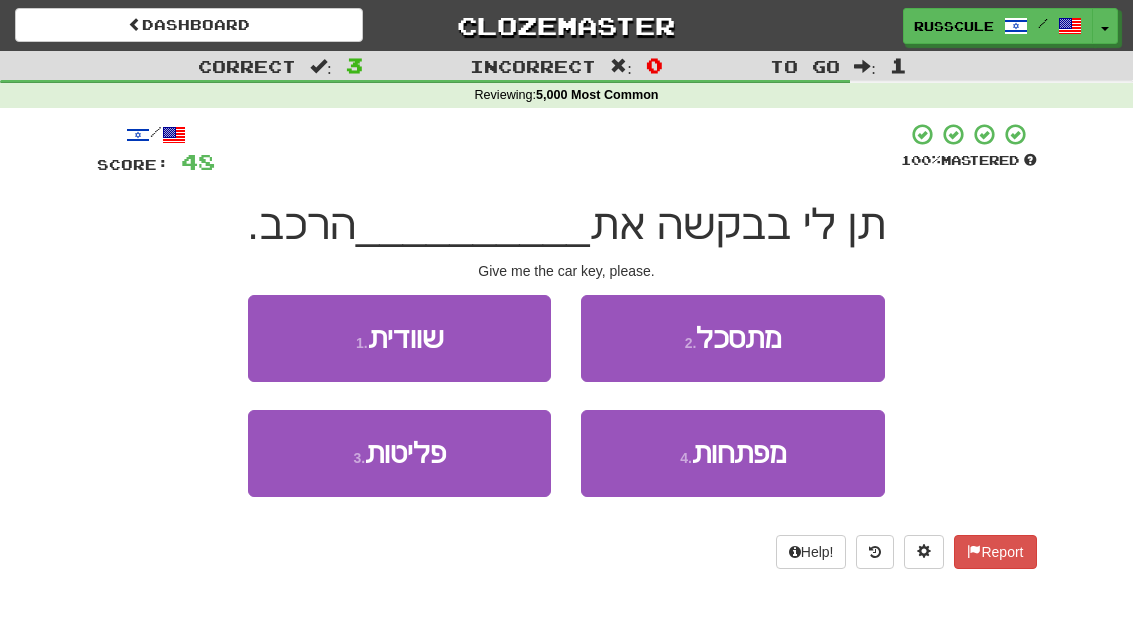click on "4 .  מפתחות" at bounding box center (732, 453) 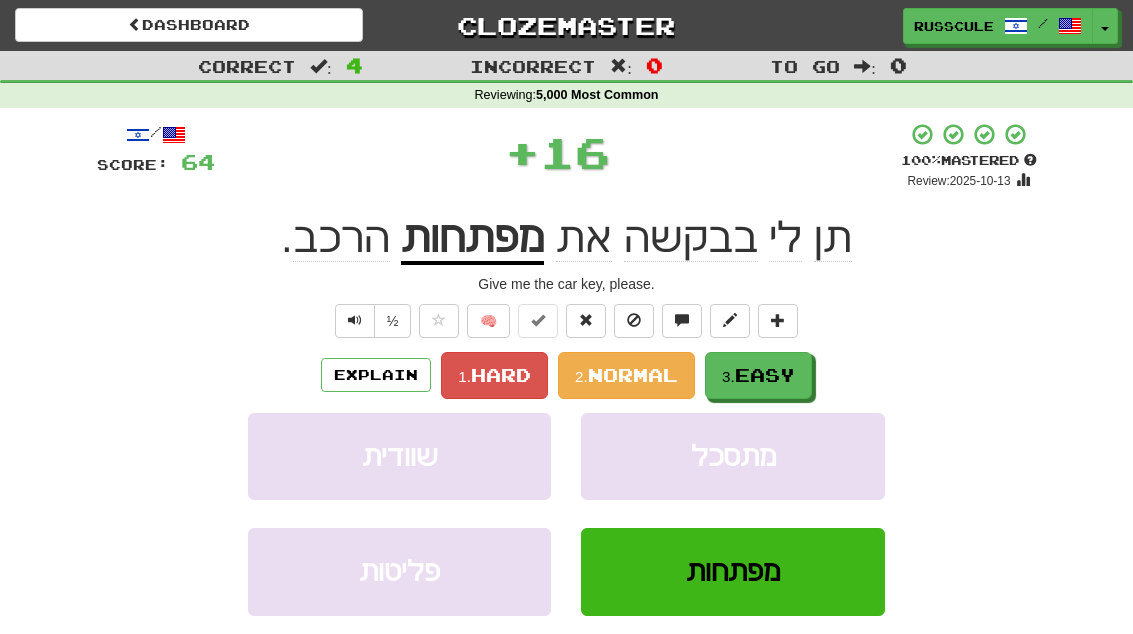 click on "3.  Easy" at bounding box center [758, 375] 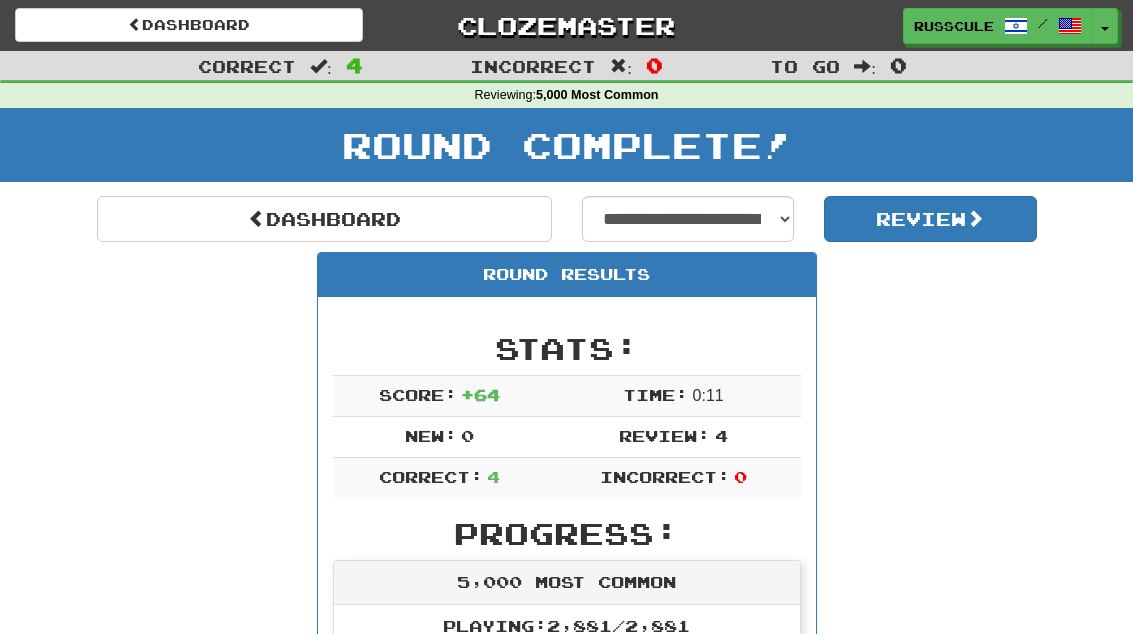 click on "Dashboard" at bounding box center [324, 219] 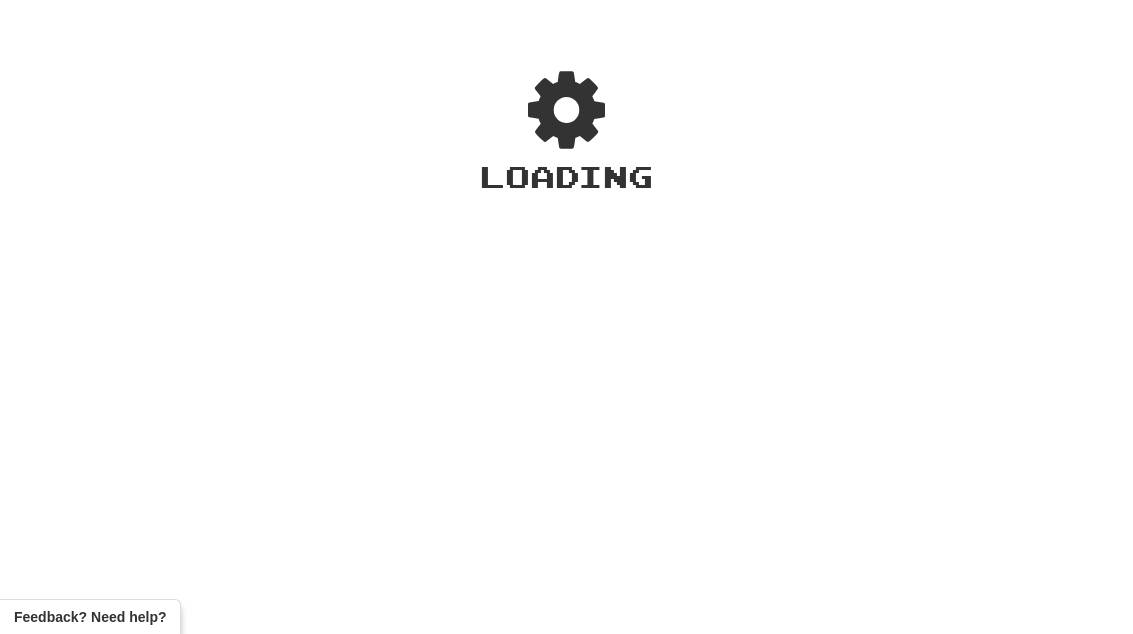 scroll, scrollTop: 0, scrollLeft: 0, axis: both 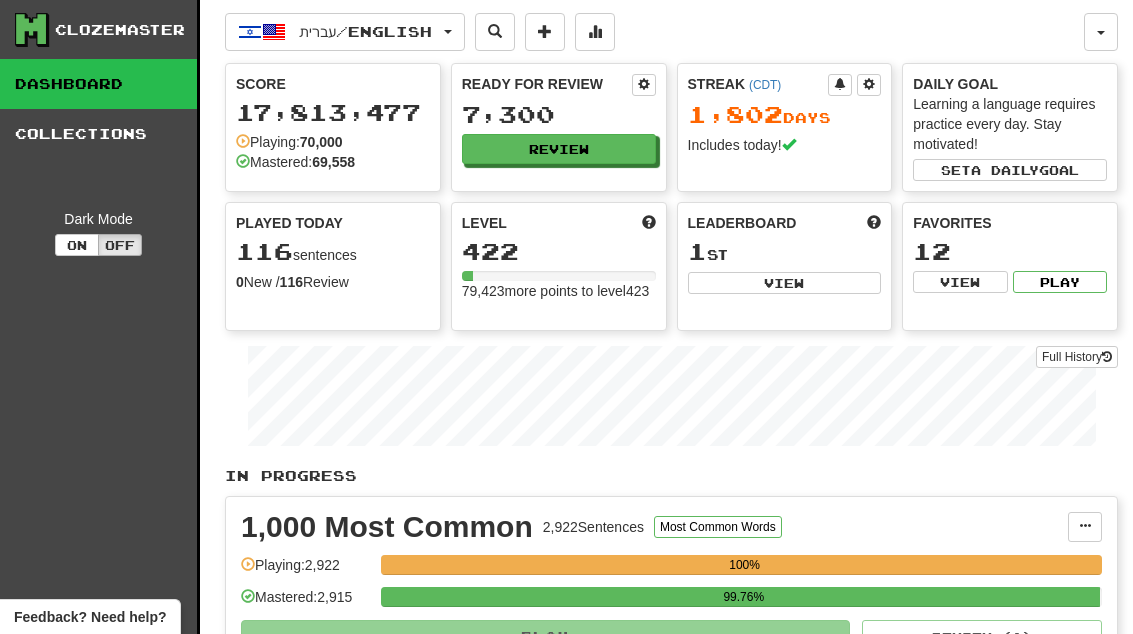 click on "Review" at bounding box center [559, 149] 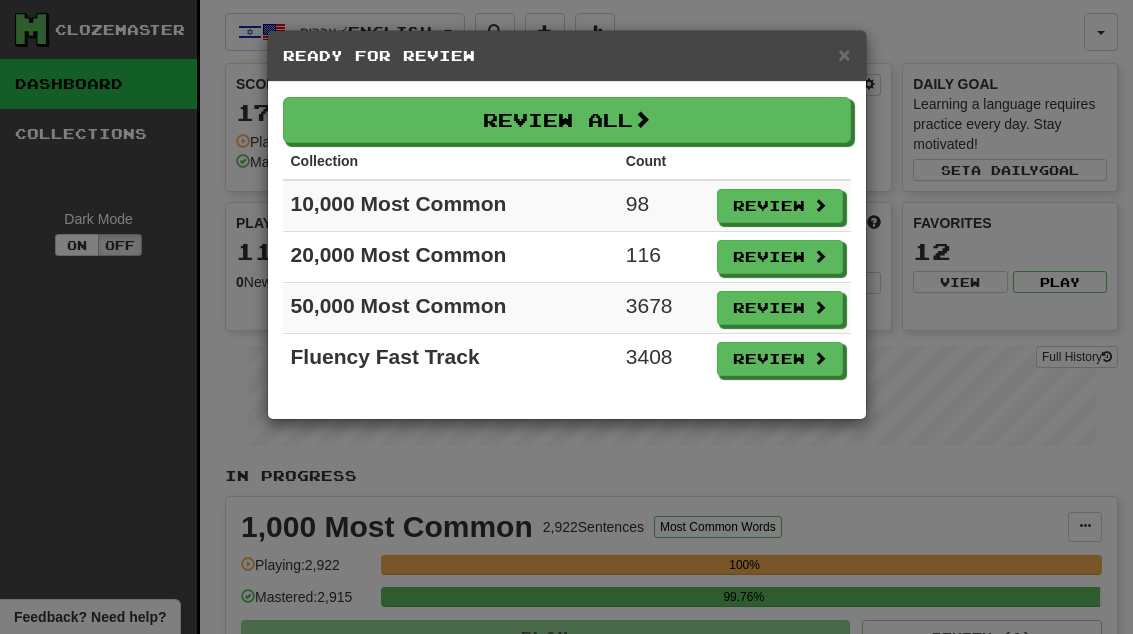 click on "×" at bounding box center (844, 54) 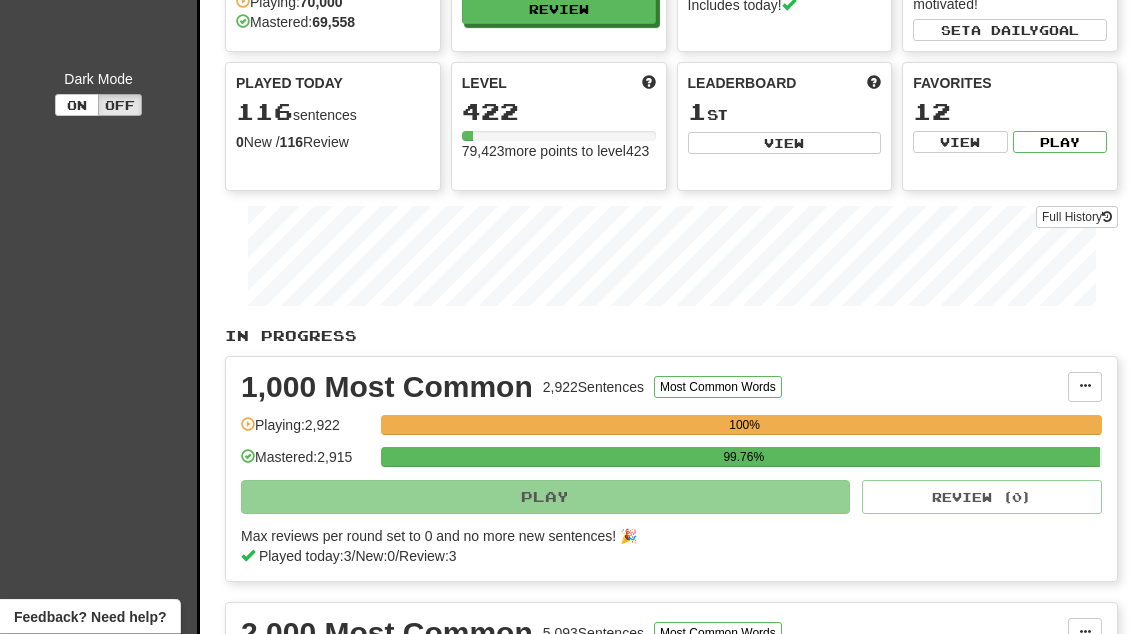 scroll, scrollTop: 0, scrollLeft: 0, axis: both 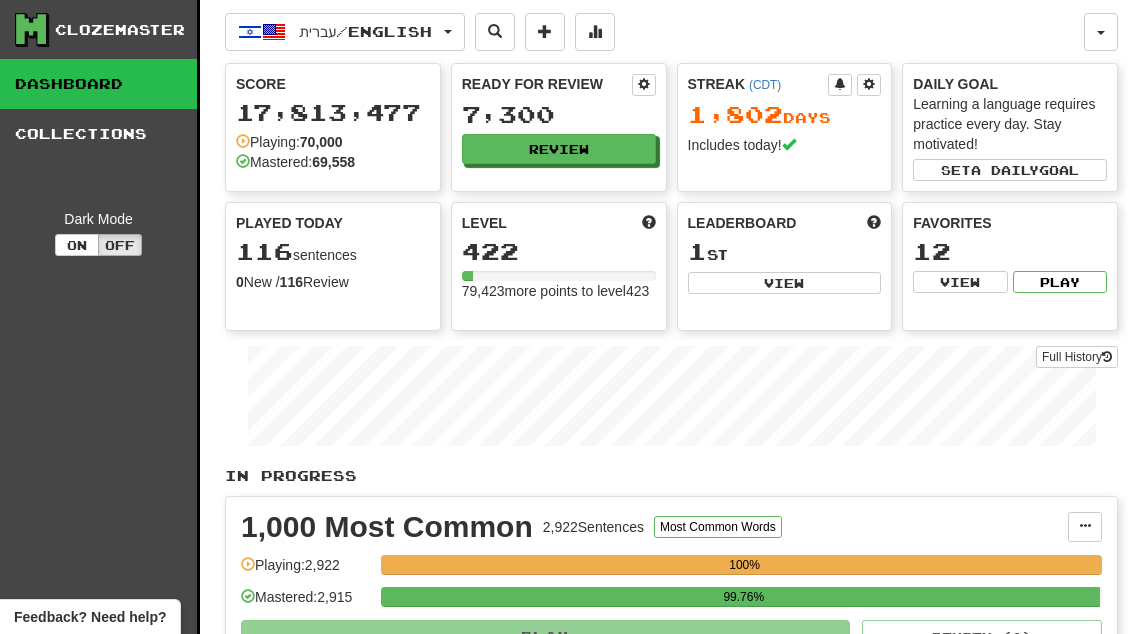 click on "Review" at bounding box center (559, 149) 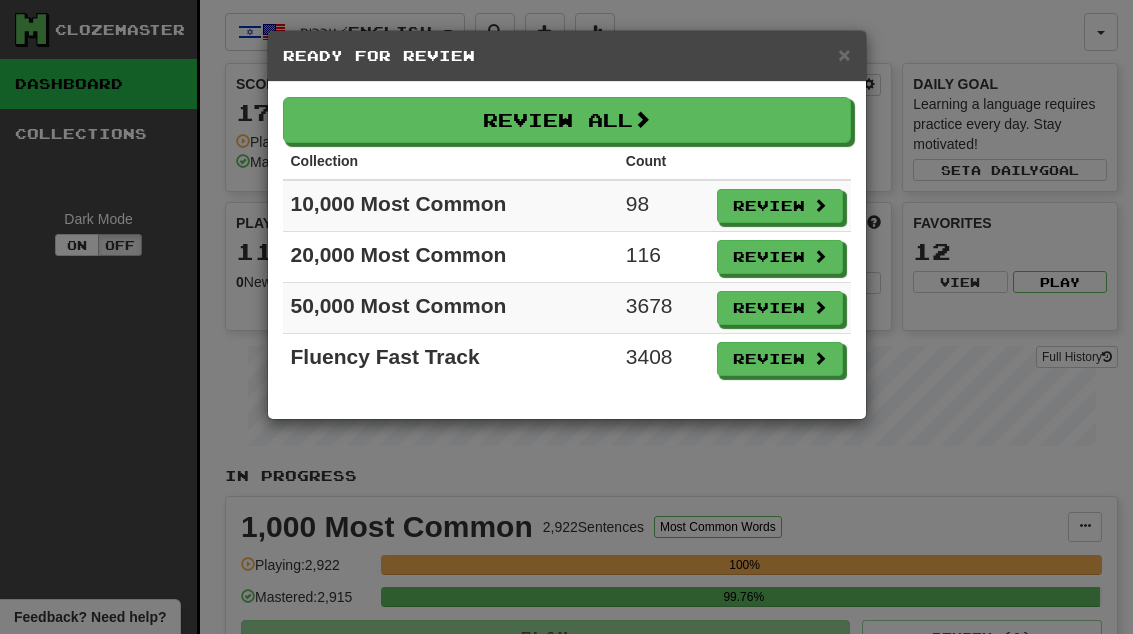 click on "Review" at bounding box center (780, 257) 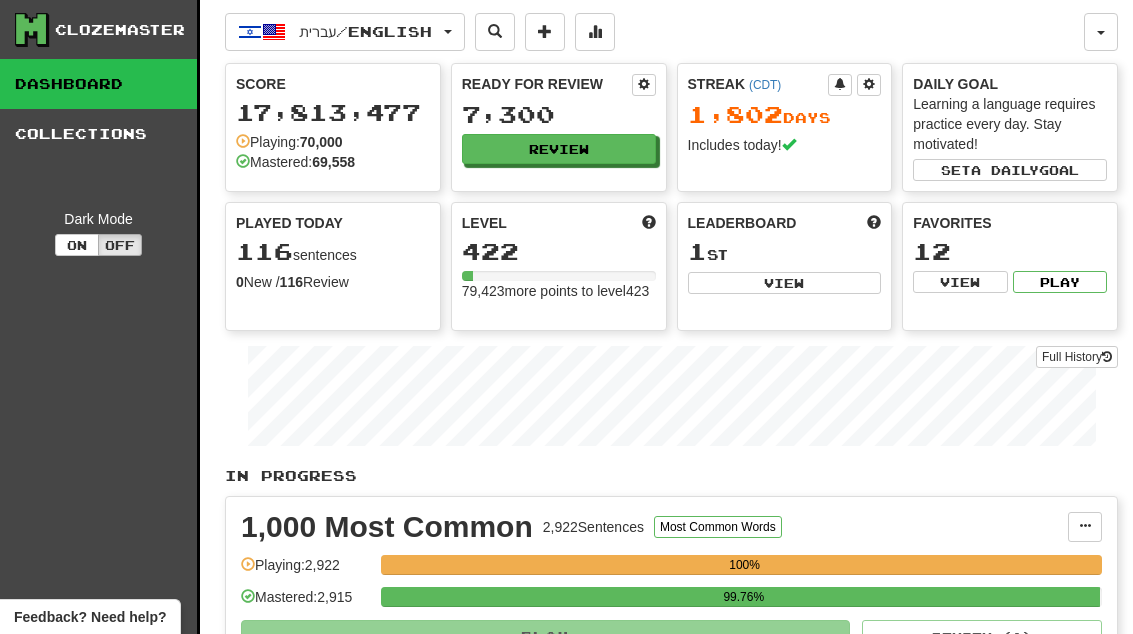 select on "**" 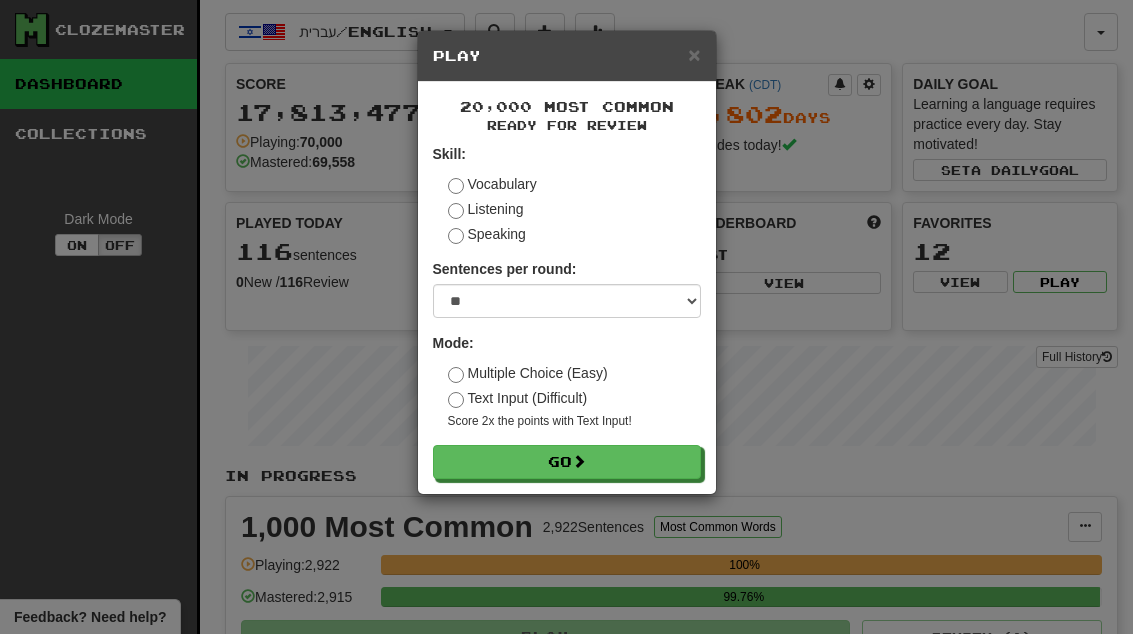 click on "Go" at bounding box center [567, 462] 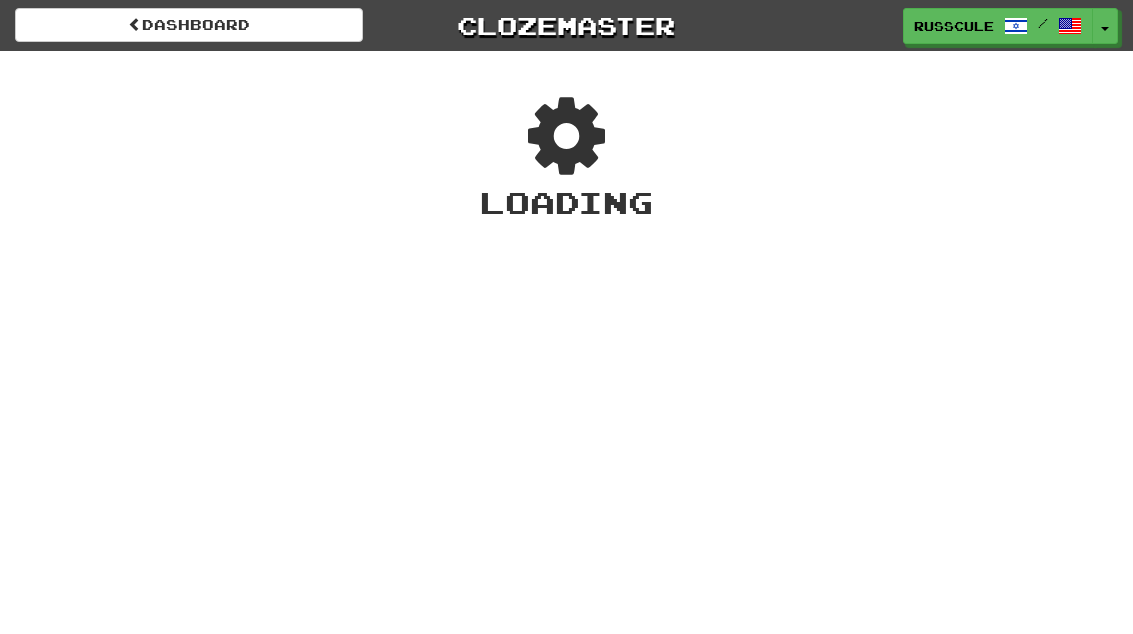 scroll, scrollTop: 0, scrollLeft: 0, axis: both 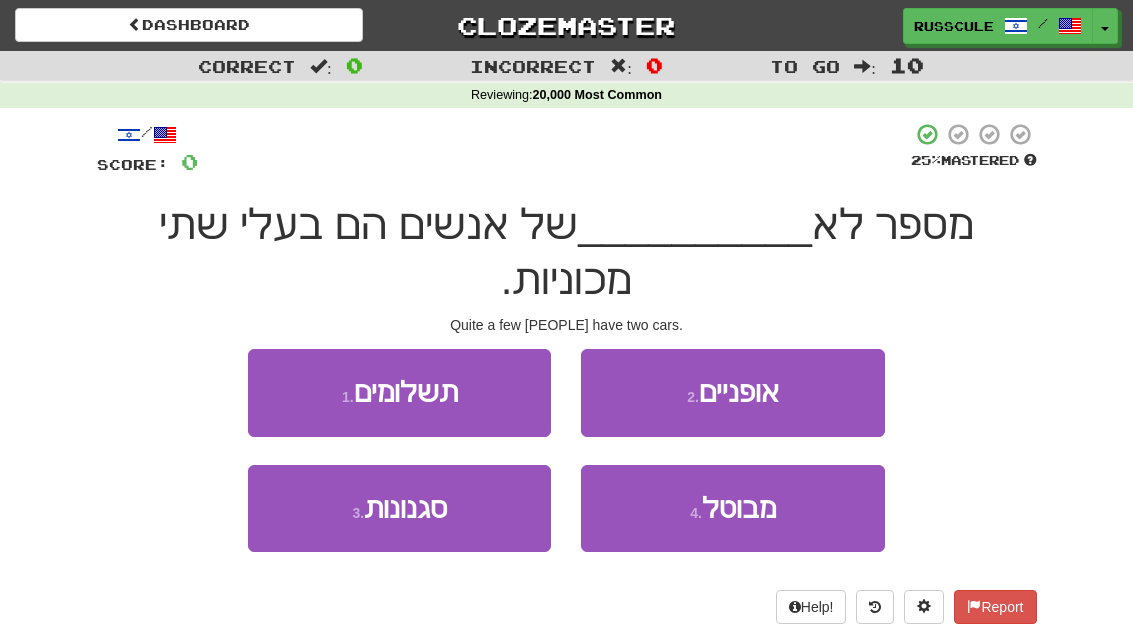click on "4 .  מבוטל" at bounding box center (732, 508) 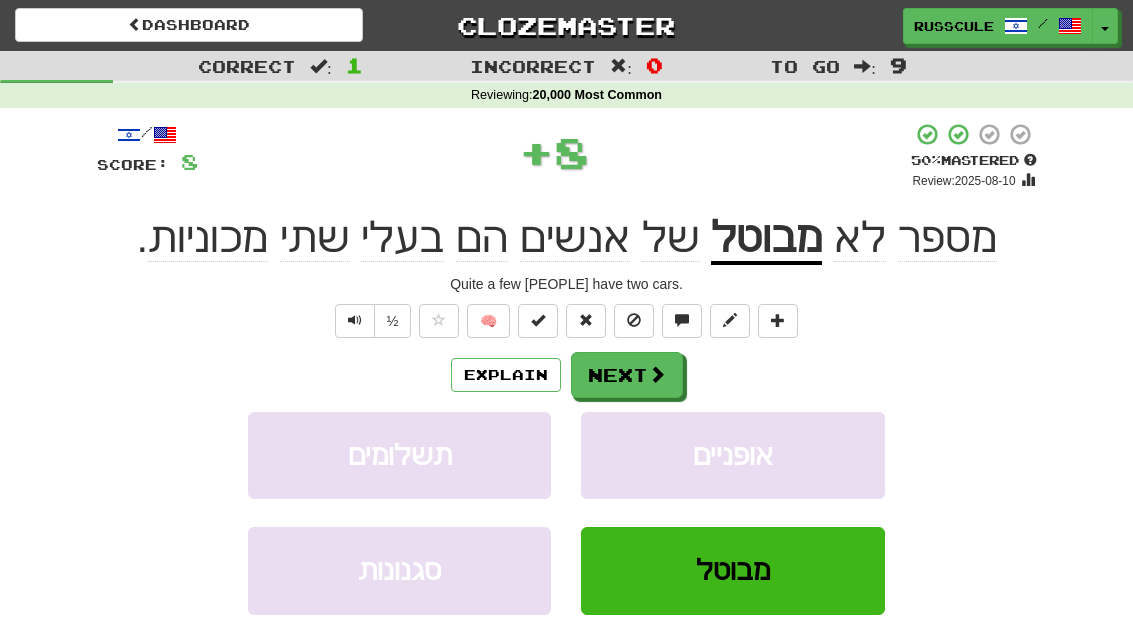 click at bounding box center [657, 374] 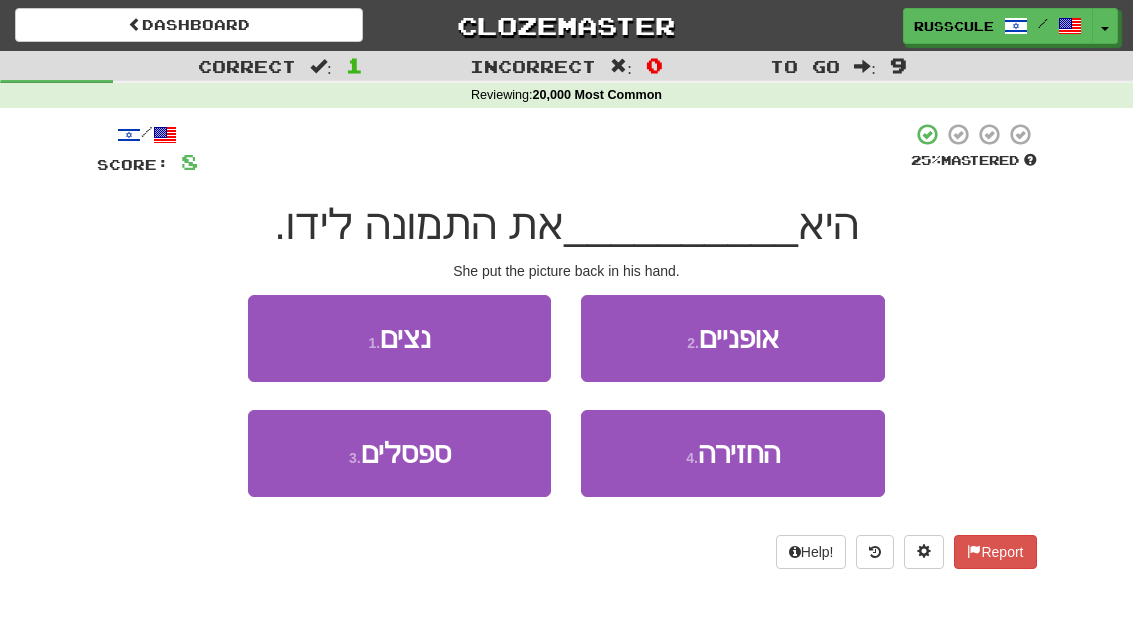 click on "4 .  החזירה" at bounding box center [732, 453] 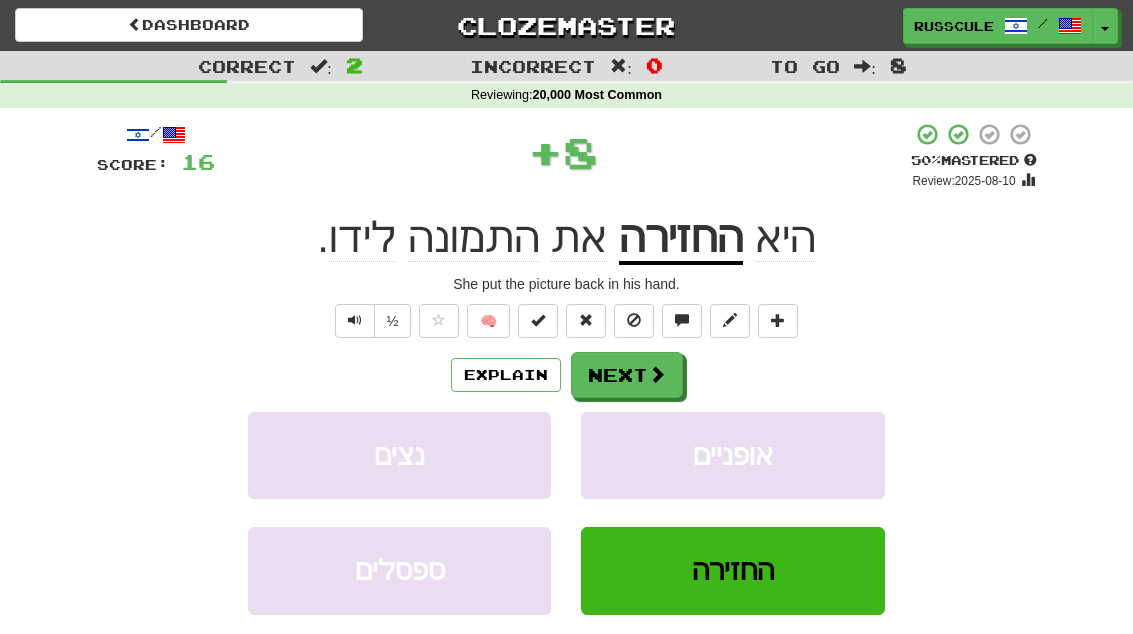 click at bounding box center (657, 374) 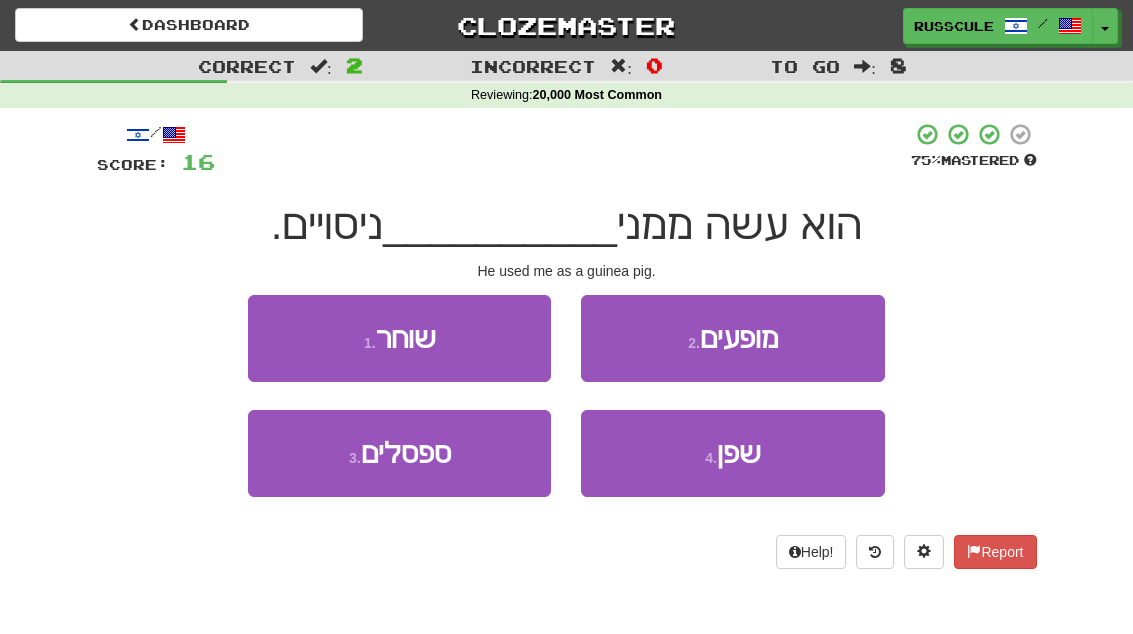 click on "4 .  שפן" at bounding box center (732, 453) 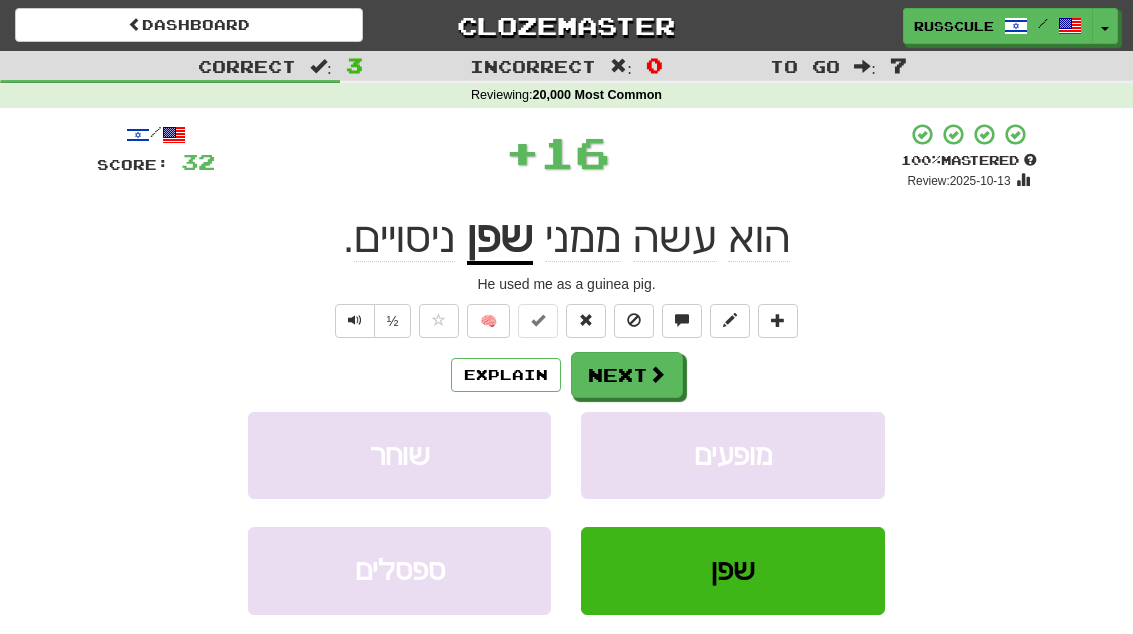 click on "Next" at bounding box center [627, 375] 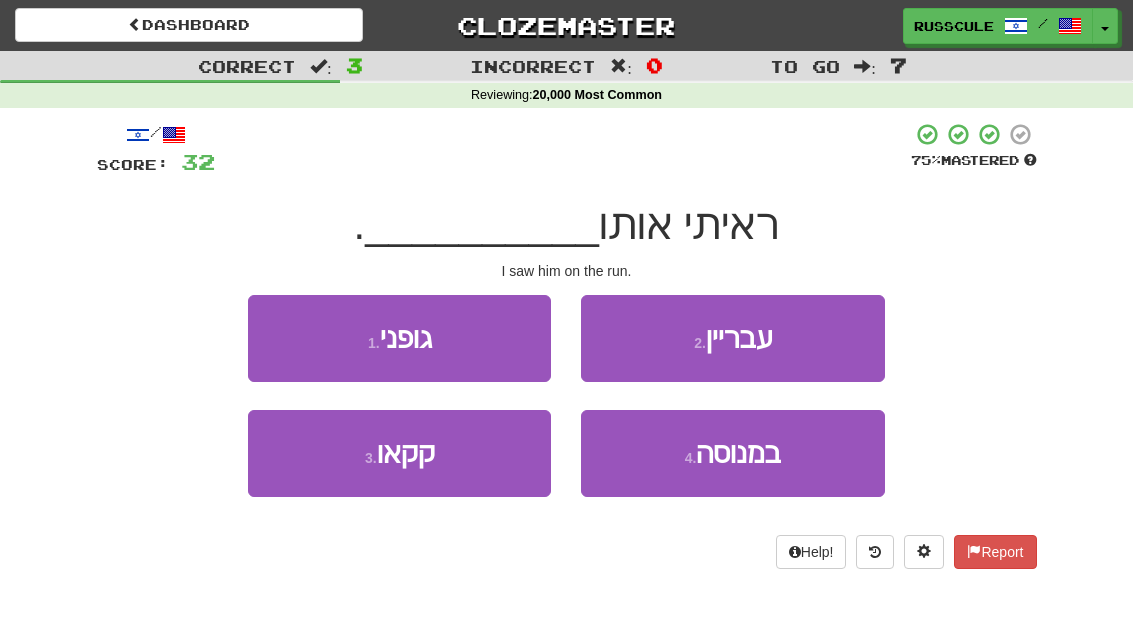 click on "4 .  במנוסה" at bounding box center [732, 453] 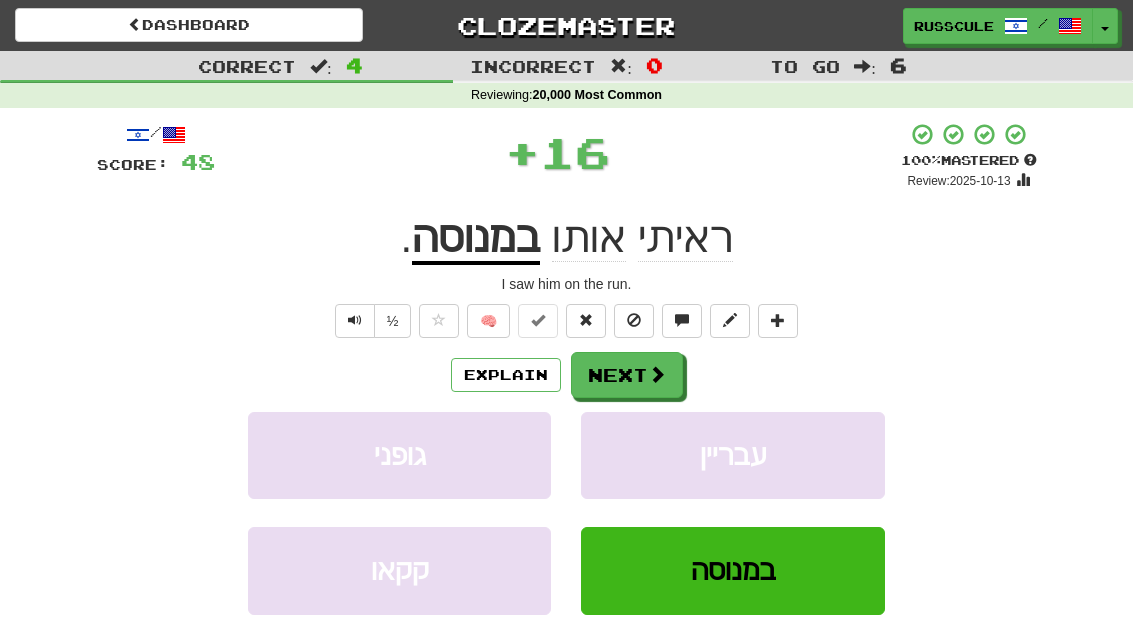 click on "Next" at bounding box center (627, 375) 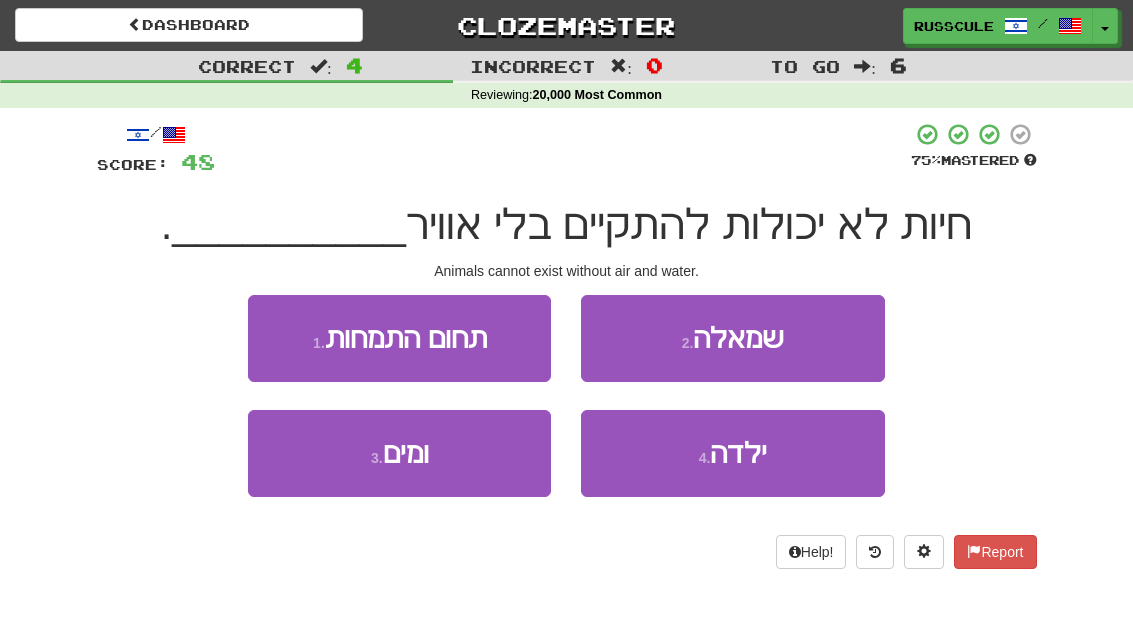 click on "3 .  ומים" at bounding box center (399, 453) 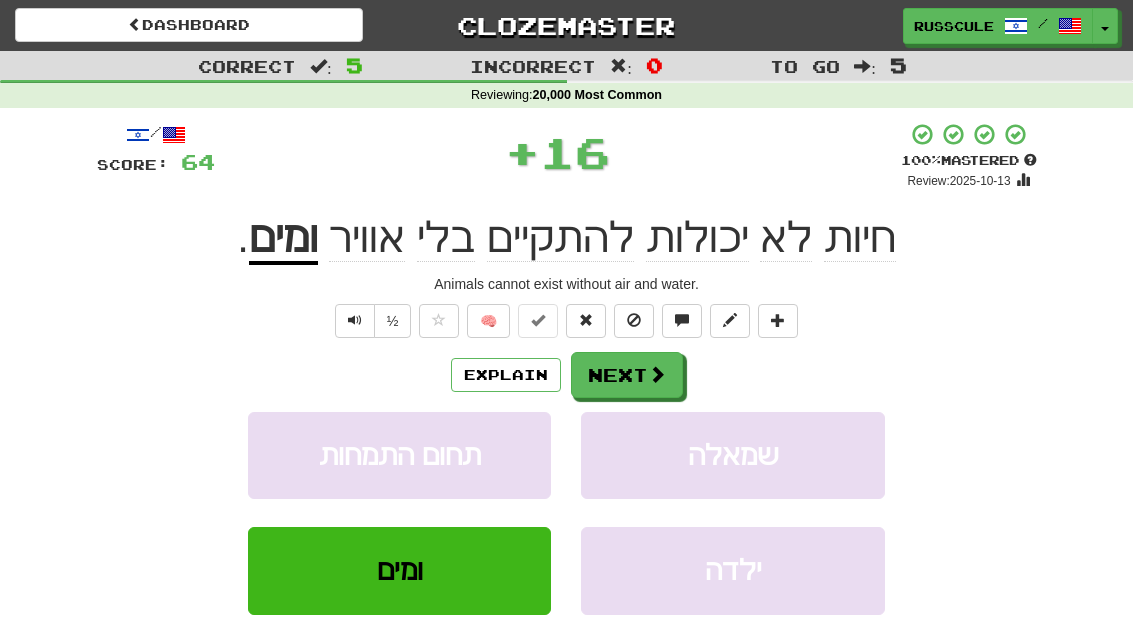 click at bounding box center (657, 374) 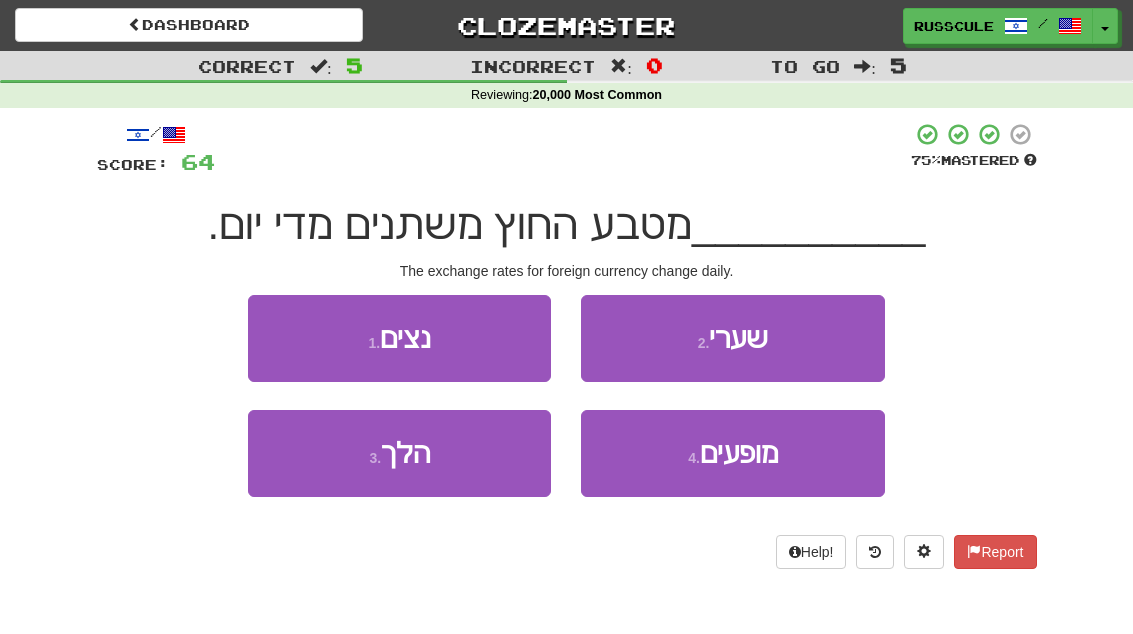click on "2 .  שערי" at bounding box center (732, 338) 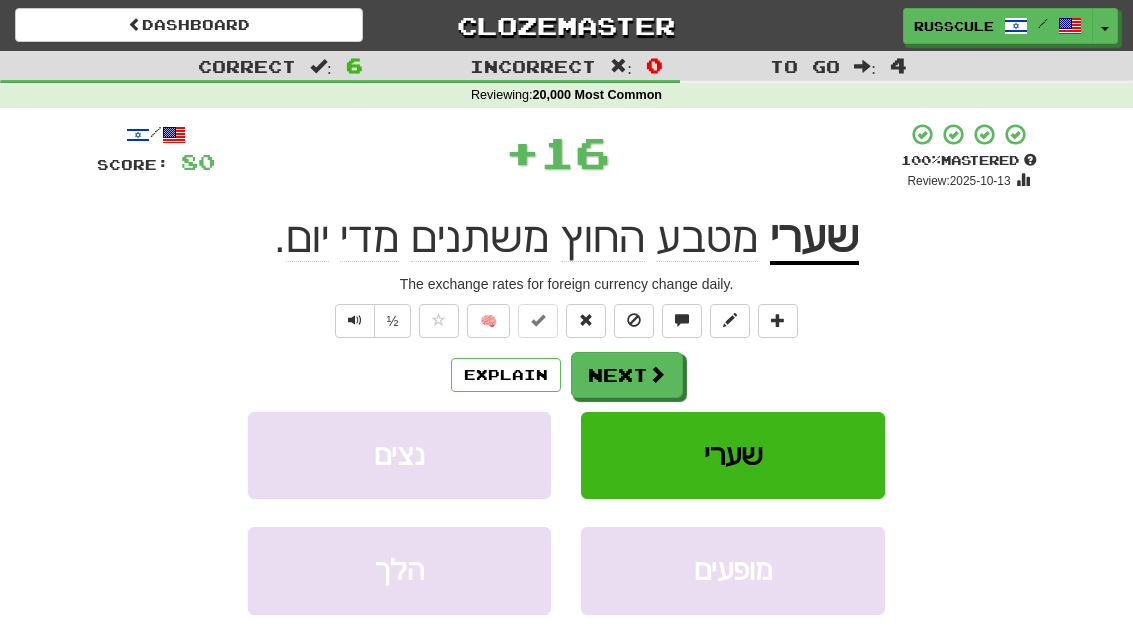 click at bounding box center (657, 374) 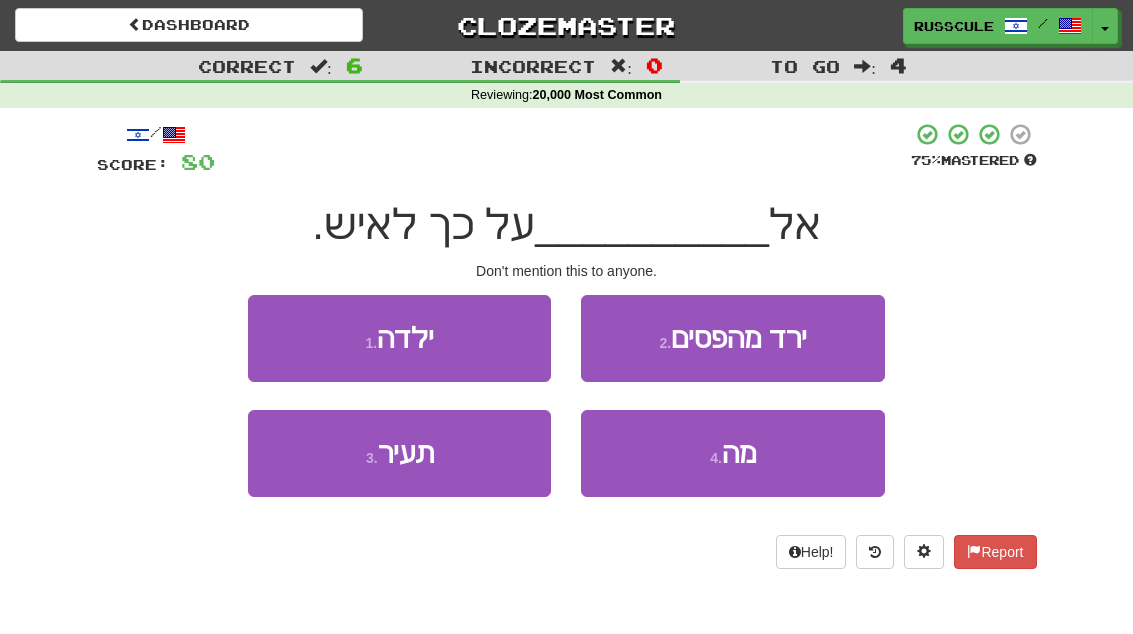 click on "3 .  תעיר" at bounding box center [399, 453] 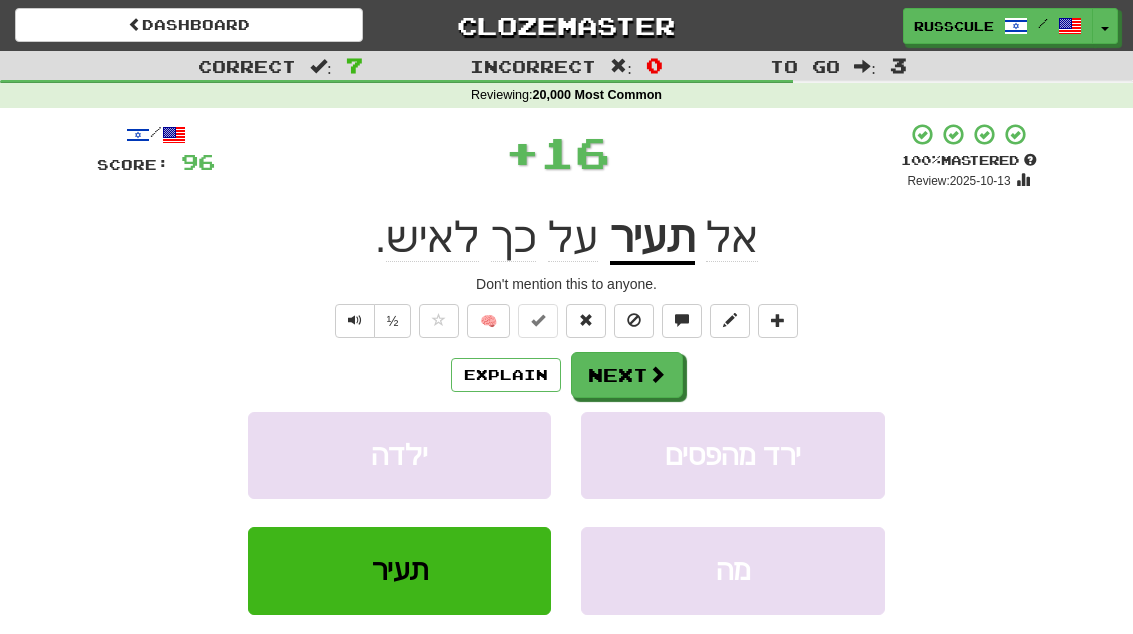 click on "Next" at bounding box center (627, 375) 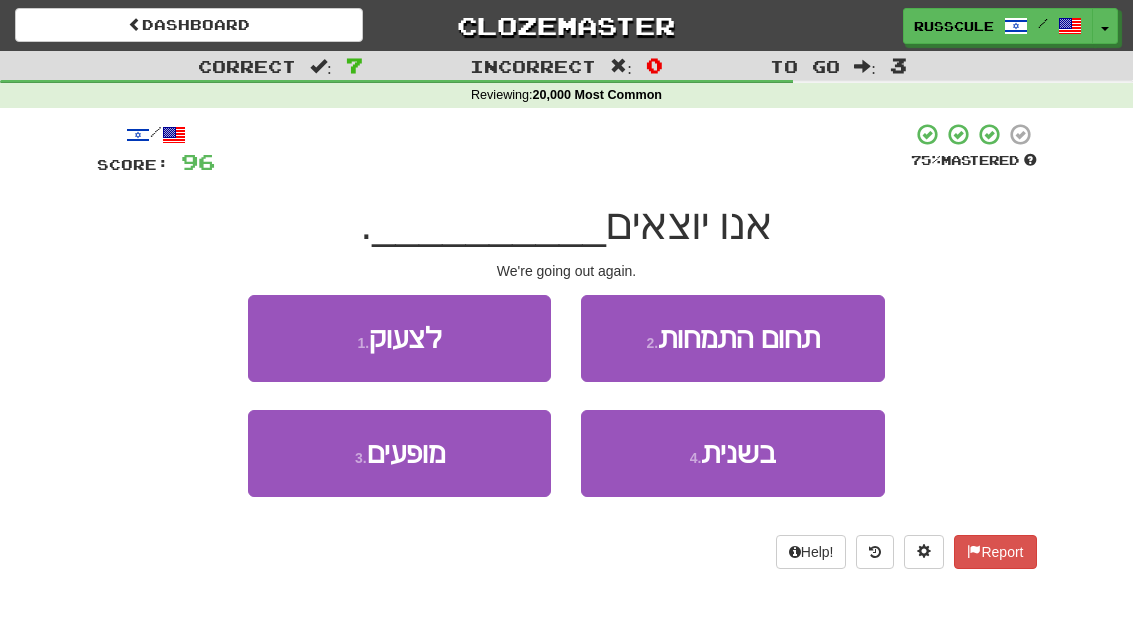 click on "בשנית" at bounding box center (738, 453) 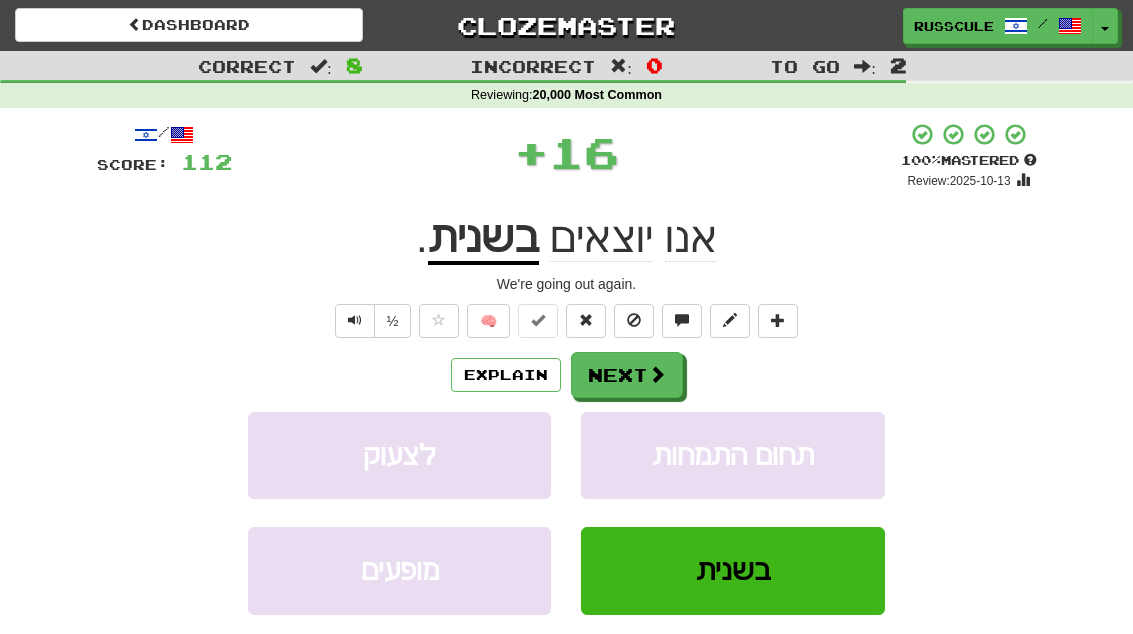 click on "Next" at bounding box center [627, 375] 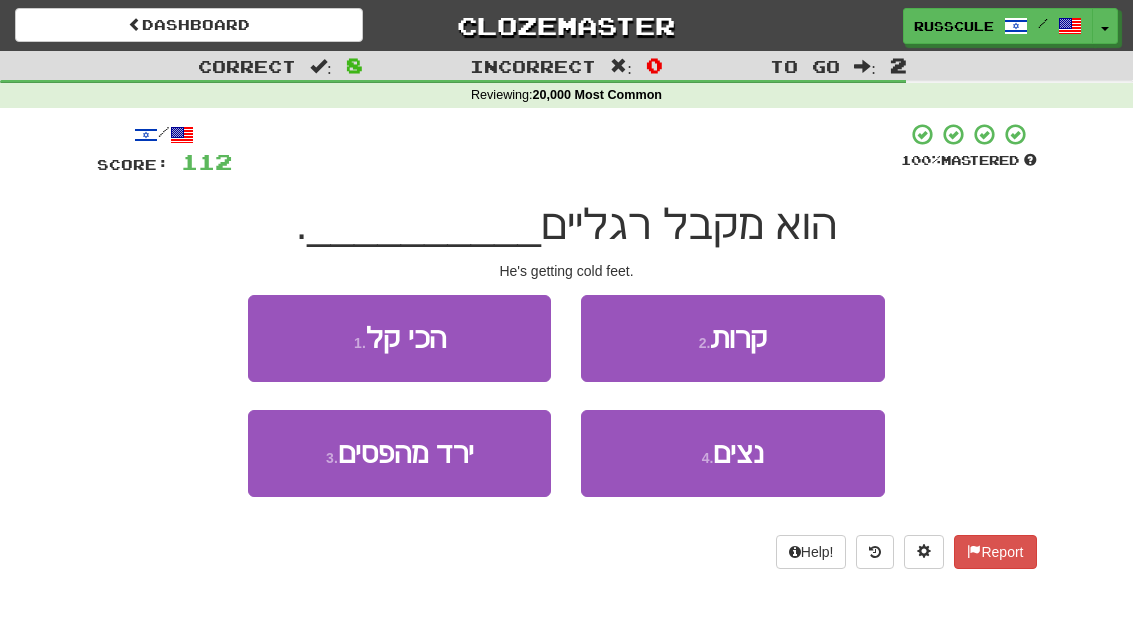 click on "2 .  קרות" at bounding box center [732, 338] 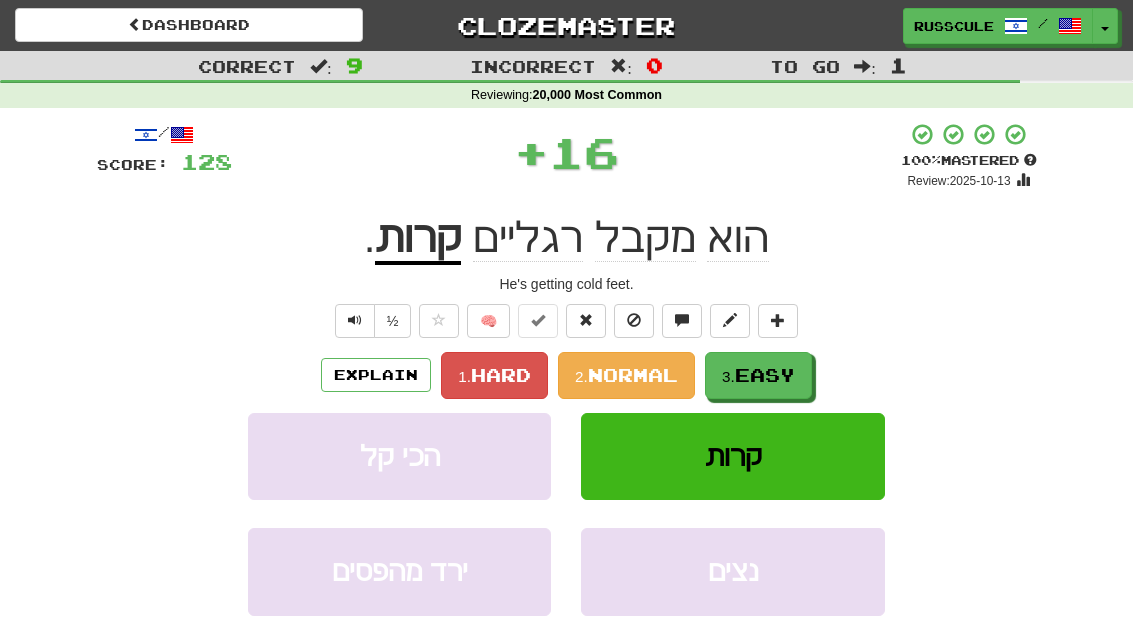click on "3.  Easy" at bounding box center [758, 375] 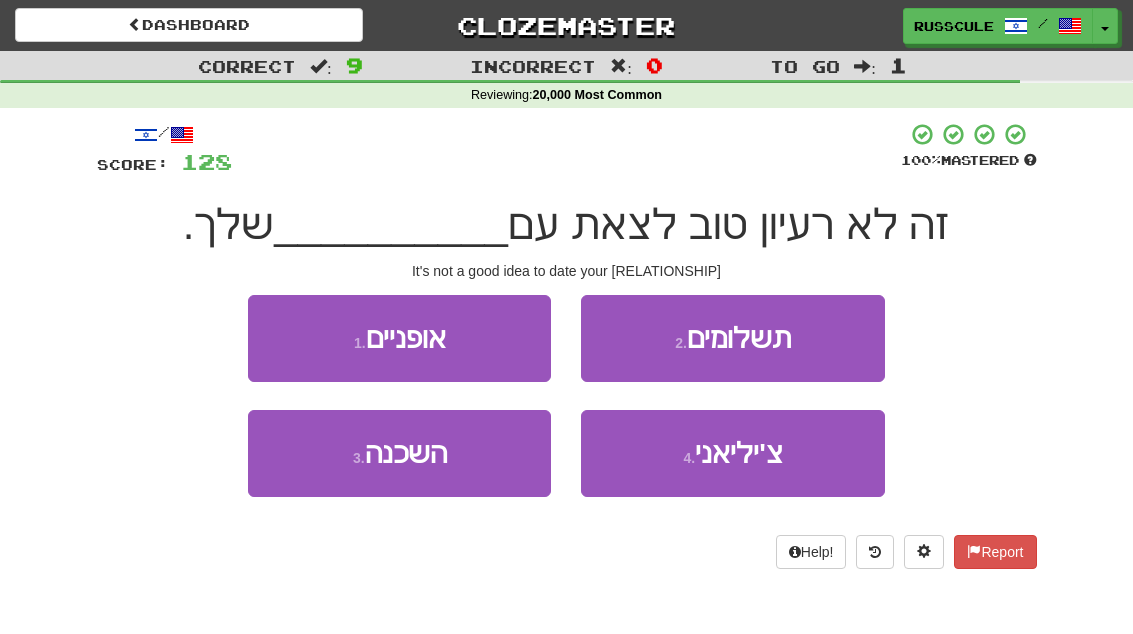 click on "3 .  השכנה" at bounding box center [399, 453] 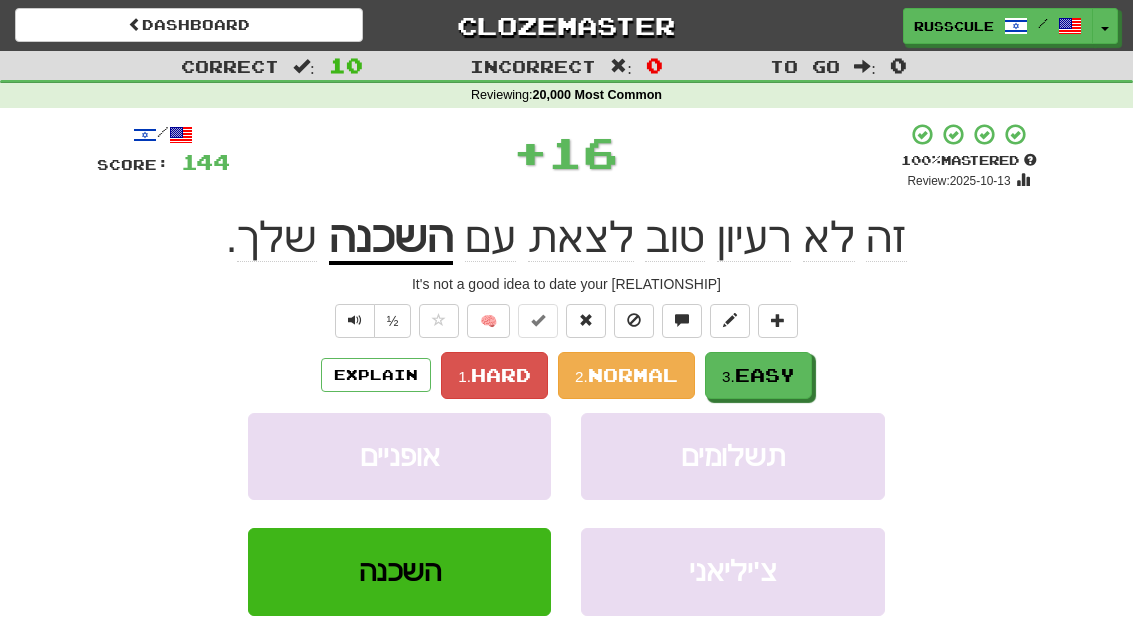 click on "Easy" at bounding box center (765, 375) 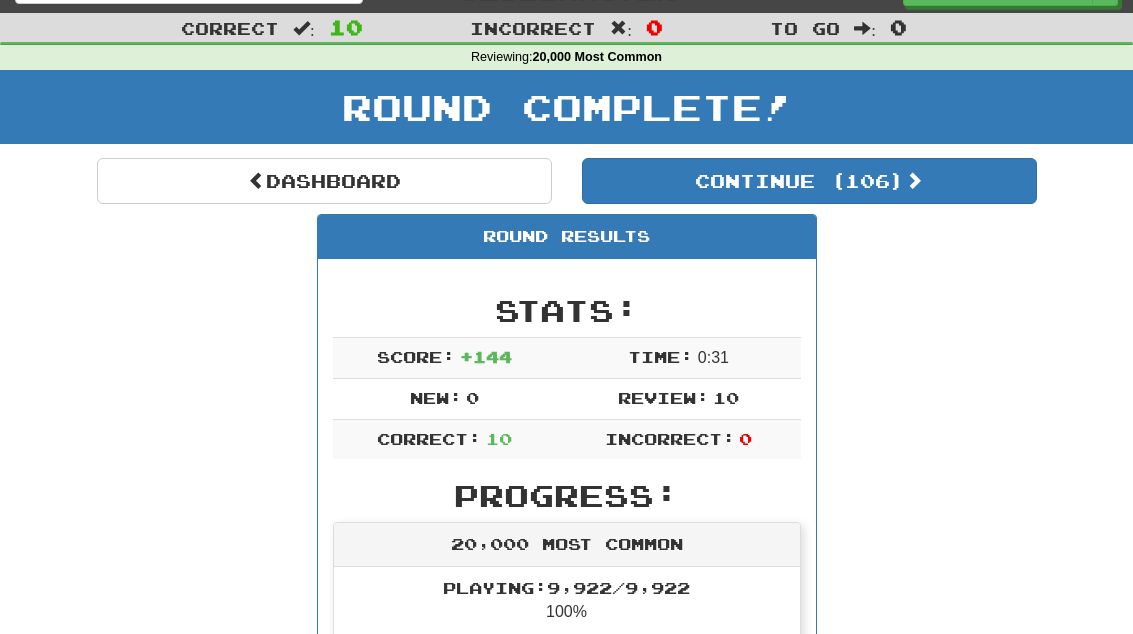 scroll, scrollTop: 0, scrollLeft: 0, axis: both 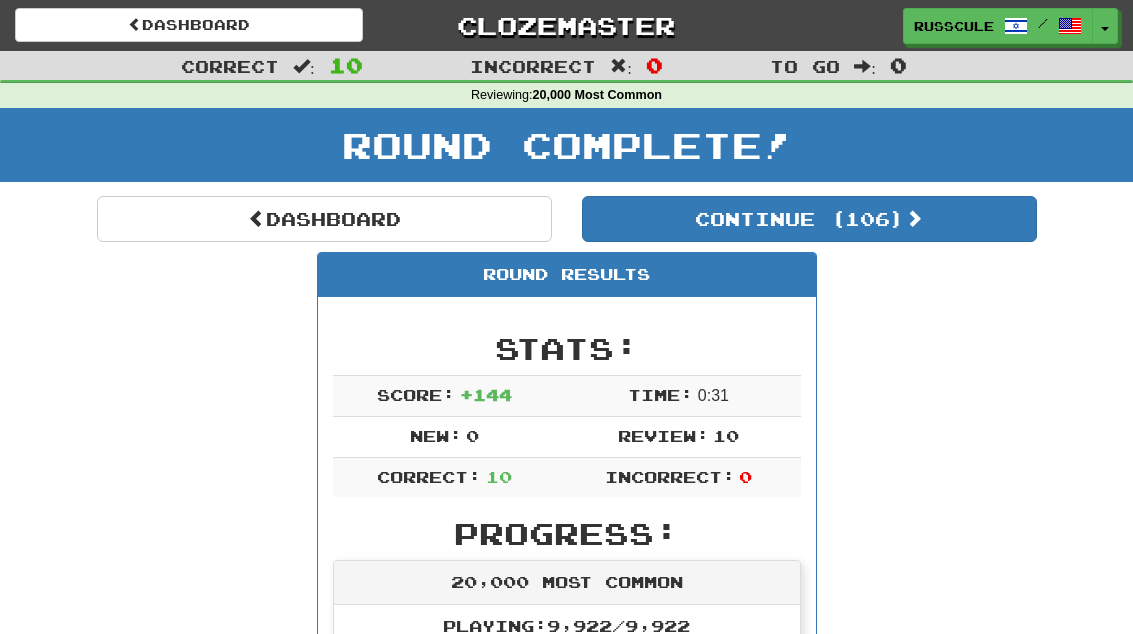 click on "Continue ( 106 )" at bounding box center (809, 219) 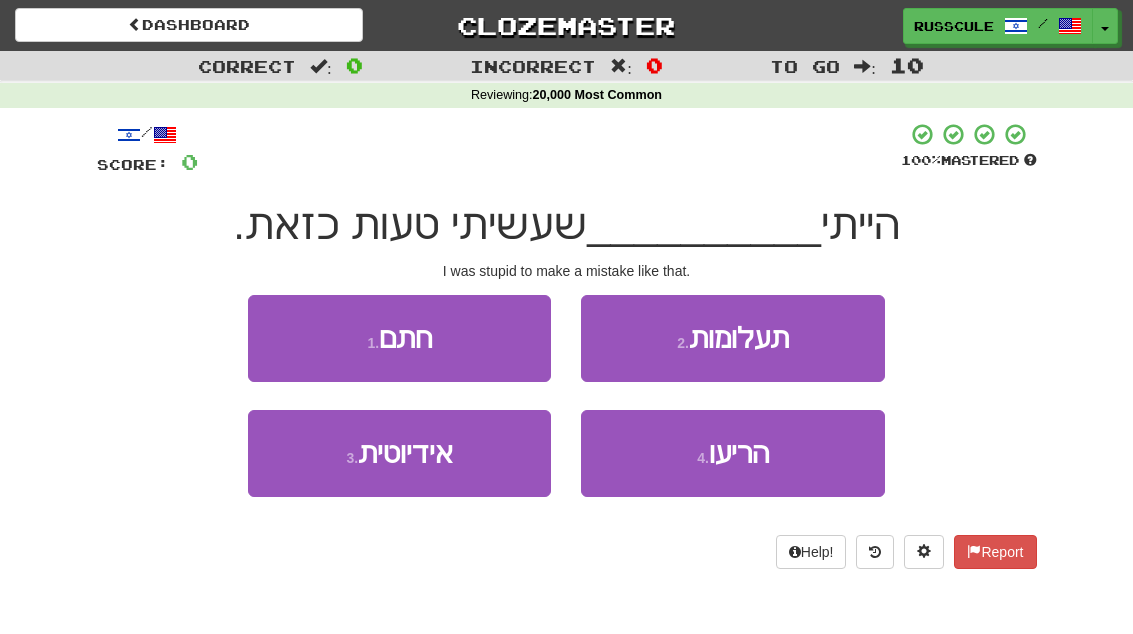 click on "3 .  אידיוטית" at bounding box center (399, 453) 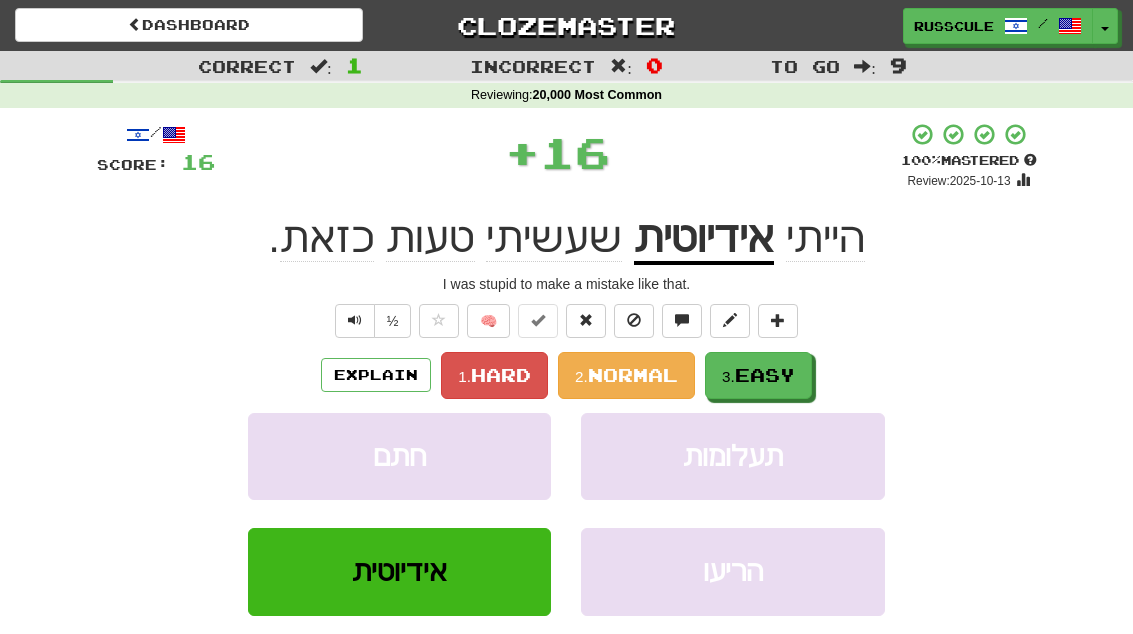 click on "Easy" at bounding box center [765, 375] 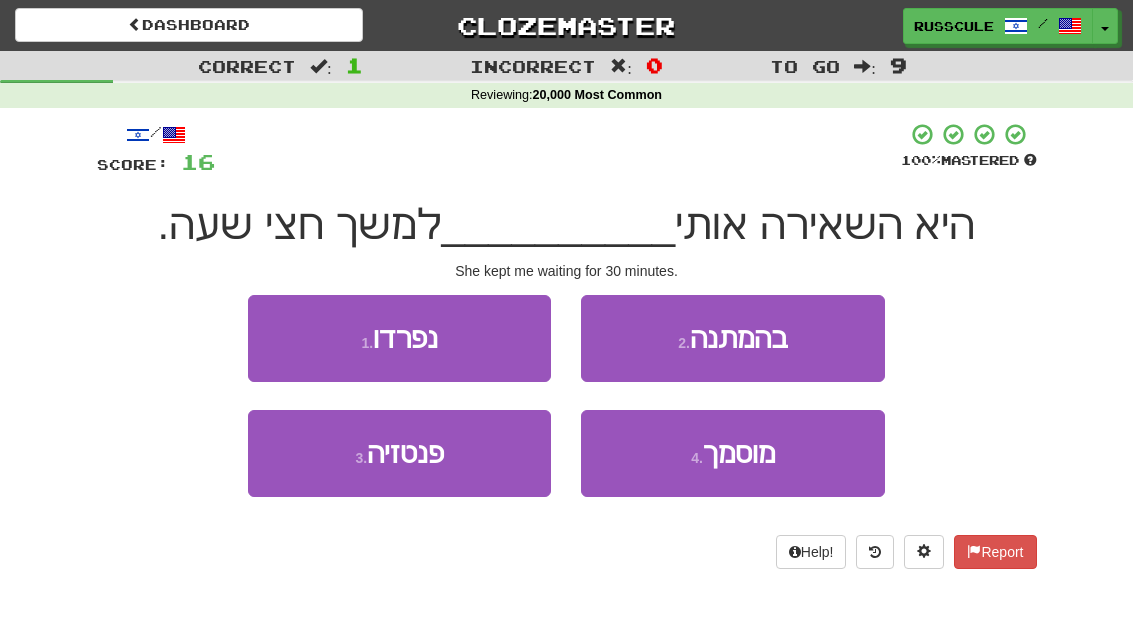 click on "2 .  בהמתנה" at bounding box center [732, 338] 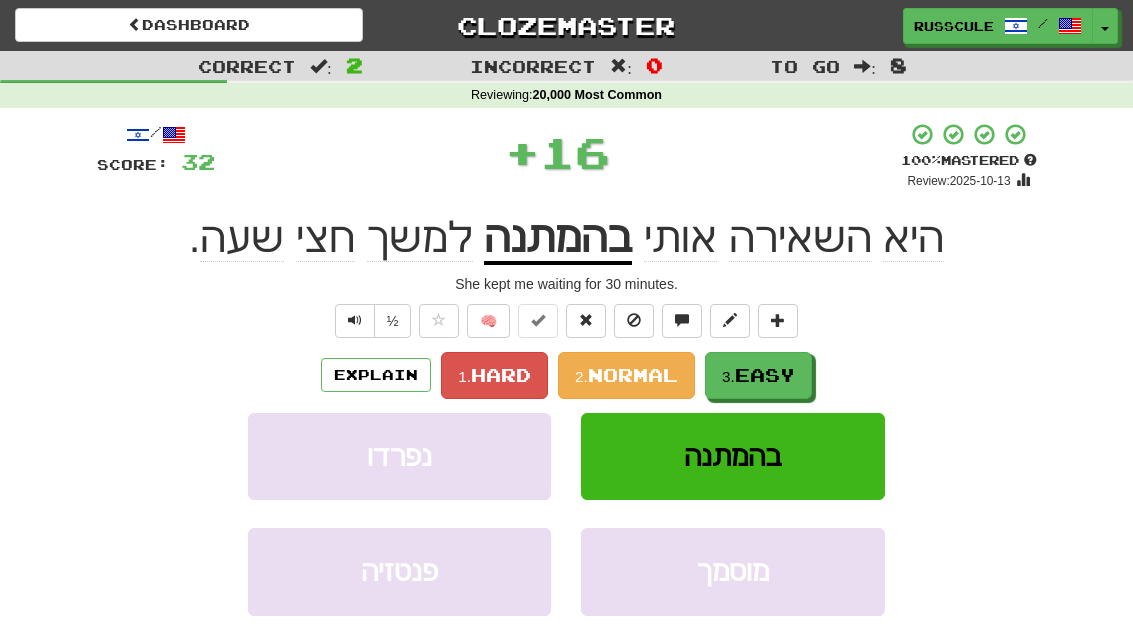 click on "Easy" at bounding box center [765, 375] 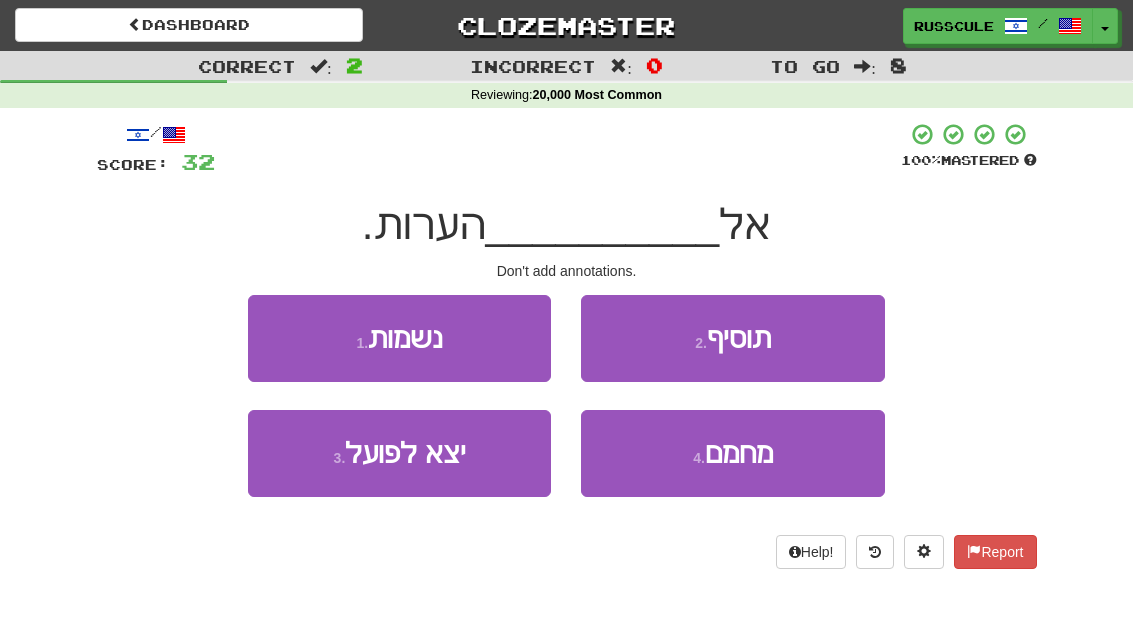 click on "2 .  תוסיף" at bounding box center [732, 338] 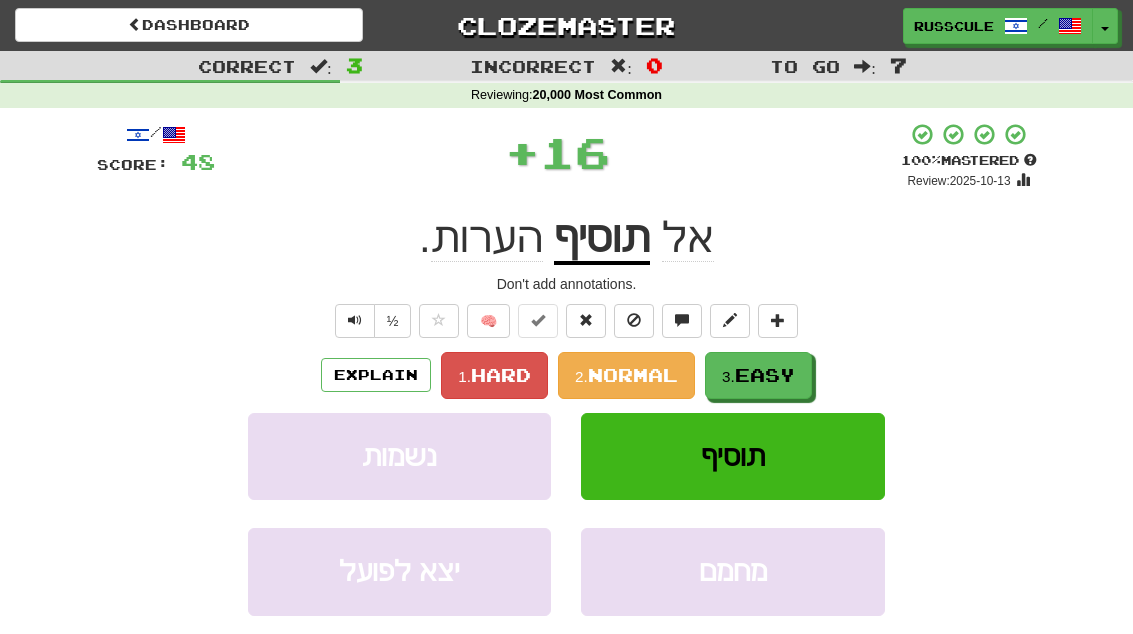 click on "Easy" at bounding box center (765, 375) 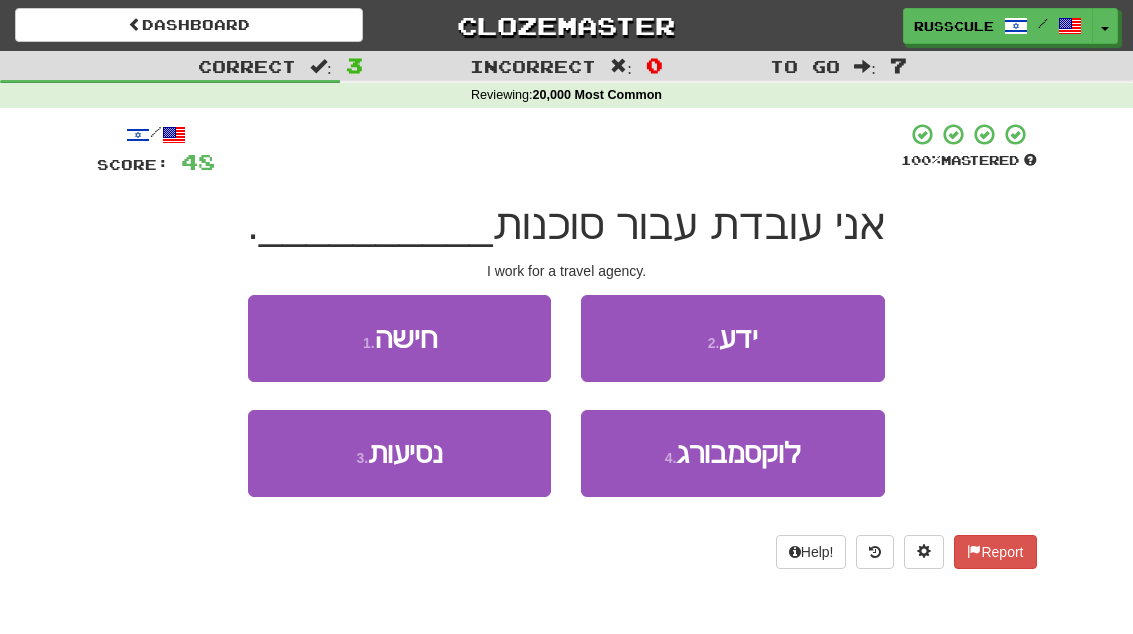 click on "3 .  נסיעות" at bounding box center [399, 453] 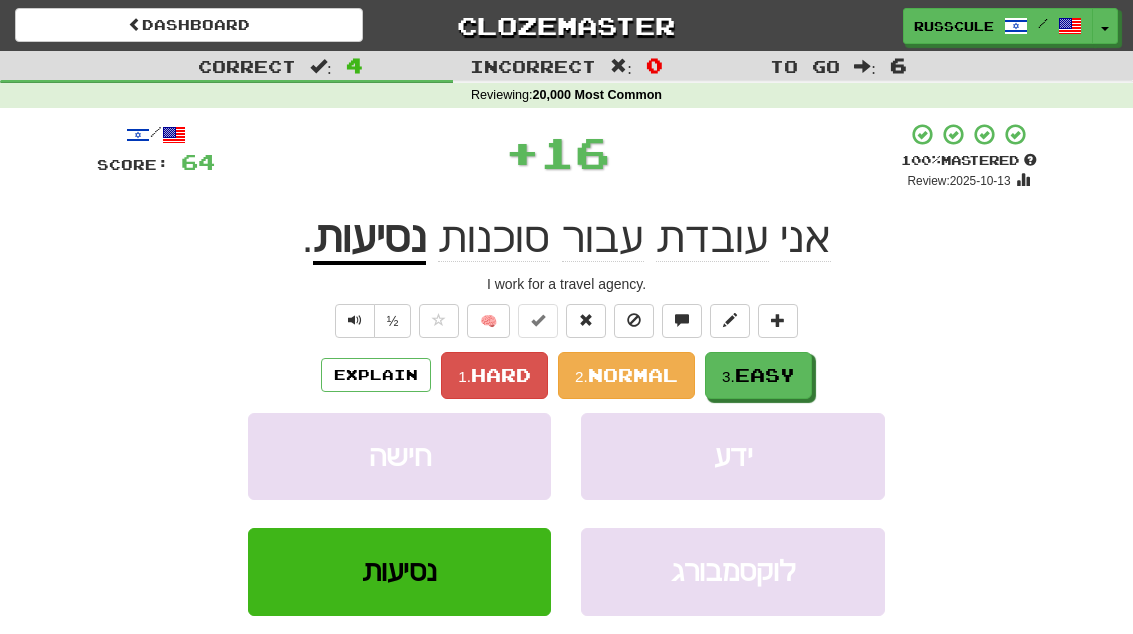 click on "3.  Easy" at bounding box center [758, 375] 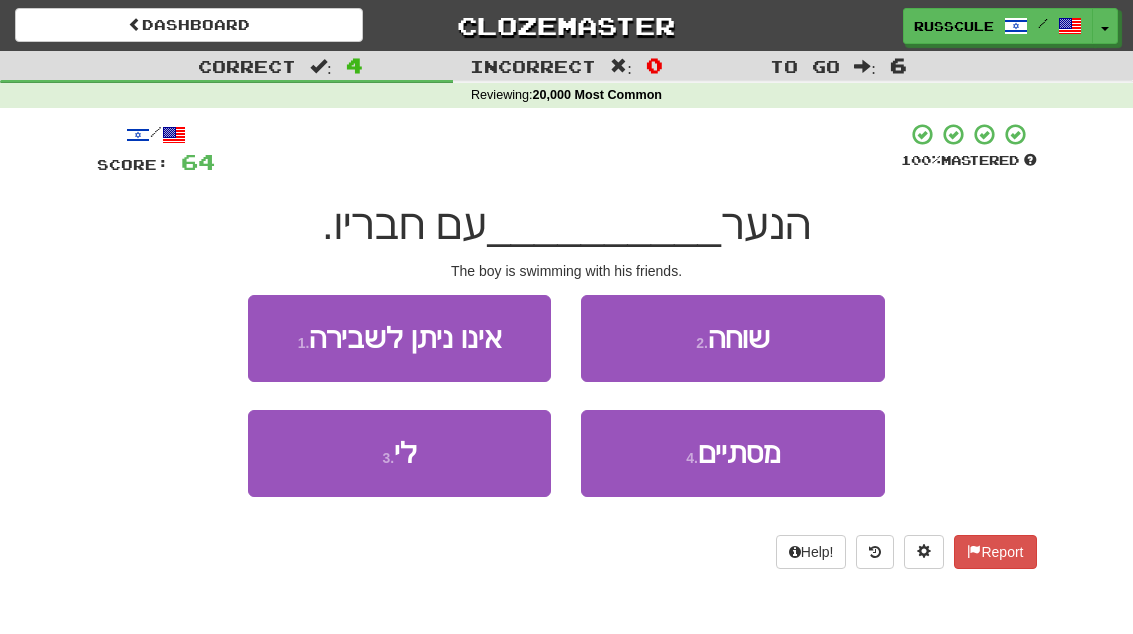 click on "2 .  שוחה" at bounding box center [732, 338] 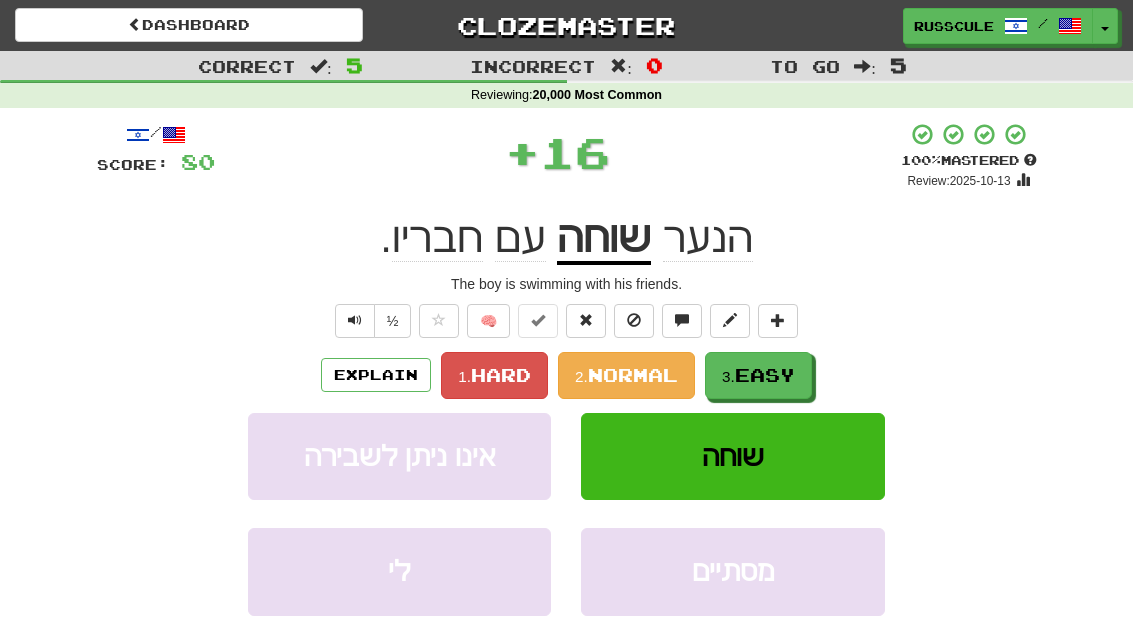 click on "3.  Easy" at bounding box center [758, 375] 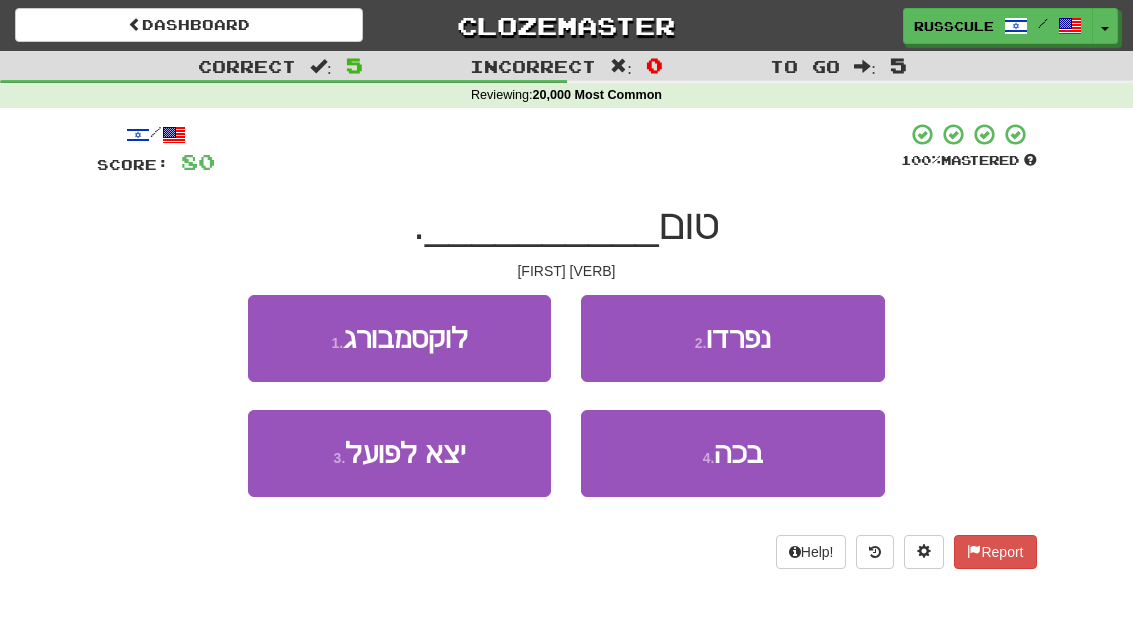 click on "4 .  בכה" at bounding box center [732, 453] 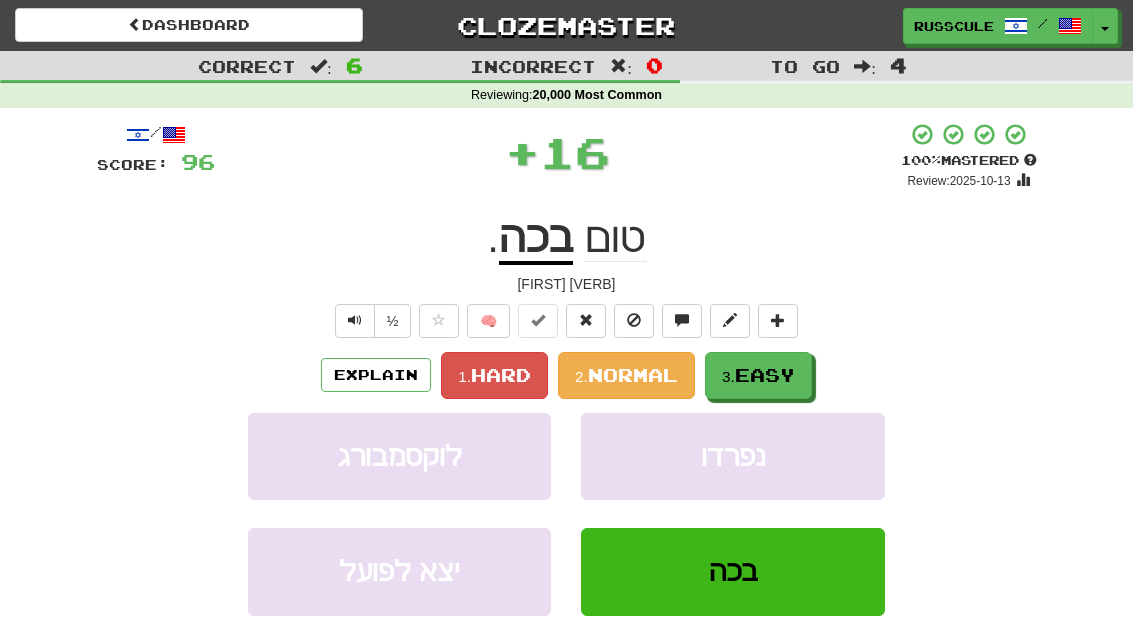 click on "3.  Easy" at bounding box center [758, 375] 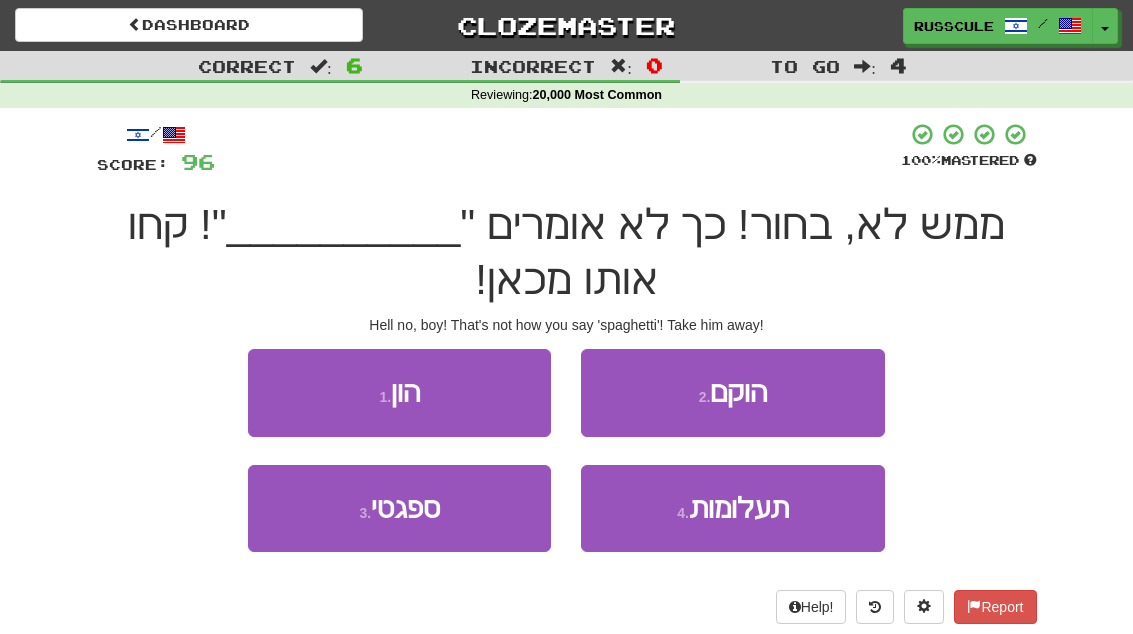 click on "3 .  ספגטי" at bounding box center (399, 508) 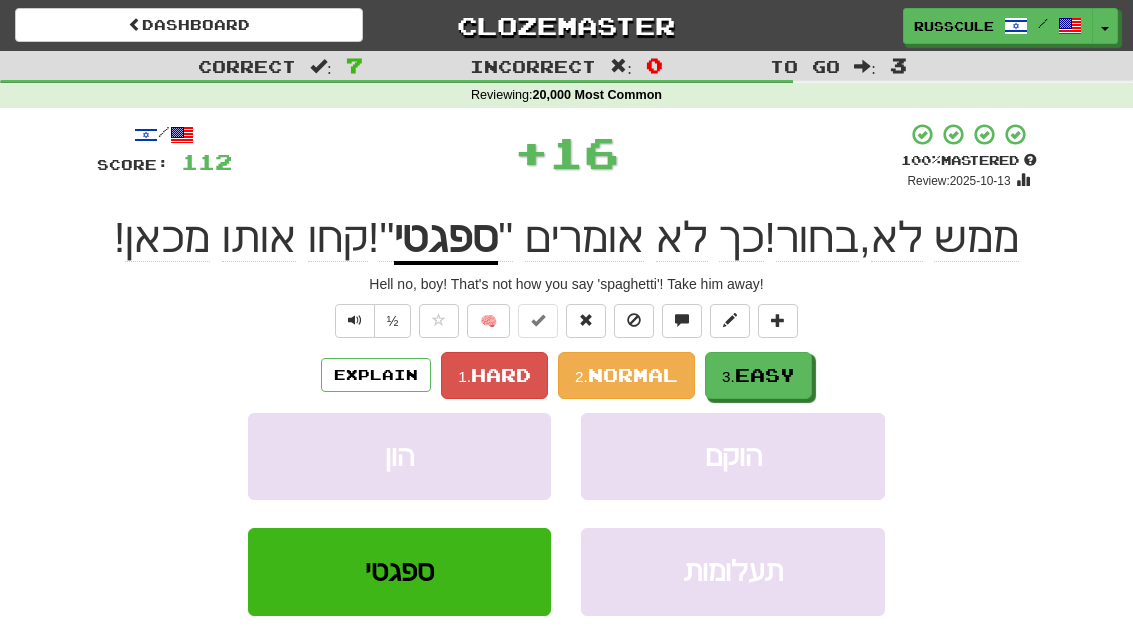 click on "3.  Easy" at bounding box center [758, 375] 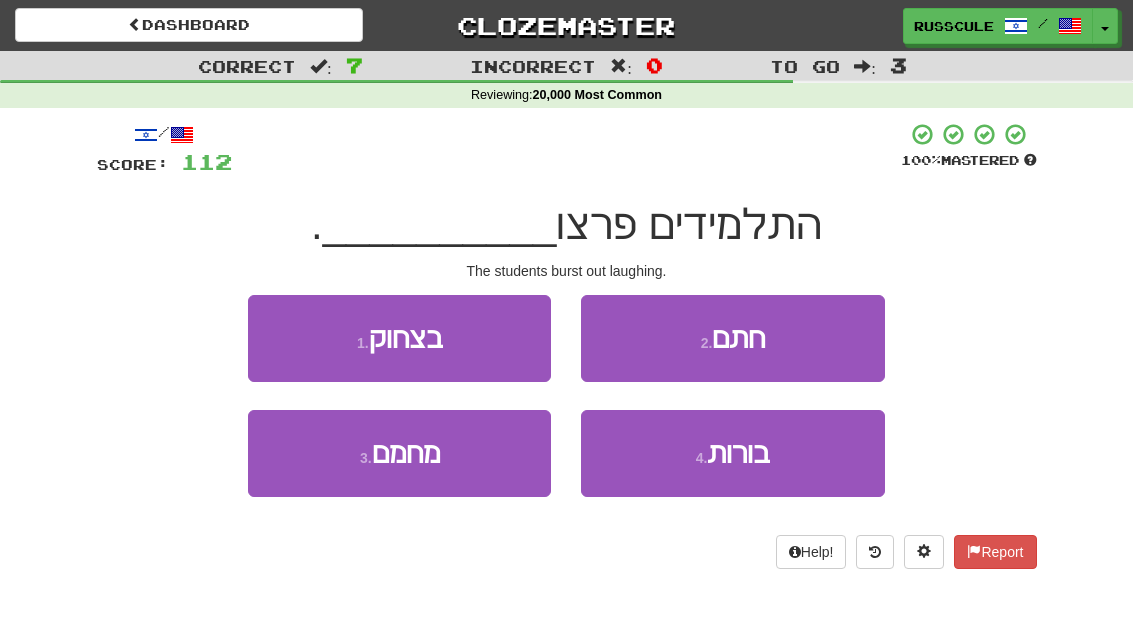 click on "1 .  בצחוק" at bounding box center [399, 338] 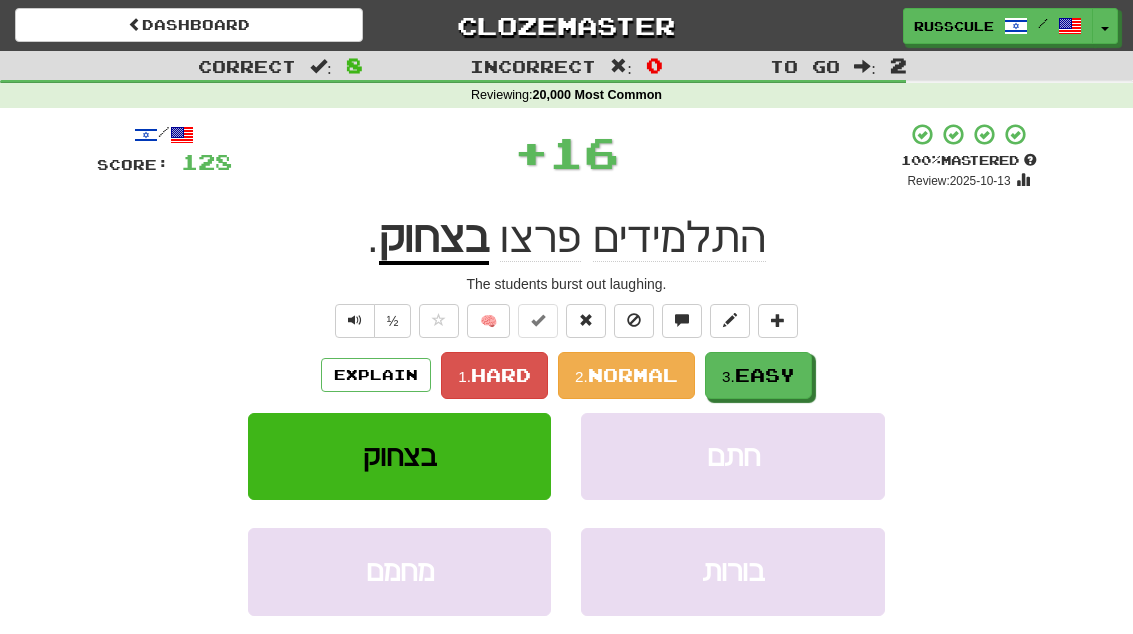 click on "3.  Easy" at bounding box center (758, 375) 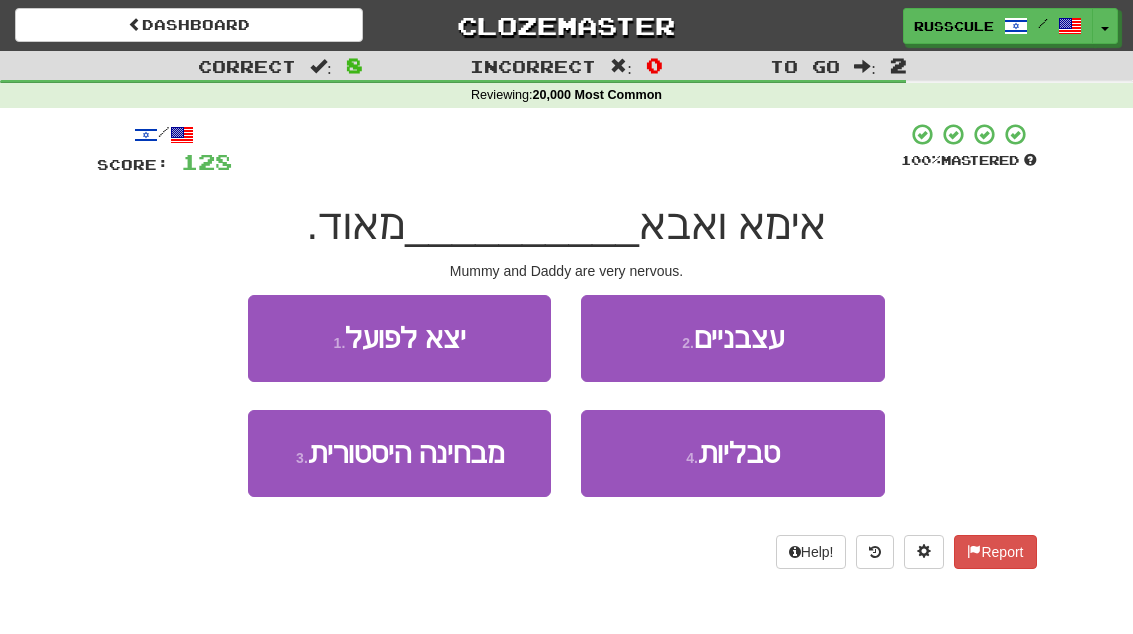 click on "2 .  עצבניים" at bounding box center (732, 338) 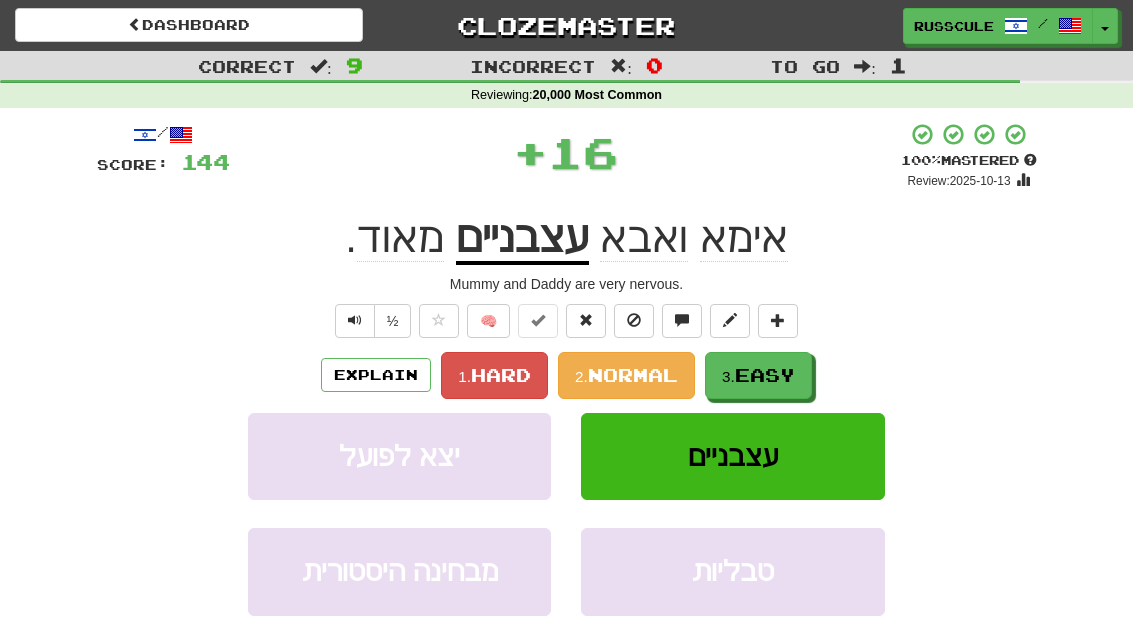 click on "Easy" at bounding box center (765, 375) 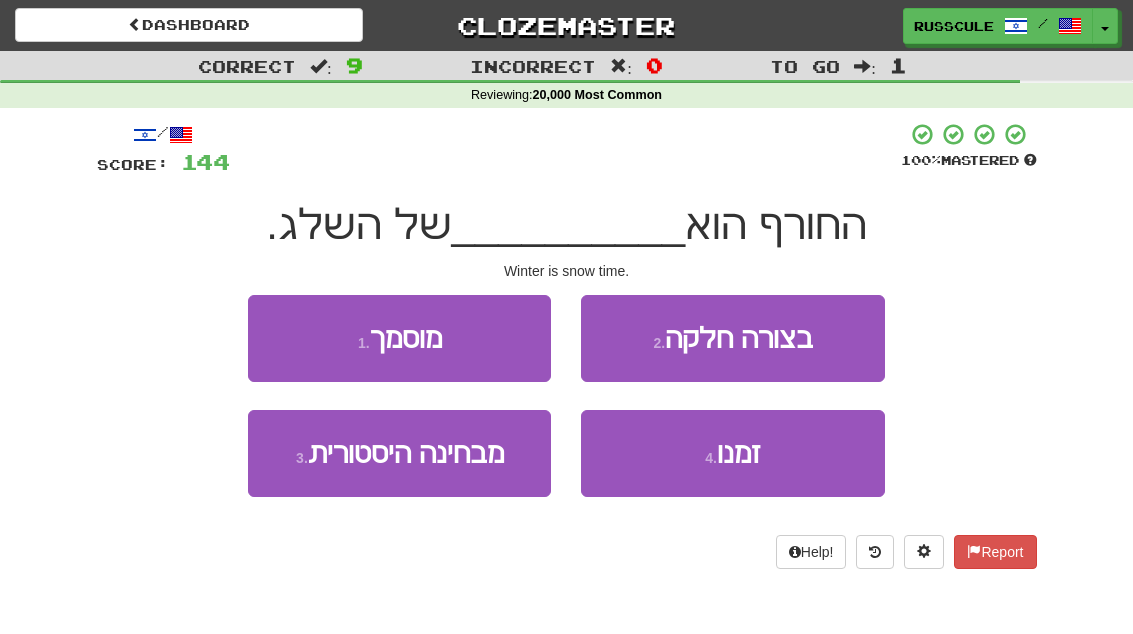 click on "4 .  זמנו" at bounding box center (732, 453) 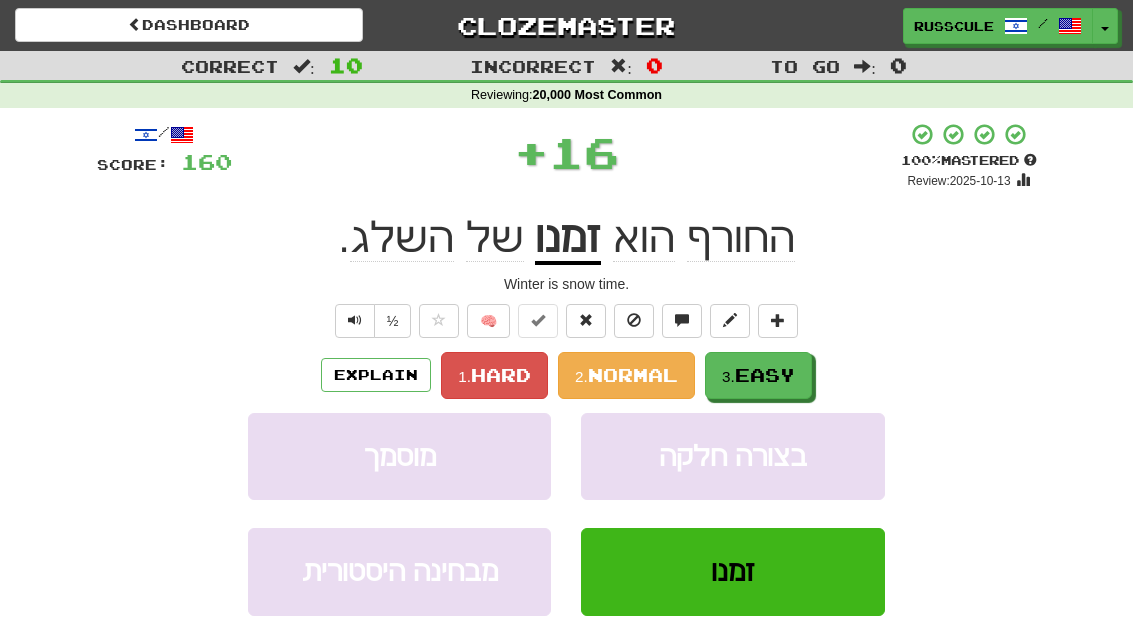 click on "3.  Easy" at bounding box center (758, 375) 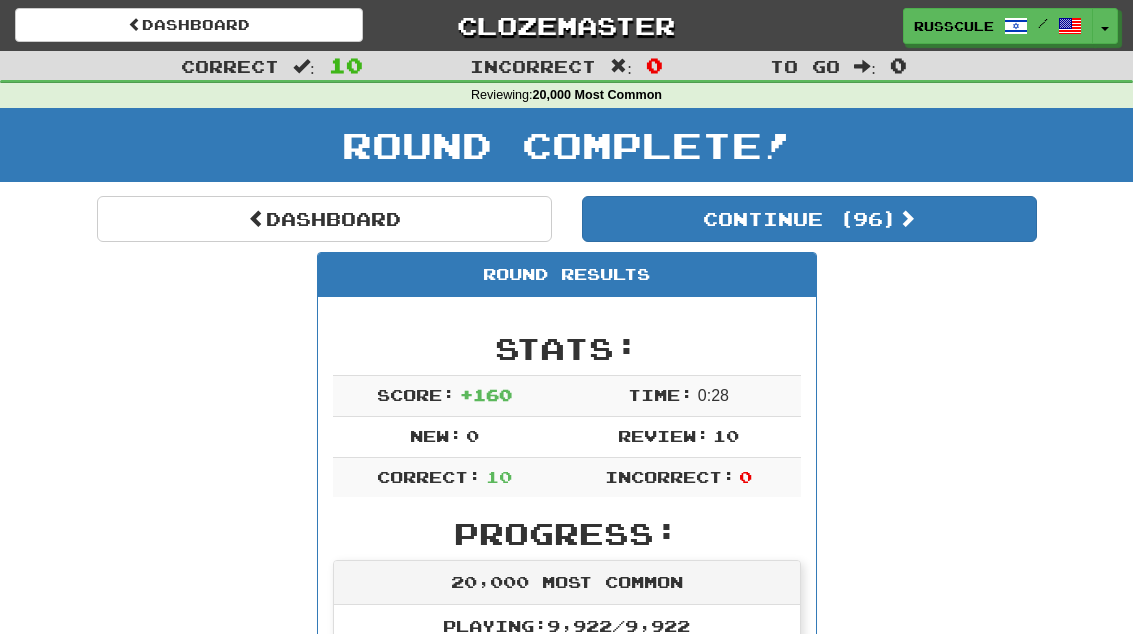 click on "Dashboard" at bounding box center (324, 219) 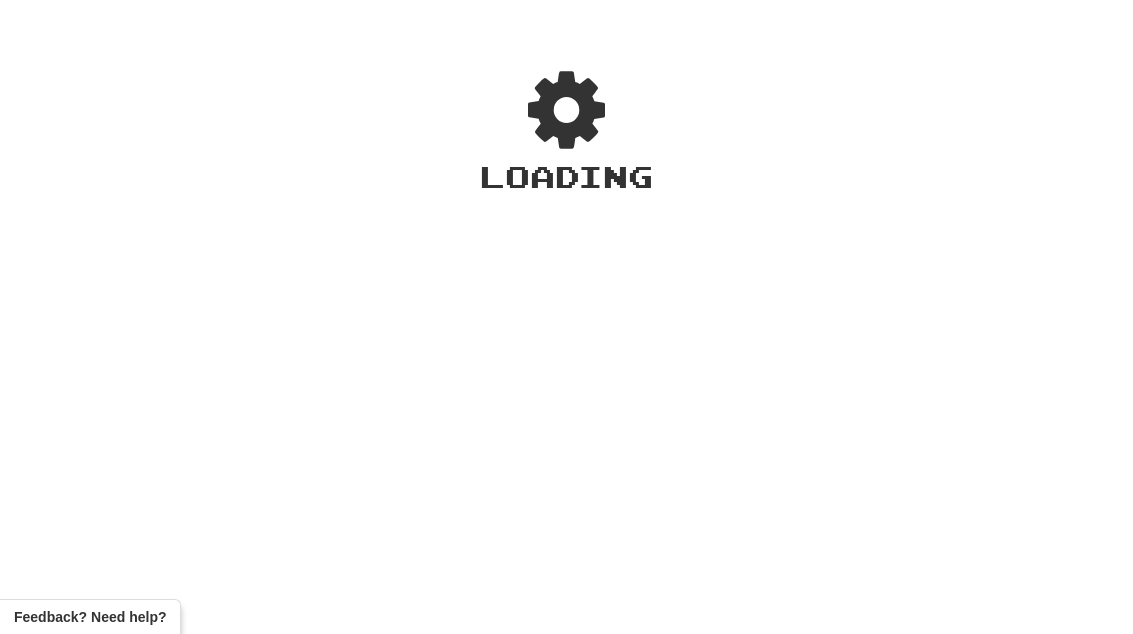 scroll, scrollTop: 0, scrollLeft: 0, axis: both 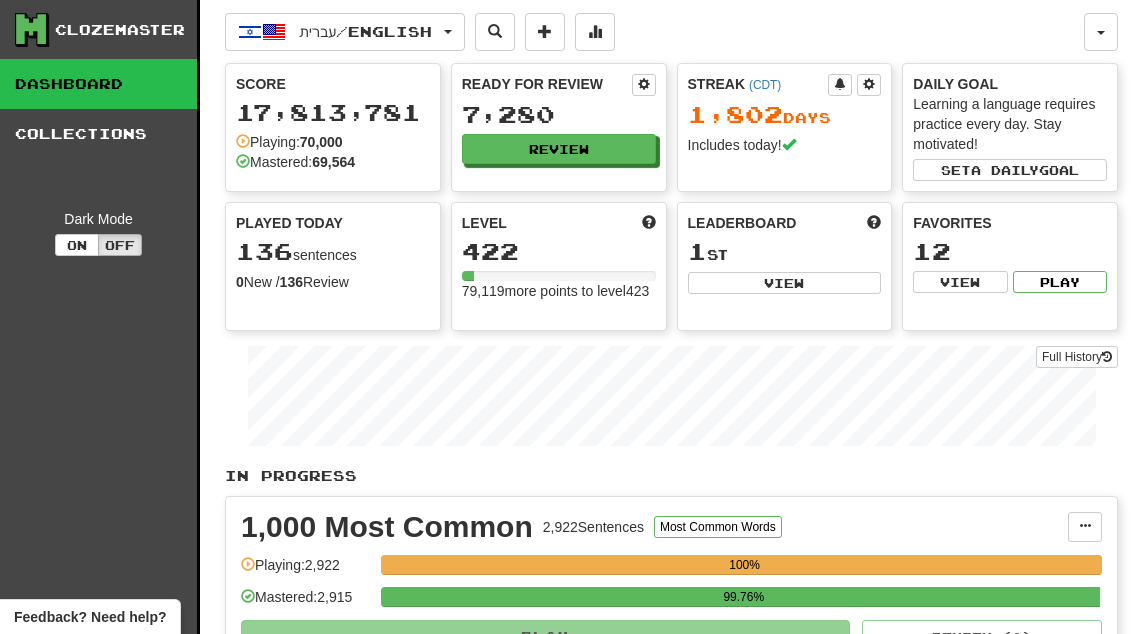 click on "View" at bounding box center (785, 283) 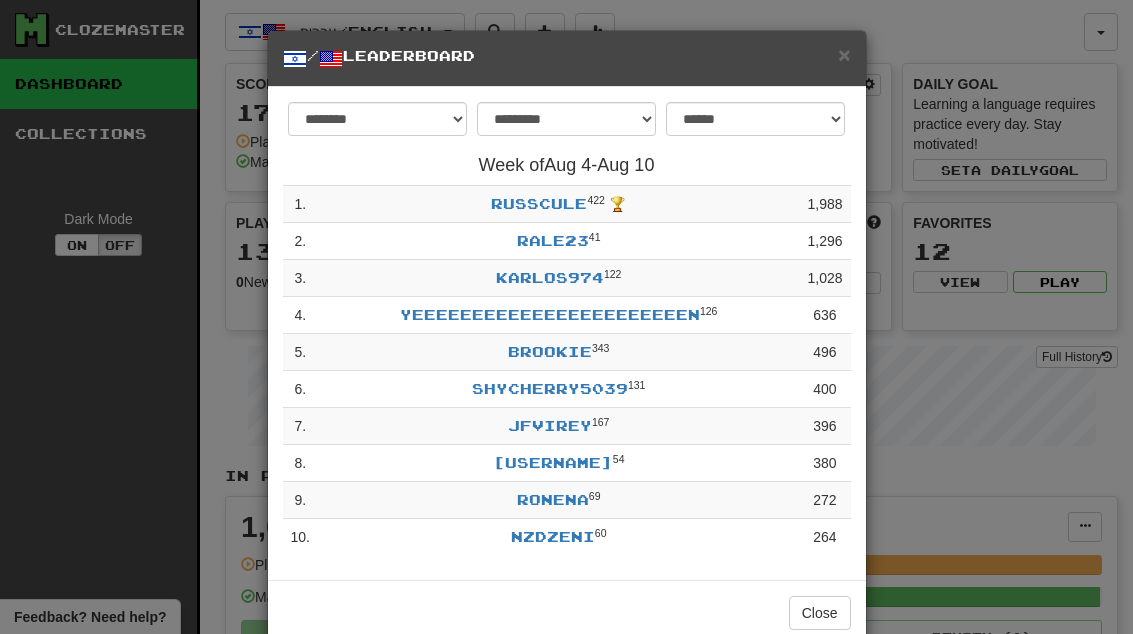 click on "×" at bounding box center [844, 54] 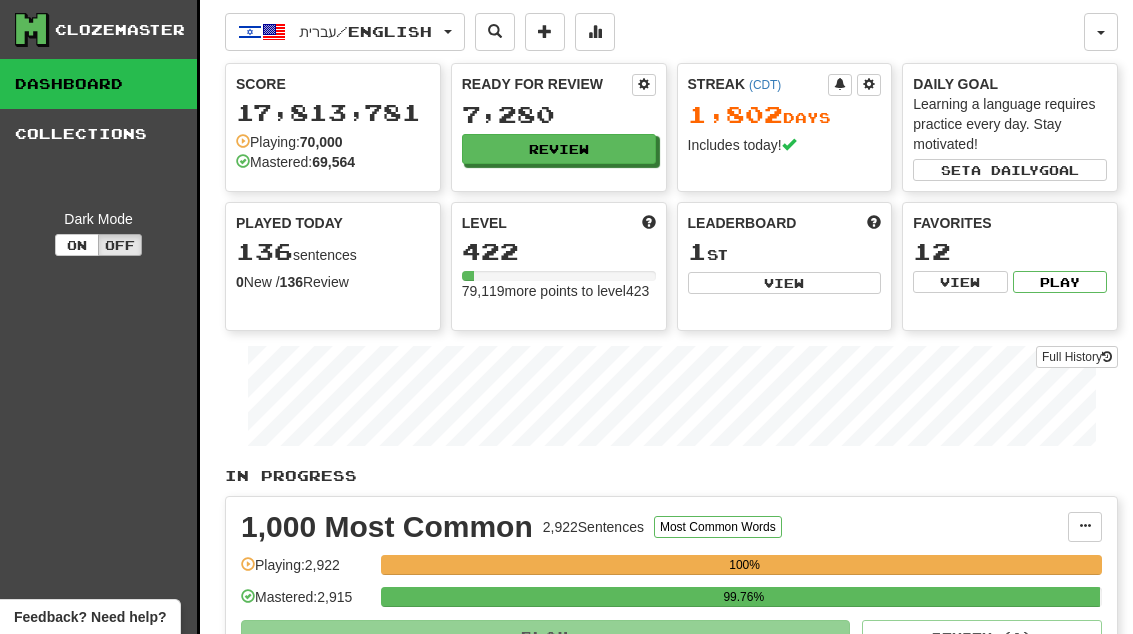 click on "Review" at bounding box center (559, 149) 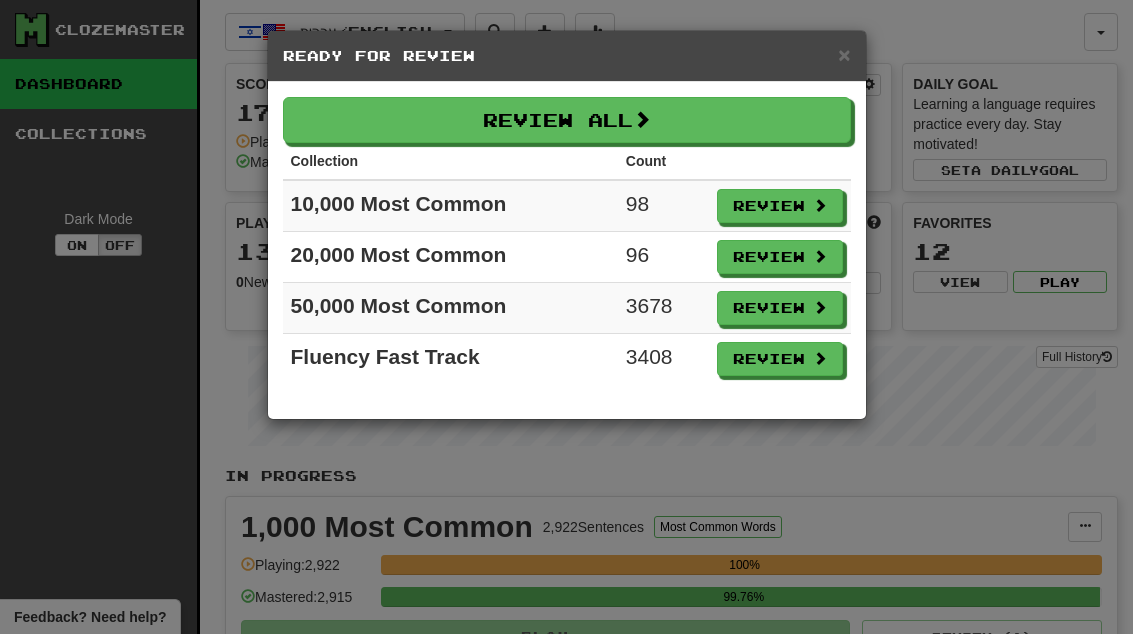 click on "Review" at bounding box center [780, 206] 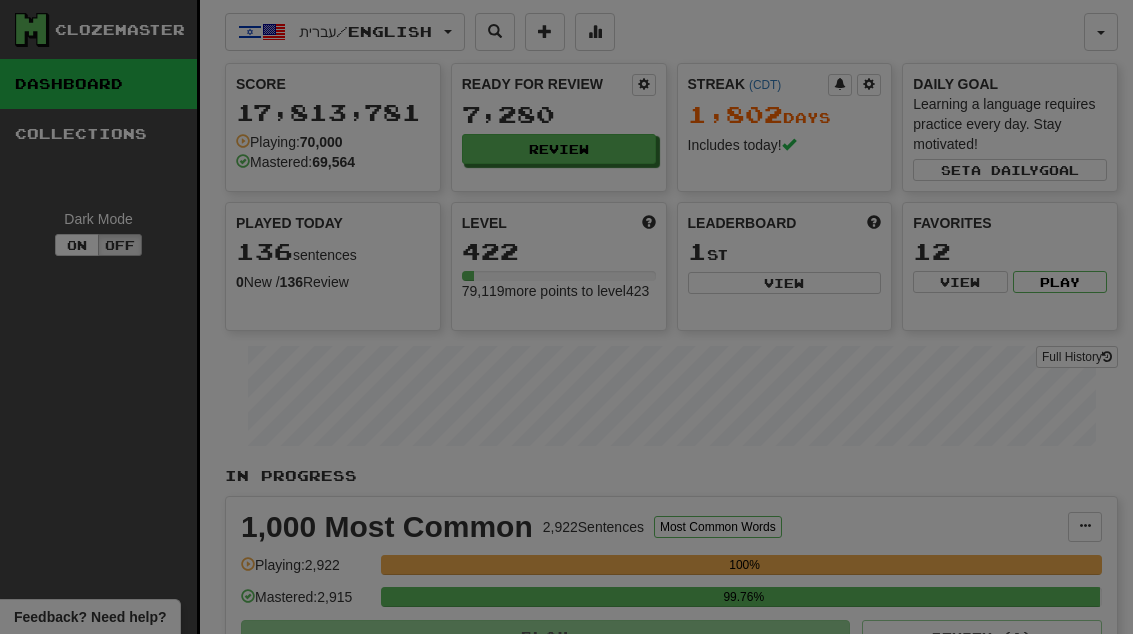 select on "**" 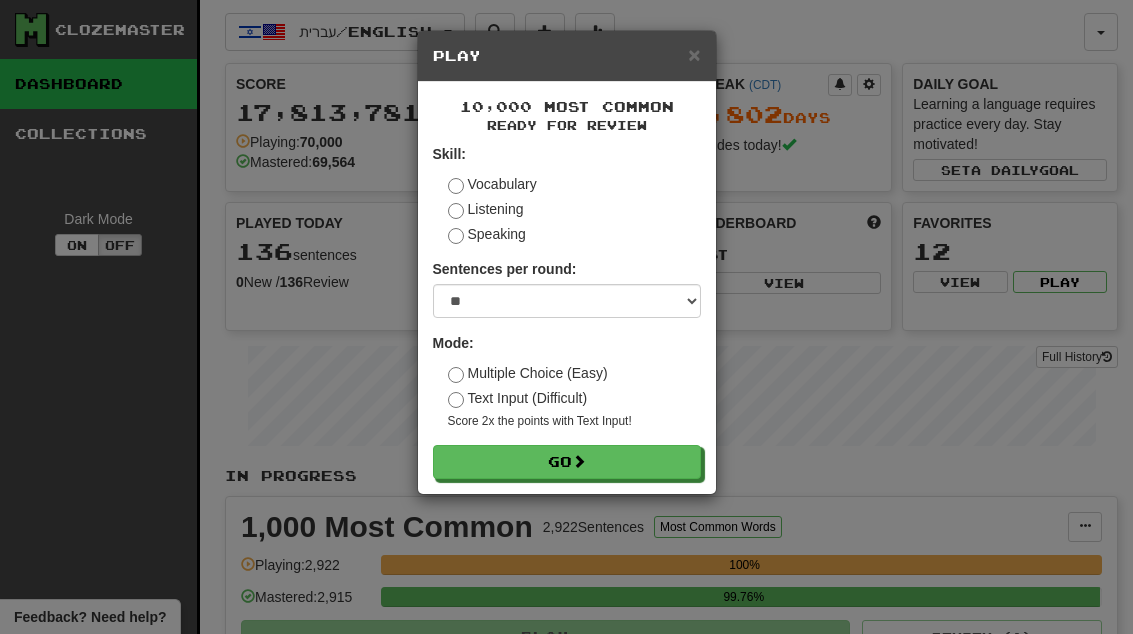 click on "Go" at bounding box center [567, 462] 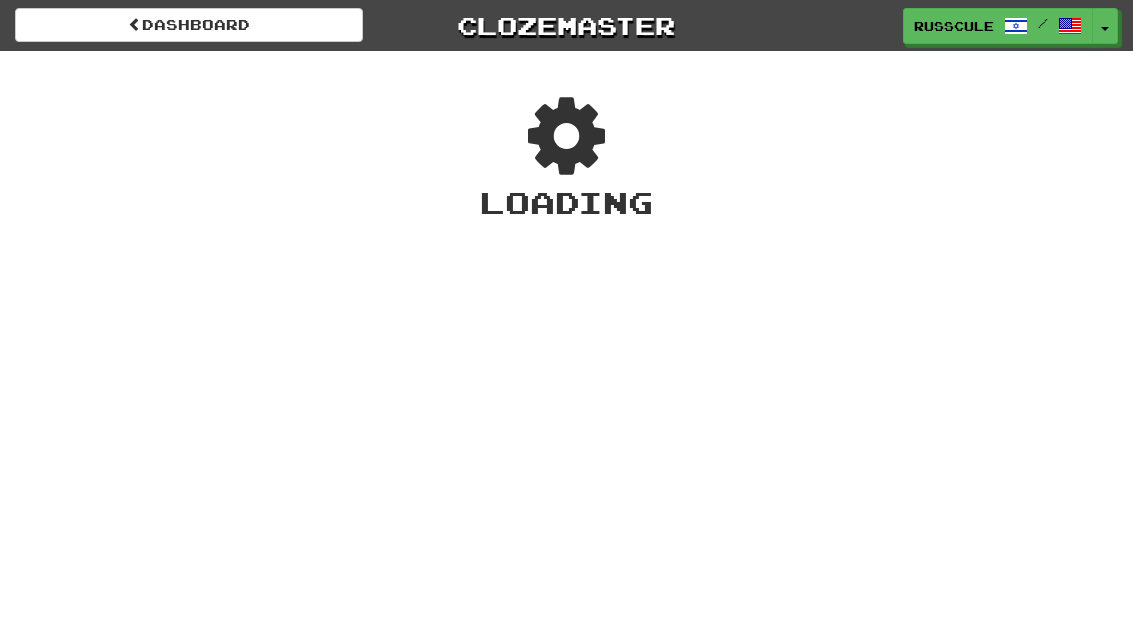 scroll, scrollTop: 0, scrollLeft: 0, axis: both 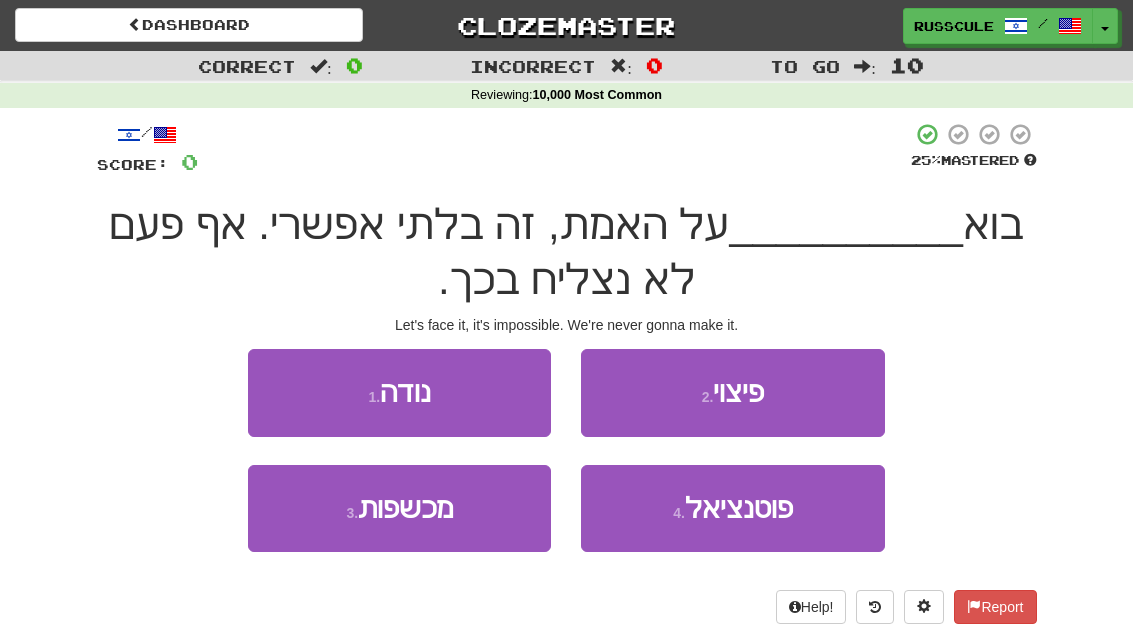 click on "1 .  נודה" at bounding box center [399, 392] 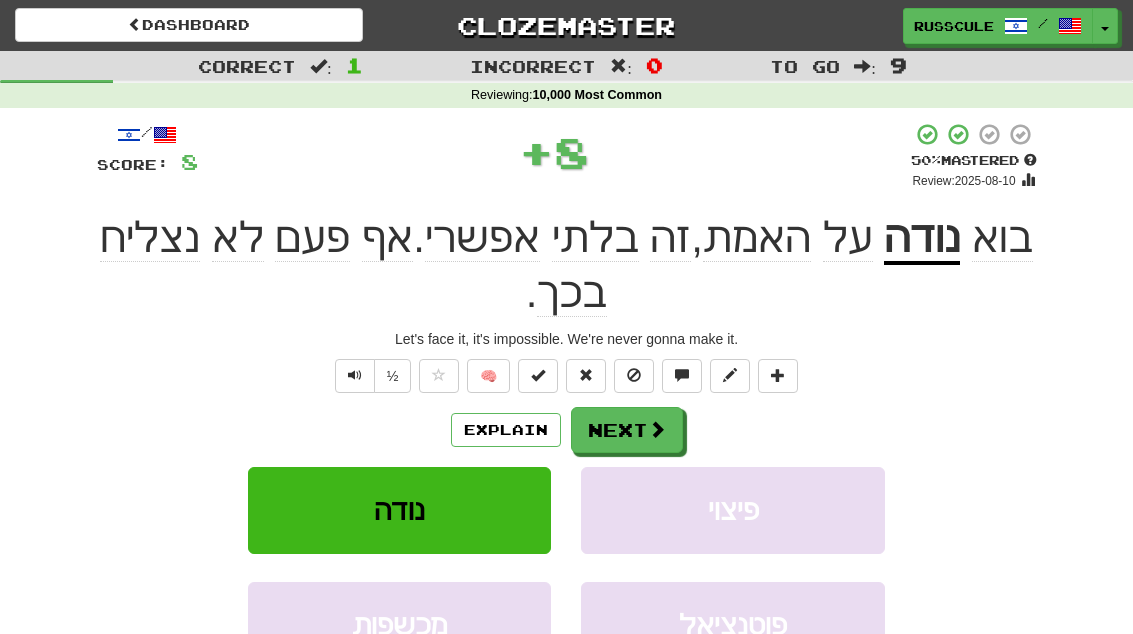click on "Next" at bounding box center [627, 430] 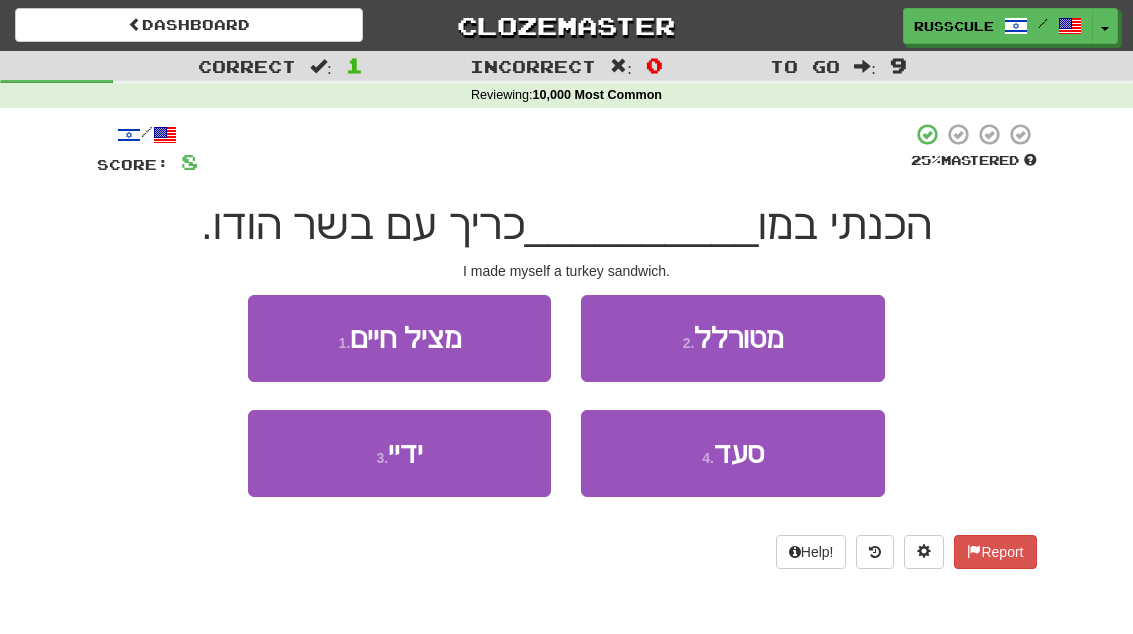 click on "3 .  ידיי" at bounding box center (399, 453) 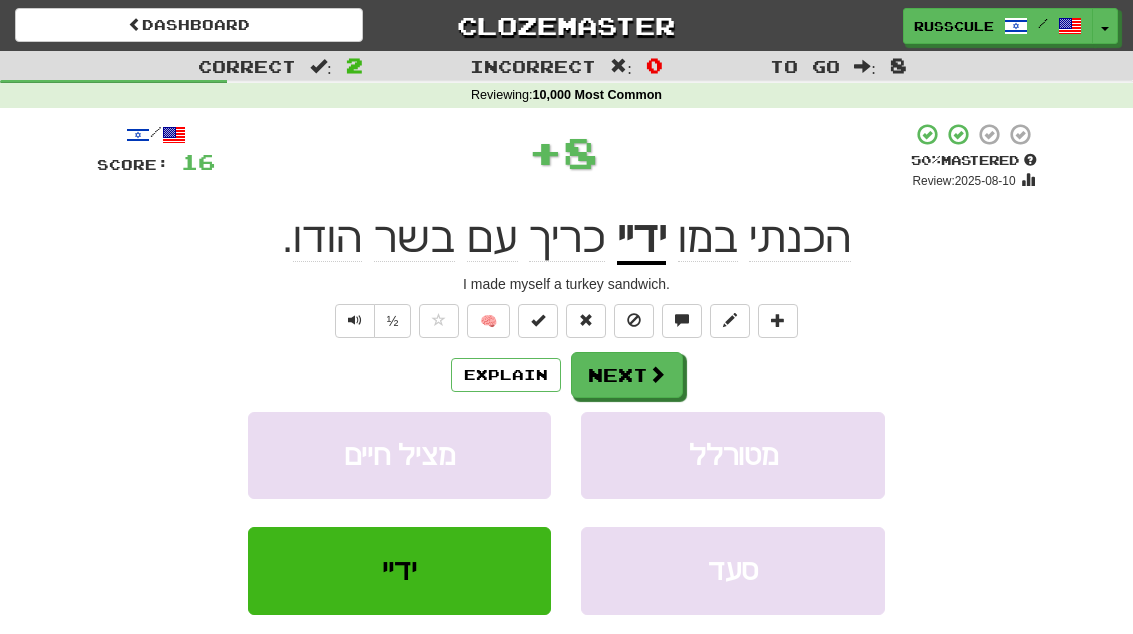 click on "Next" at bounding box center [627, 375] 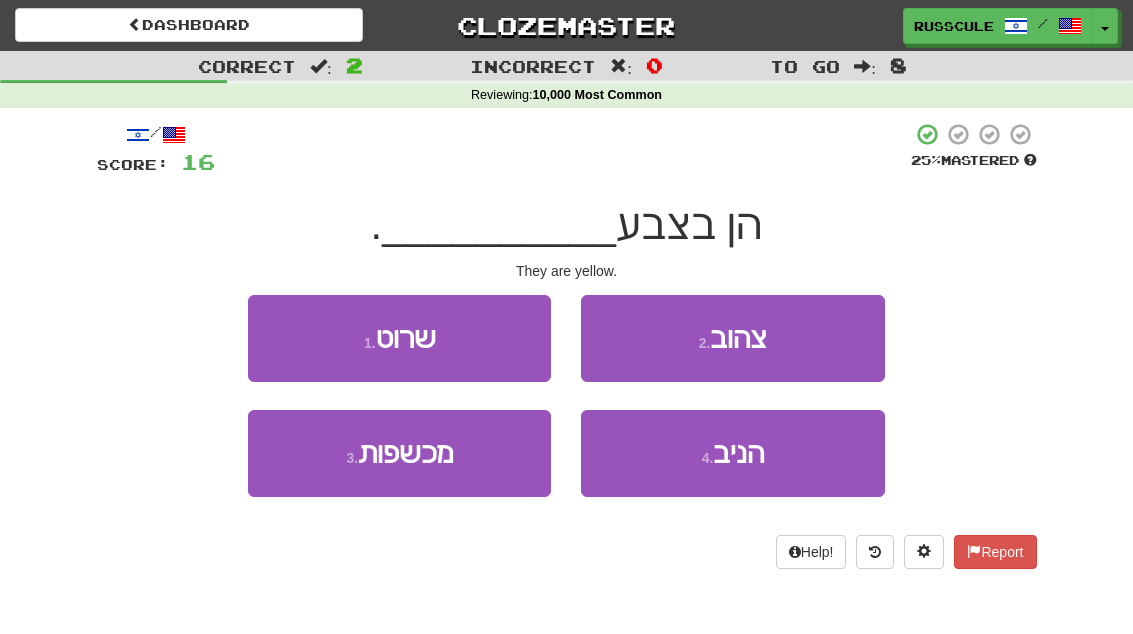 click on "2 .  צהוב" at bounding box center [732, 338] 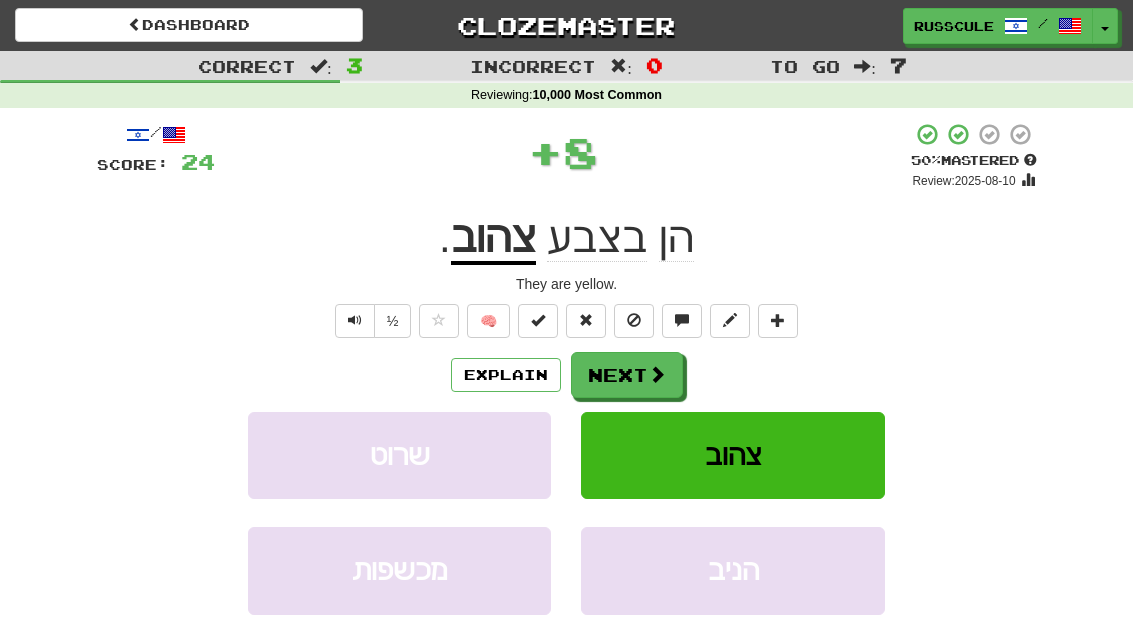 click at bounding box center [657, 374] 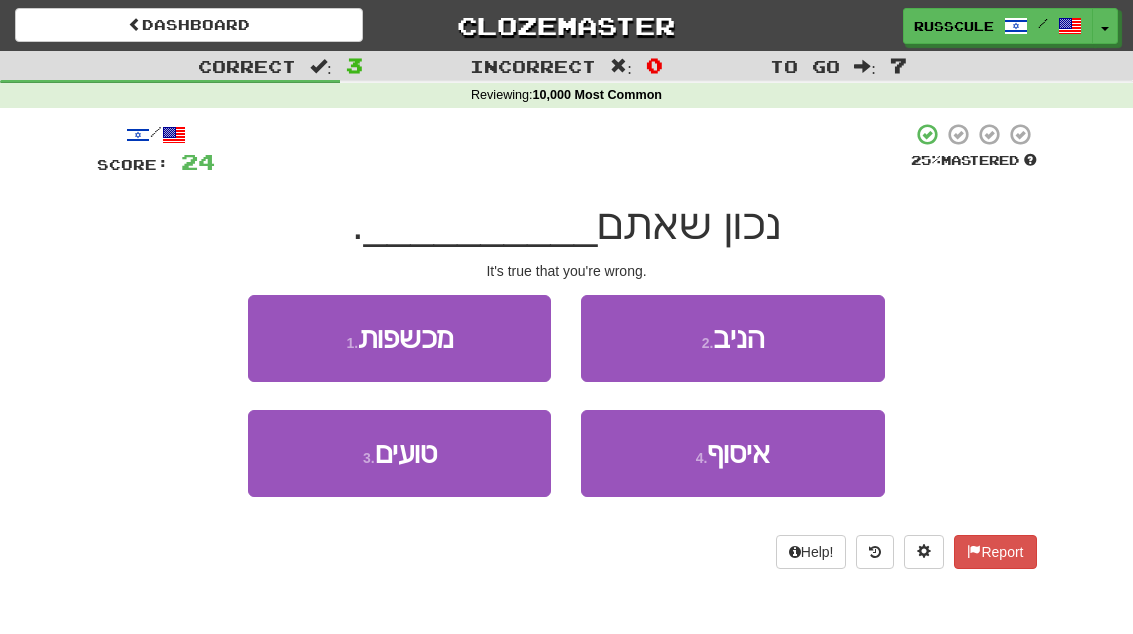 click on "3 .  טועים" at bounding box center [399, 453] 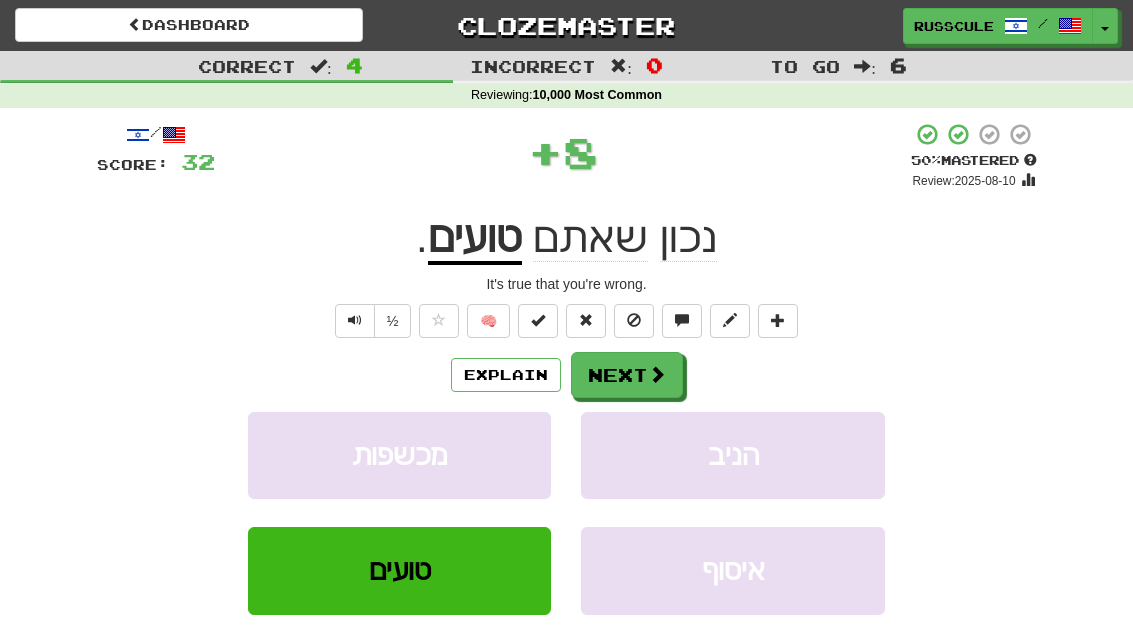 click at bounding box center (657, 374) 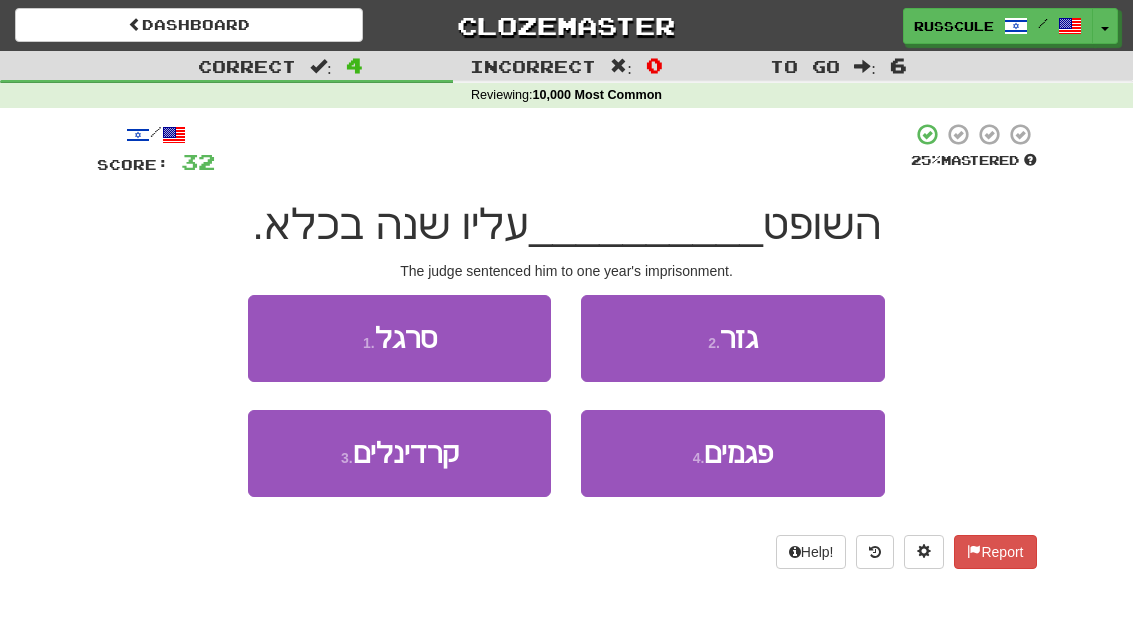 click on "2 .  גזר" at bounding box center [732, 338] 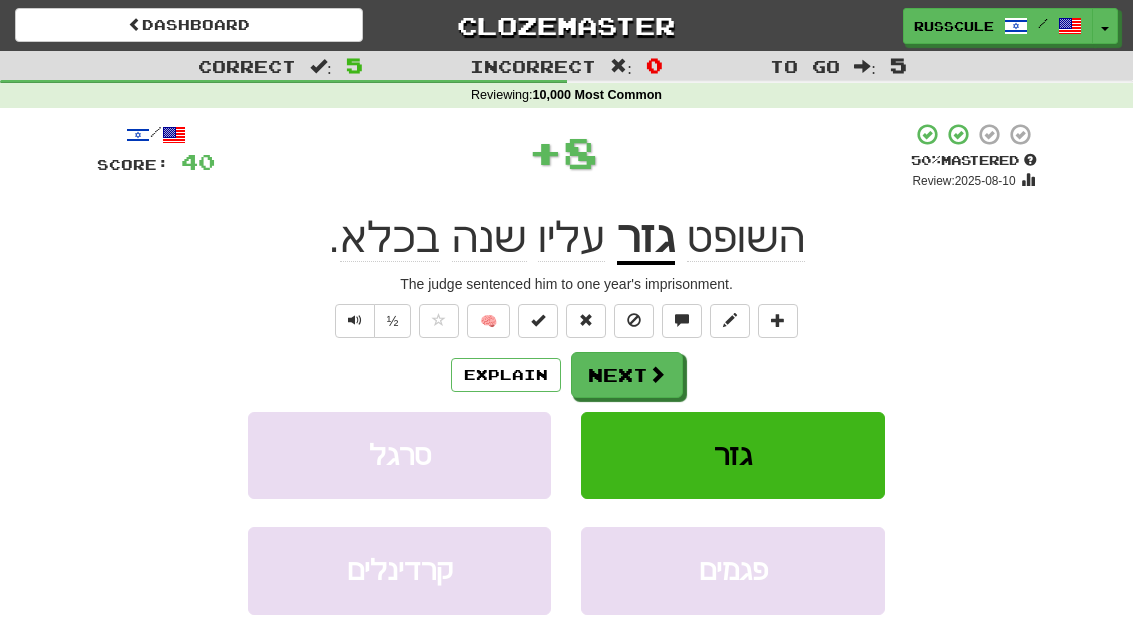 click at bounding box center [657, 374] 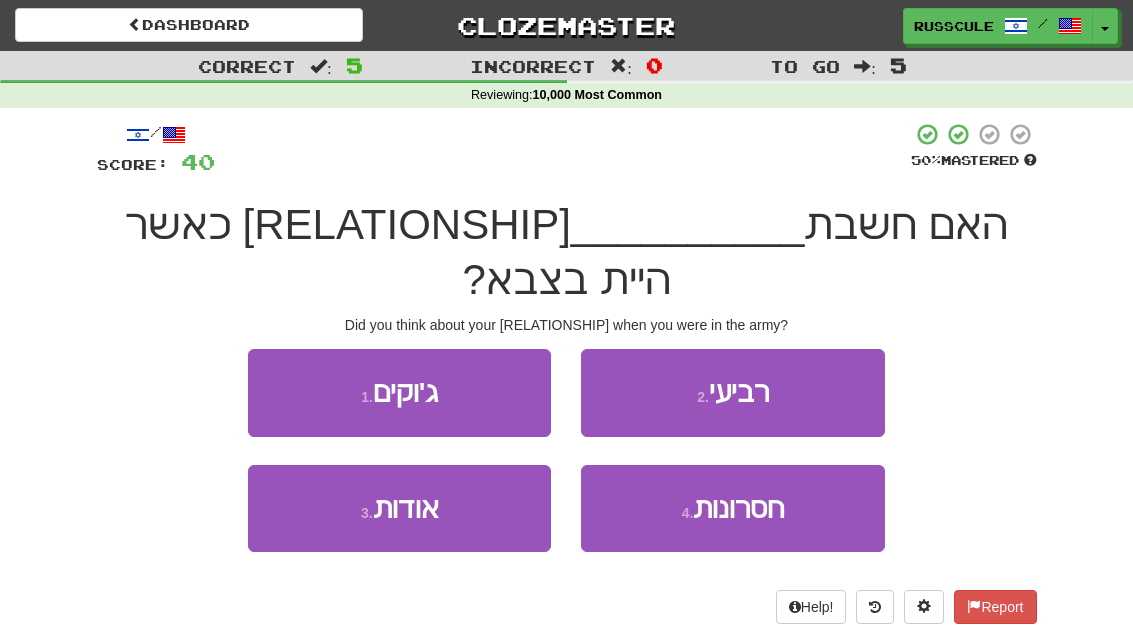 click on "3 .  אודות" at bounding box center (399, 508) 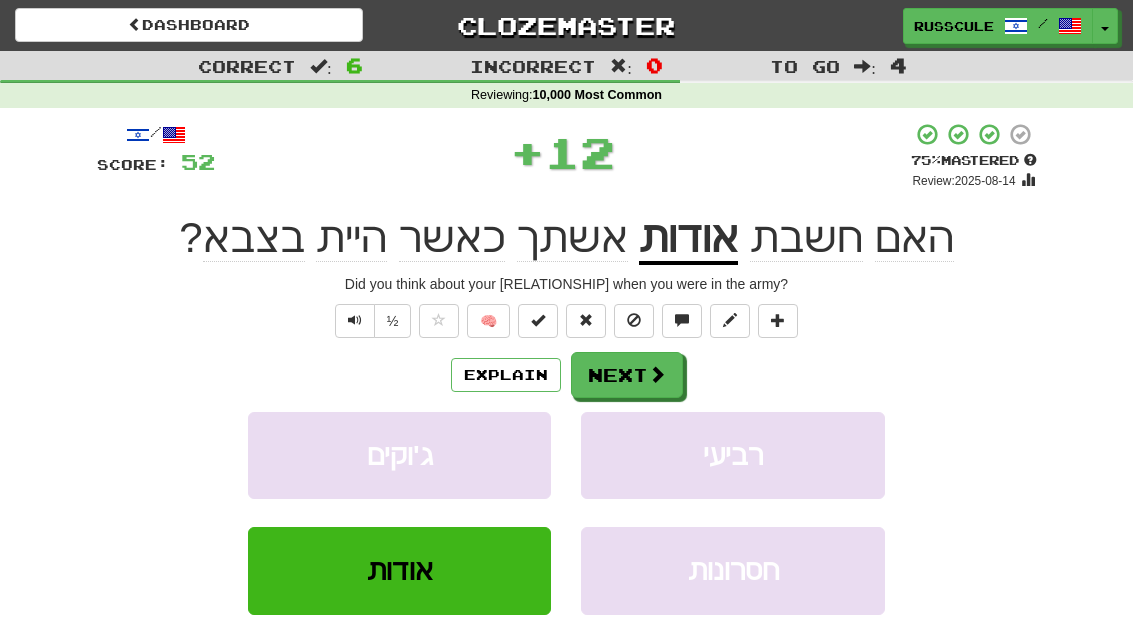 click at bounding box center [657, 374] 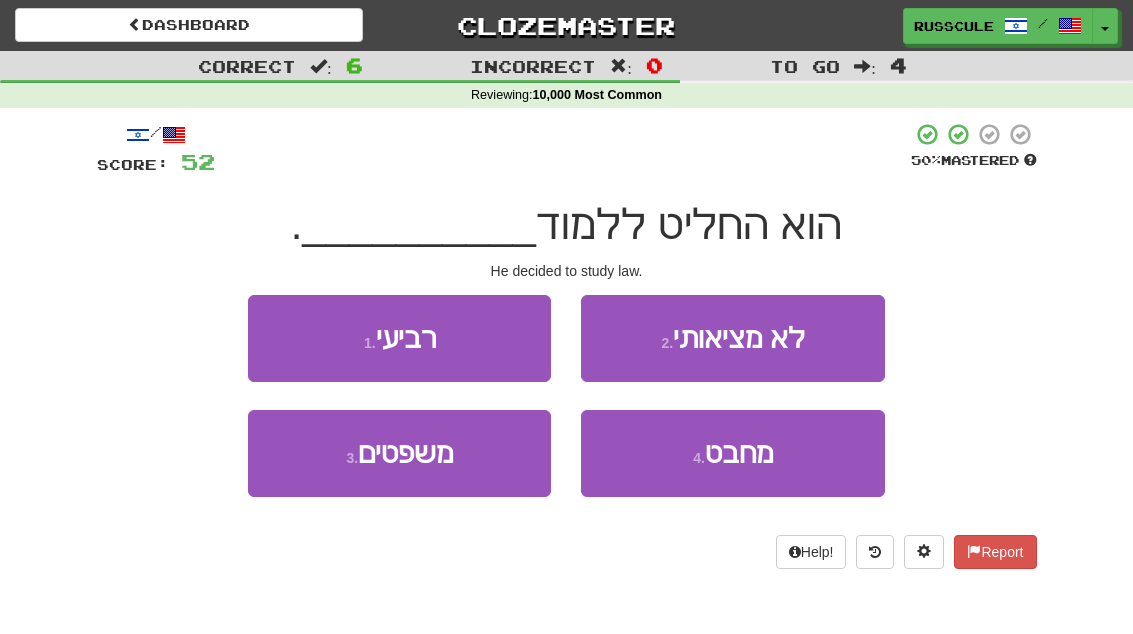 click on "3 .  משפטים" at bounding box center [399, 453] 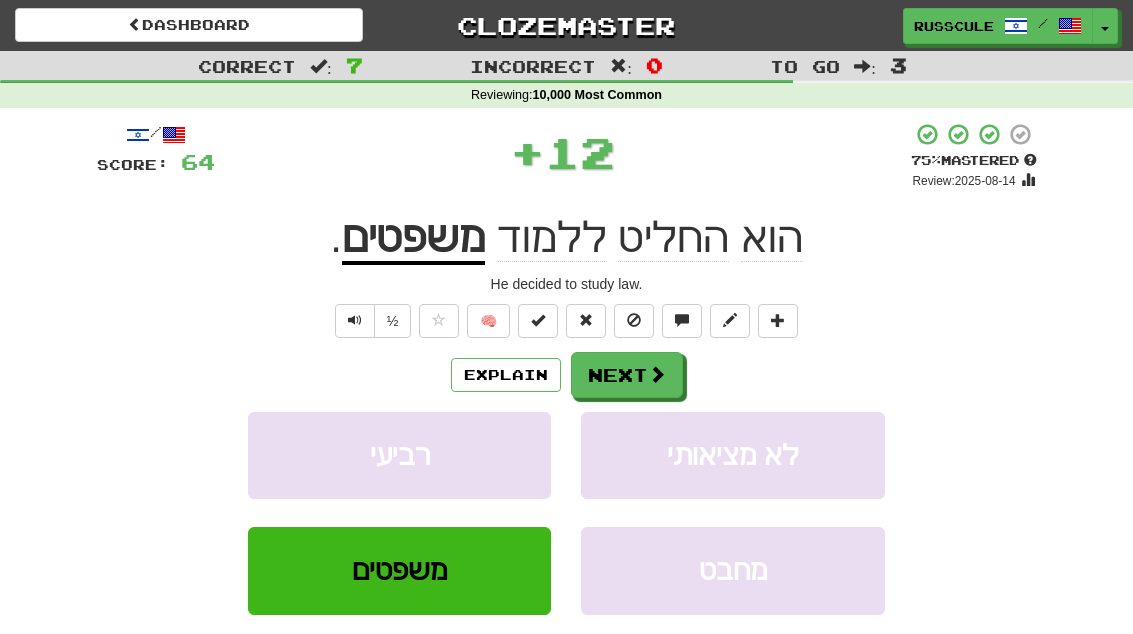 click on "Next" at bounding box center (627, 375) 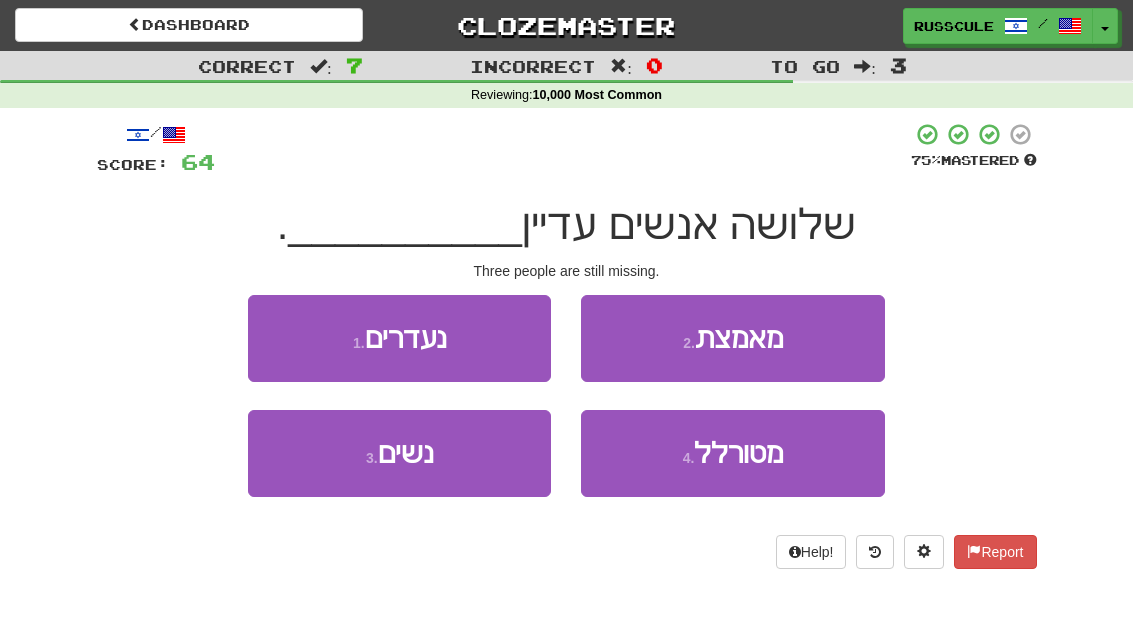 click on "1 .  נעדרים" at bounding box center [399, 338] 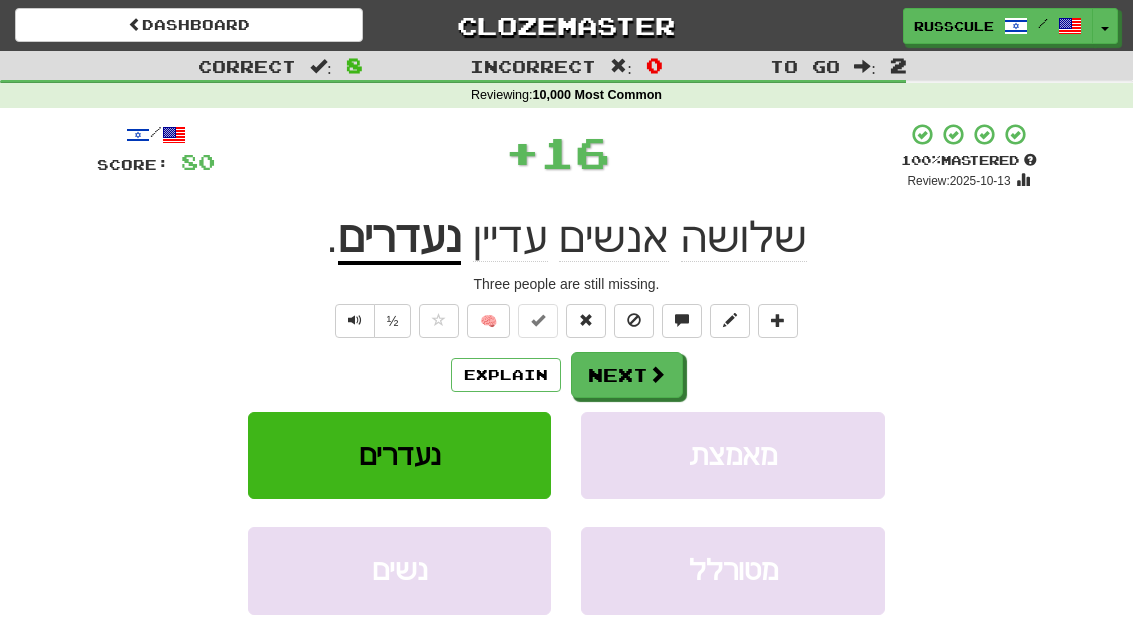 click on "Next" at bounding box center [627, 375] 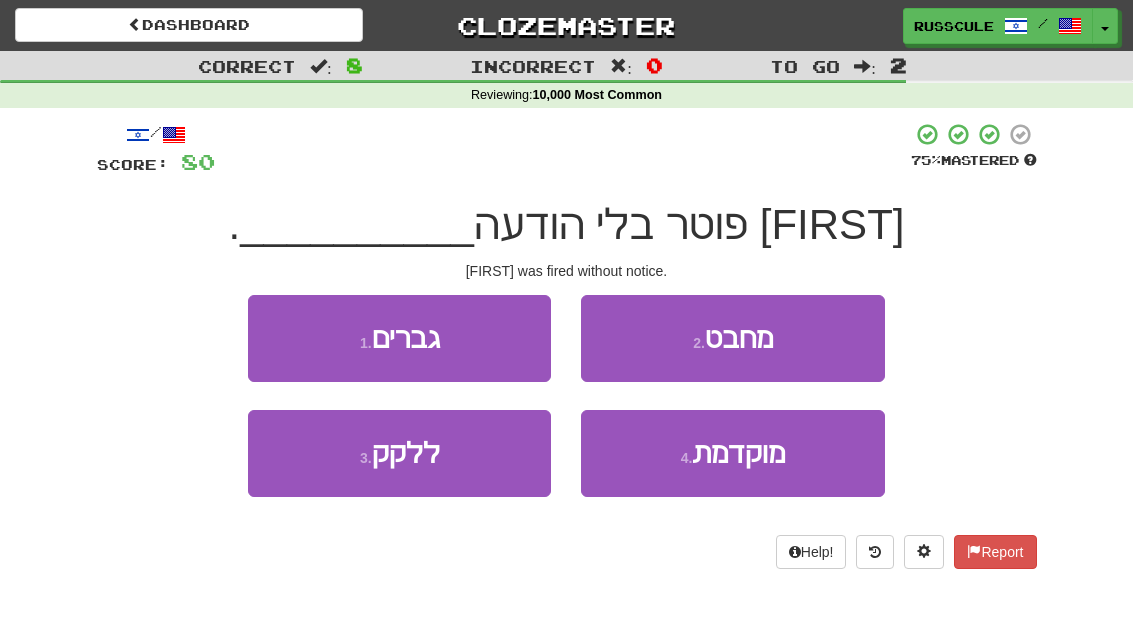 click on "2 .  מחבט" at bounding box center (732, 338) 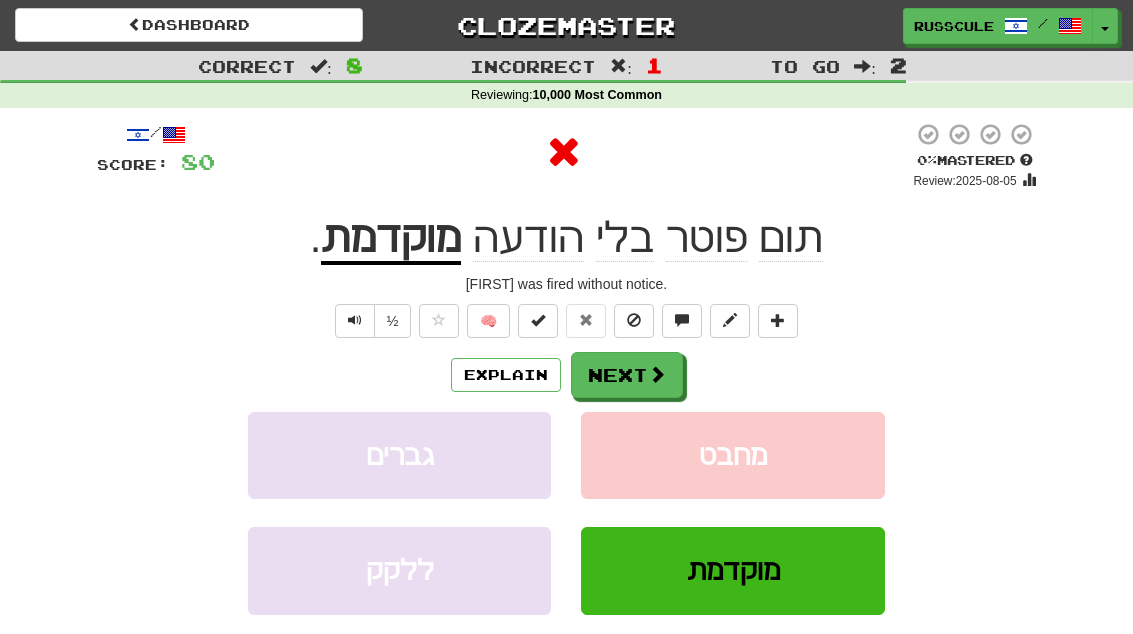 click on "Next" at bounding box center (627, 375) 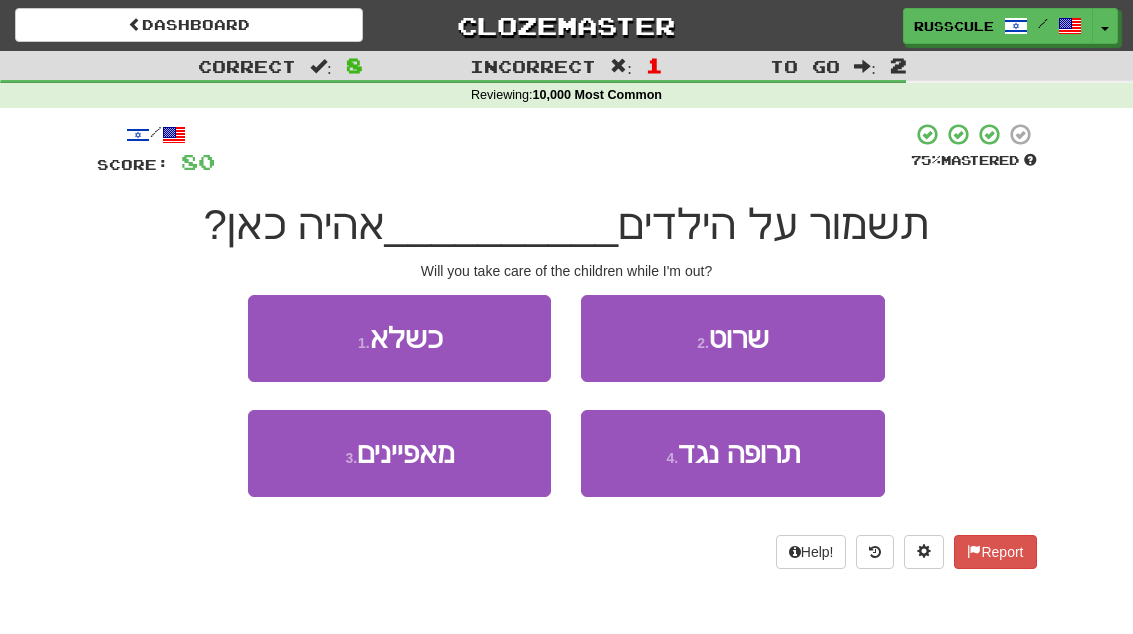 click on "1 .  כשלא" at bounding box center [399, 338] 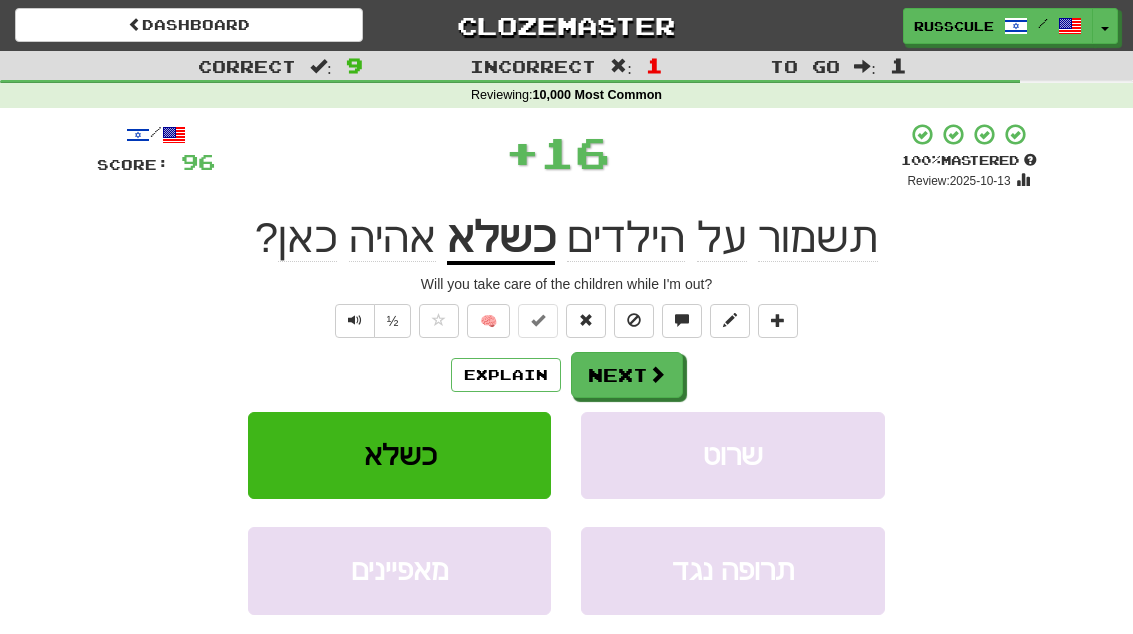 click at bounding box center [657, 374] 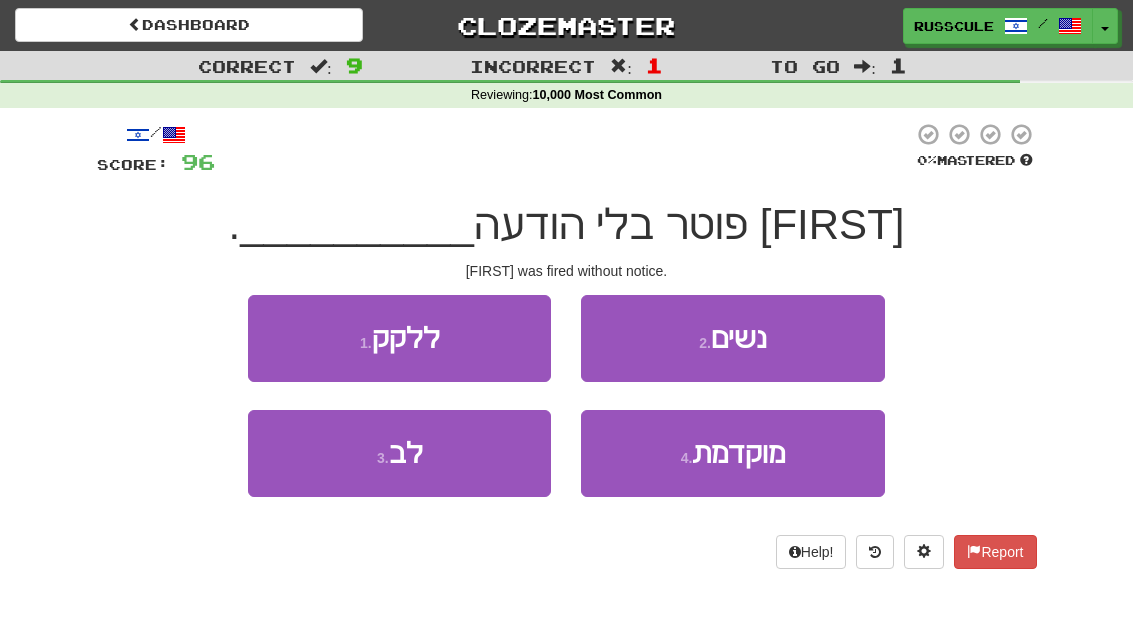 click on "4 .  מוקדמת" at bounding box center (732, 453) 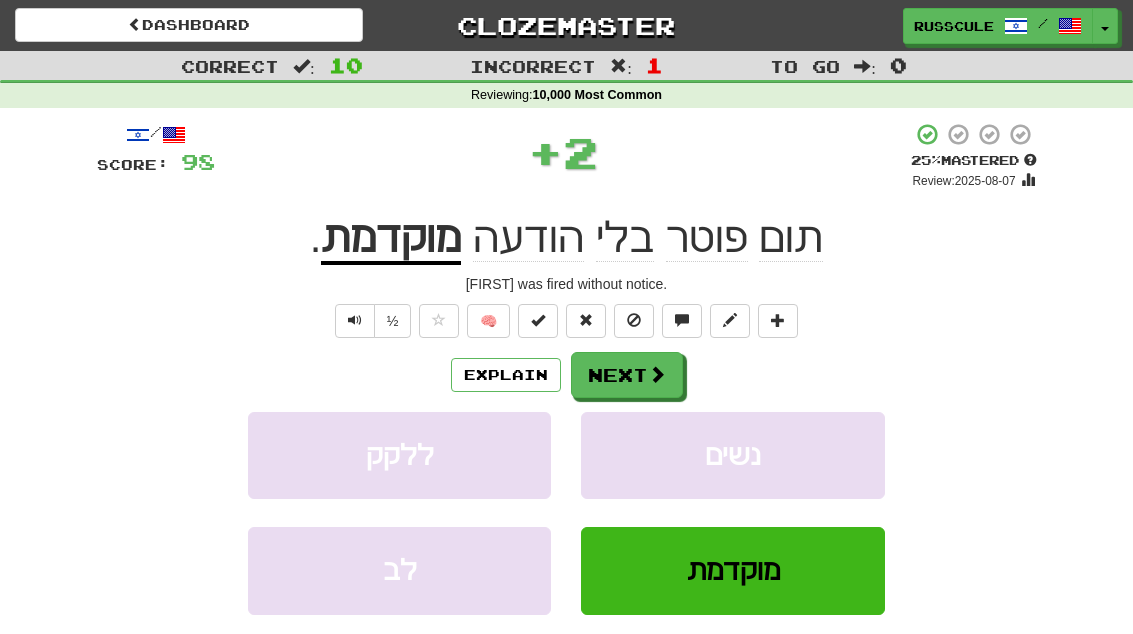 click at bounding box center [657, 374] 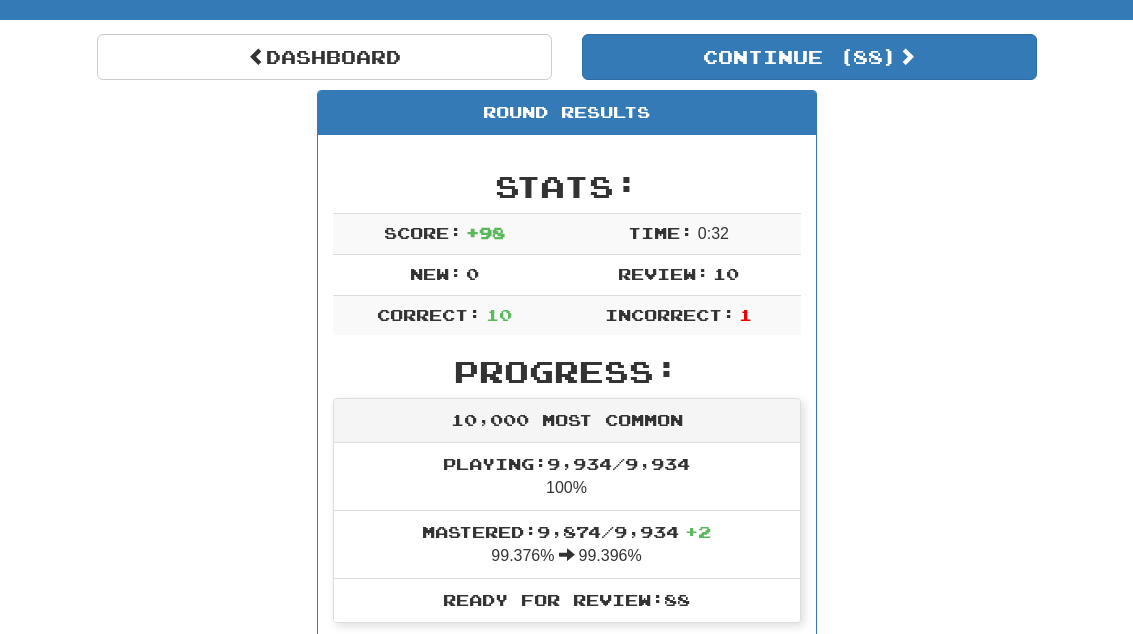 scroll, scrollTop: 0, scrollLeft: 0, axis: both 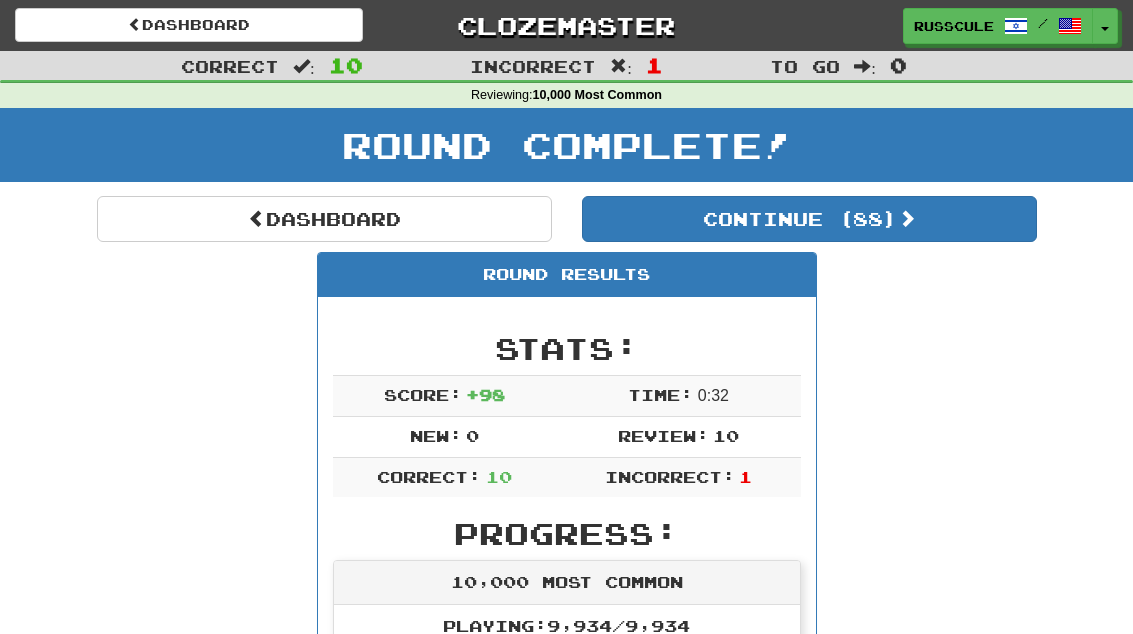 click on "Continue ( 88 )" at bounding box center [809, 219] 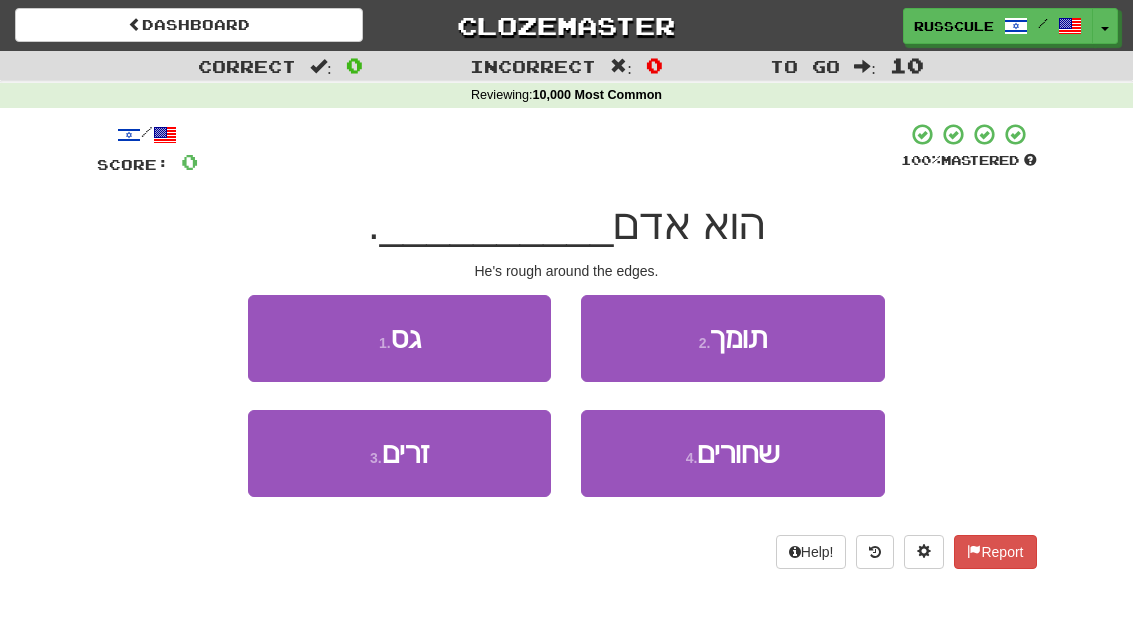 click on "1 .  גס" at bounding box center (399, 338) 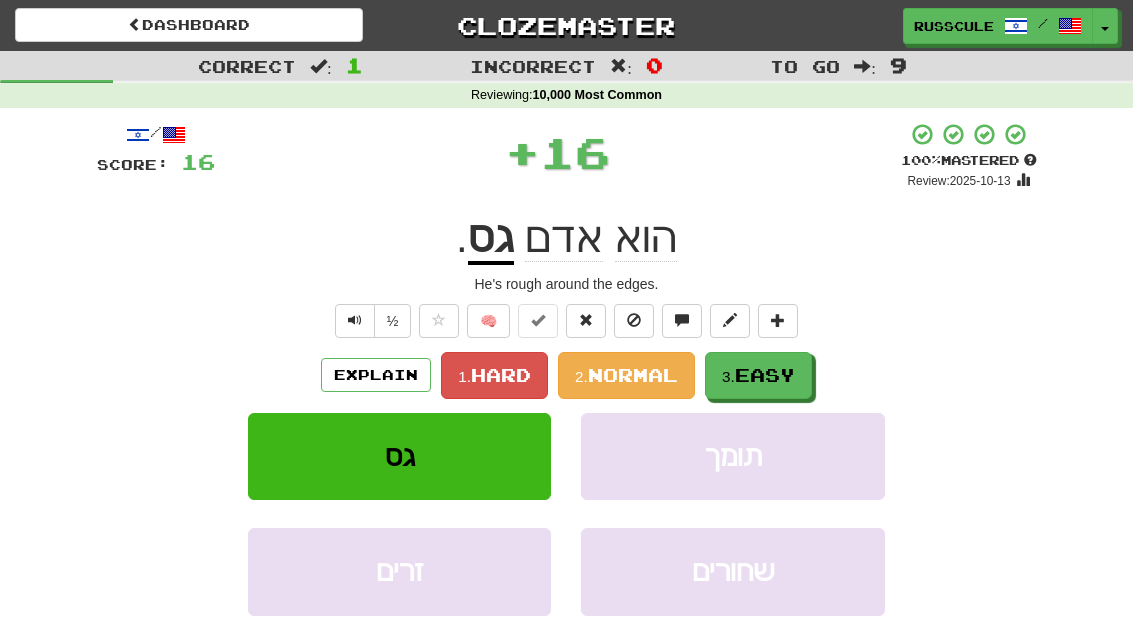 click on "Easy" at bounding box center (765, 375) 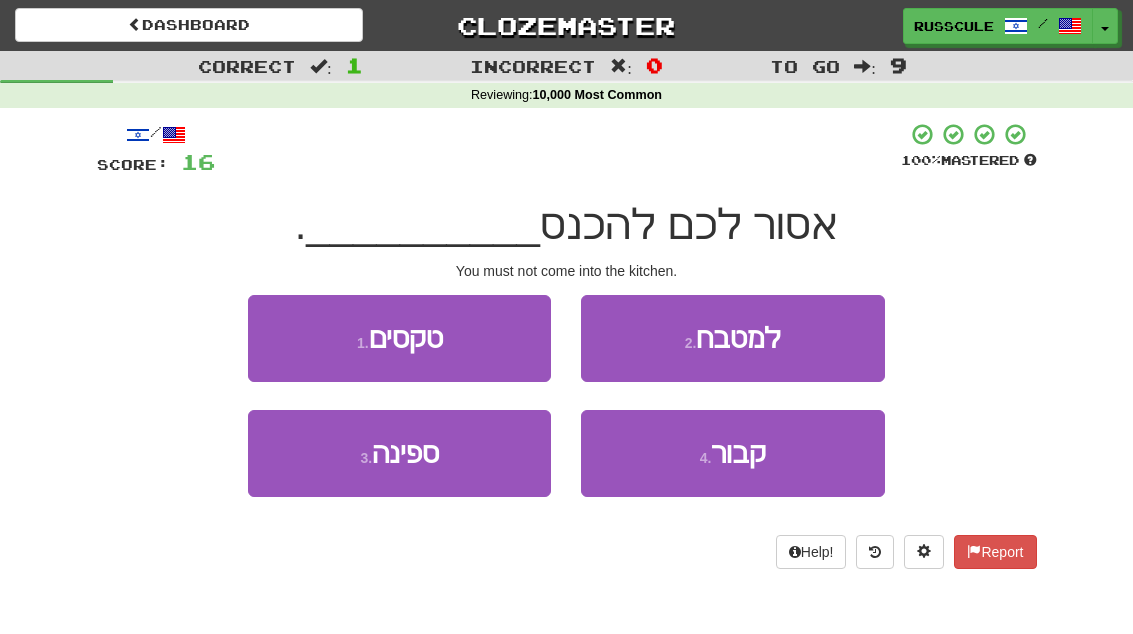 click on "2 .  למטבח" at bounding box center (732, 338) 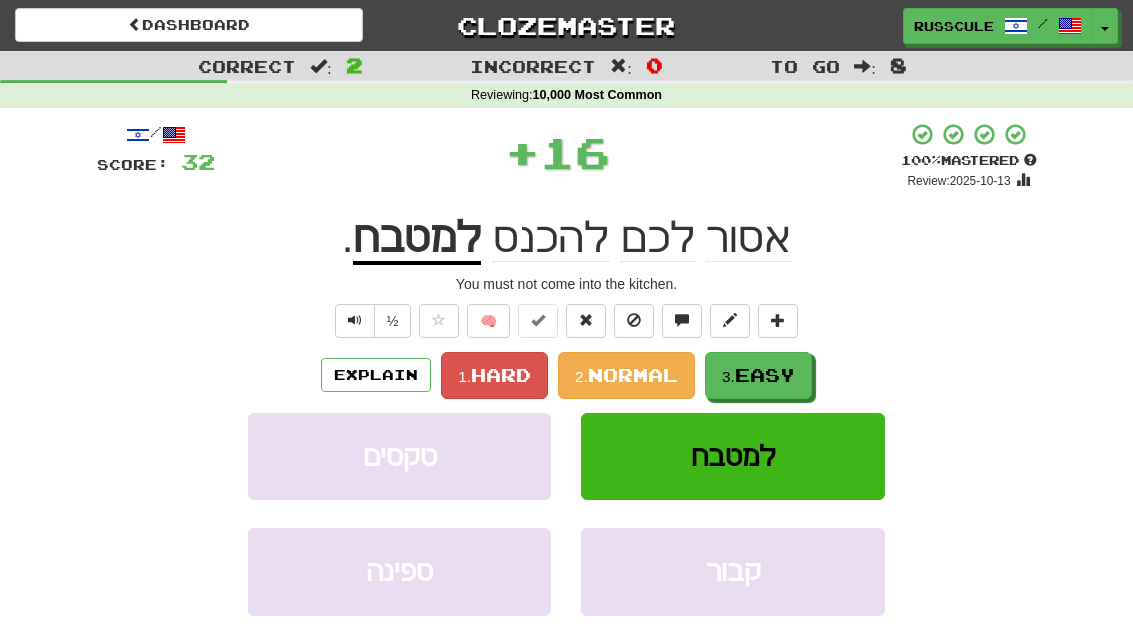 click on "3.  Easy" at bounding box center (758, 375) 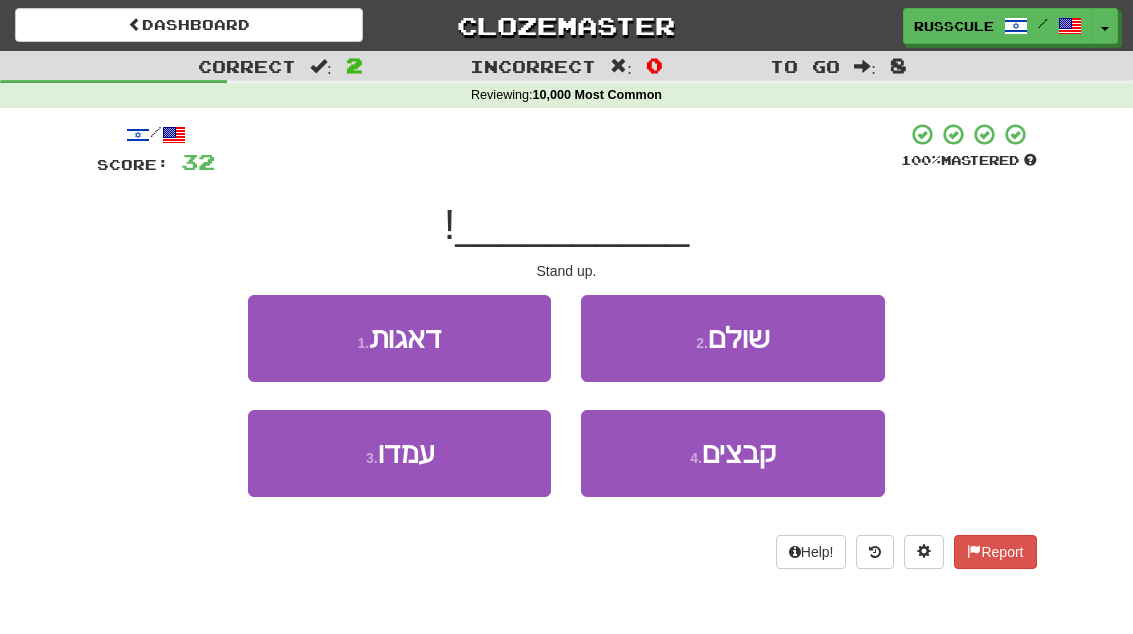 click on "3 .  עמדו" at bounding box center [399, 453] 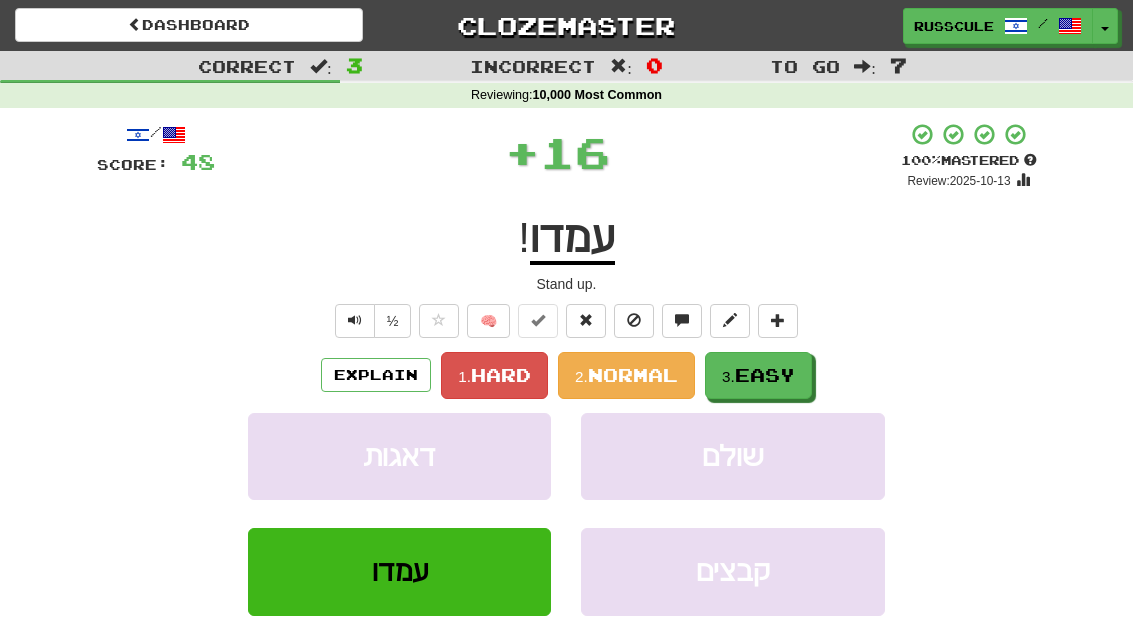 click on "Easy" at bounding box center [765, 375] 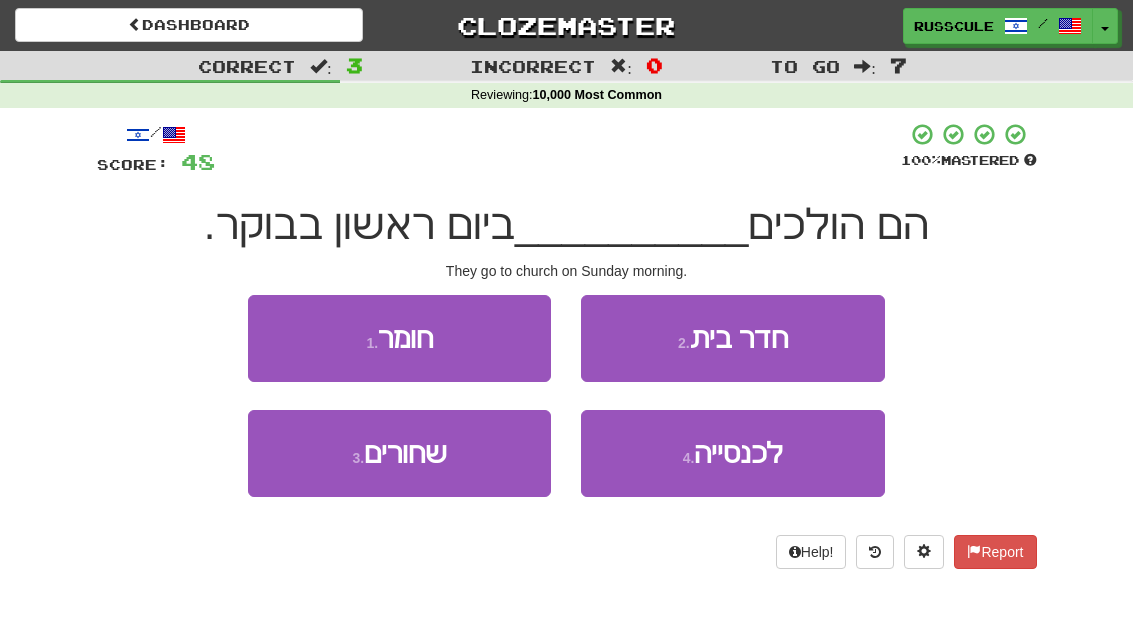 click on "4 .  לכנסייה" at bounding box center (732, 453) 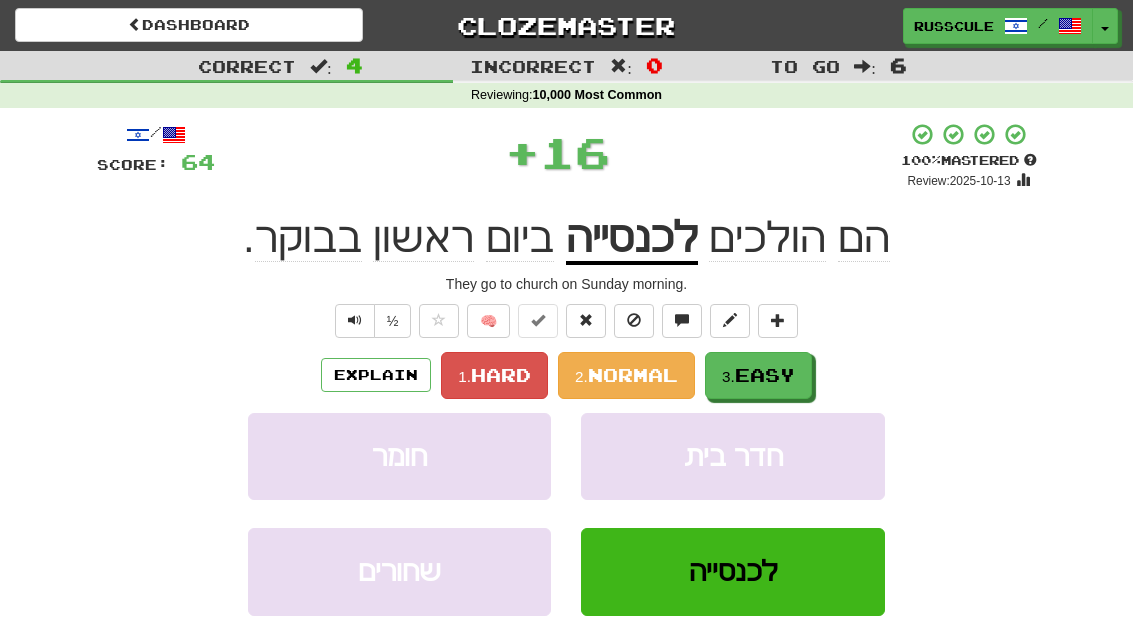 click on "3.  Easy" at bounding box center (758, 375) 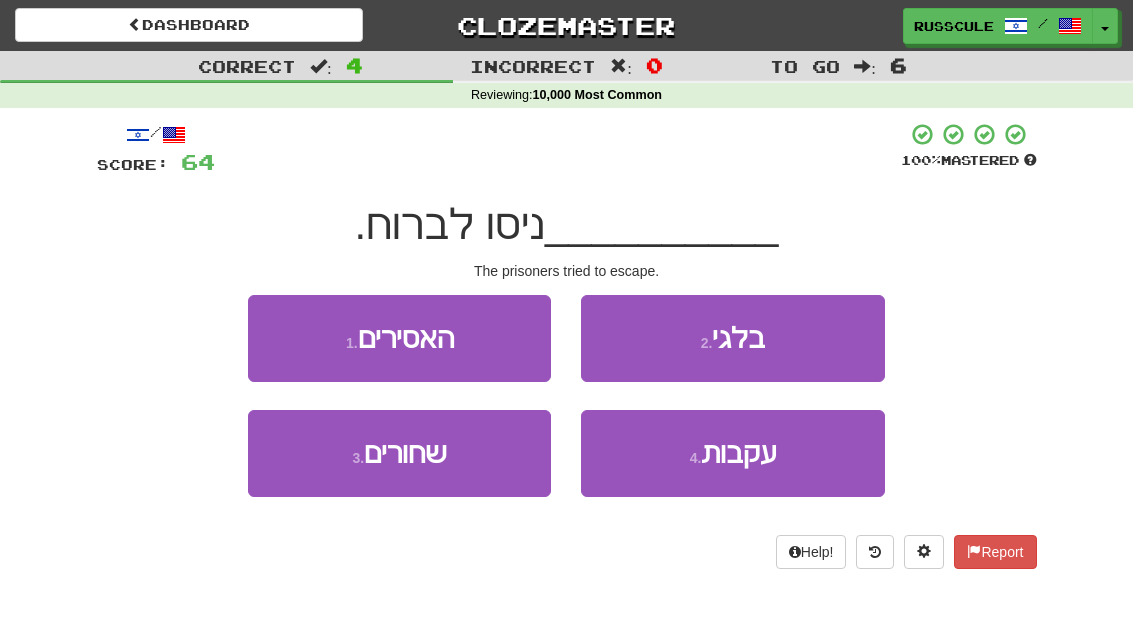 click on "1 .  האסירים" at bounding box center (399, 338) 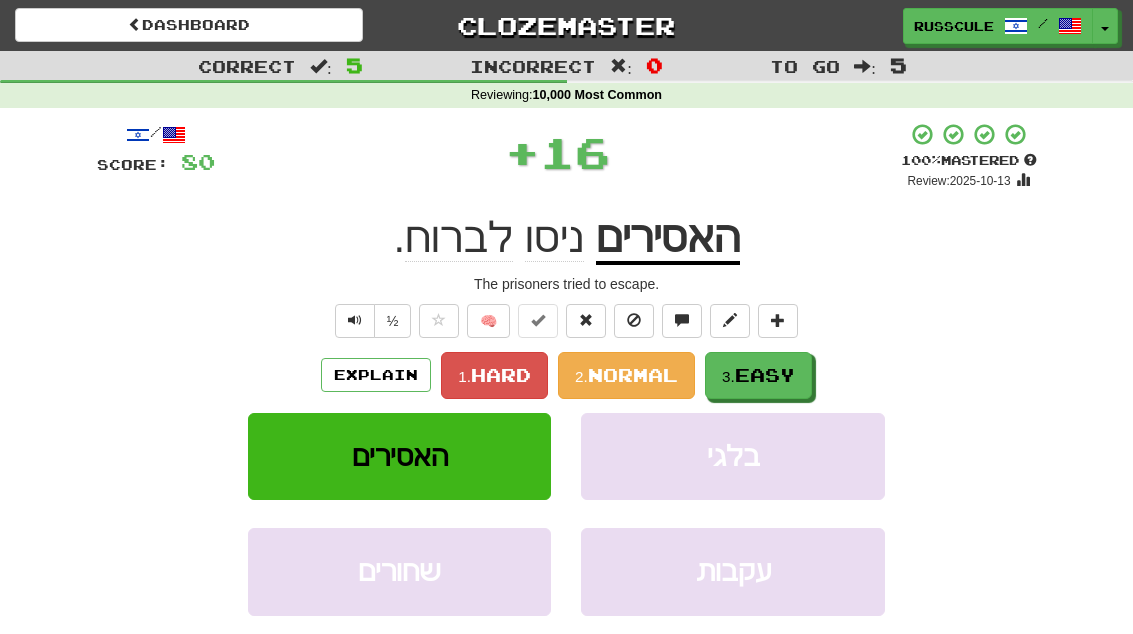 click on "Easy" at bounding box center (765, 375) 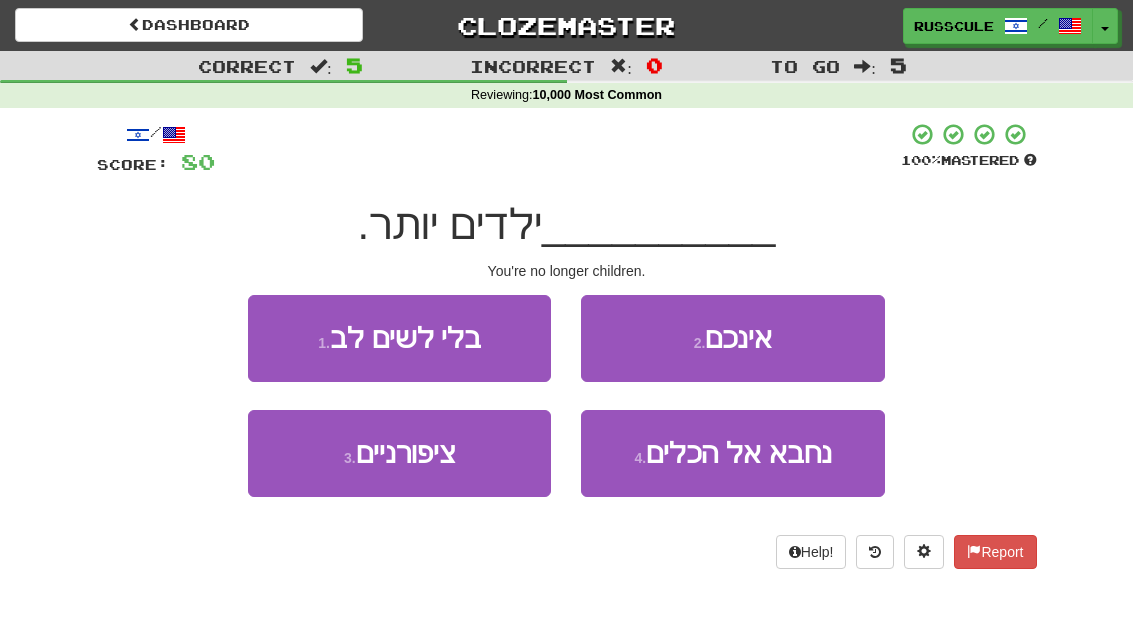 click on "2 .  אינכם" at bounding box center (732, 338) 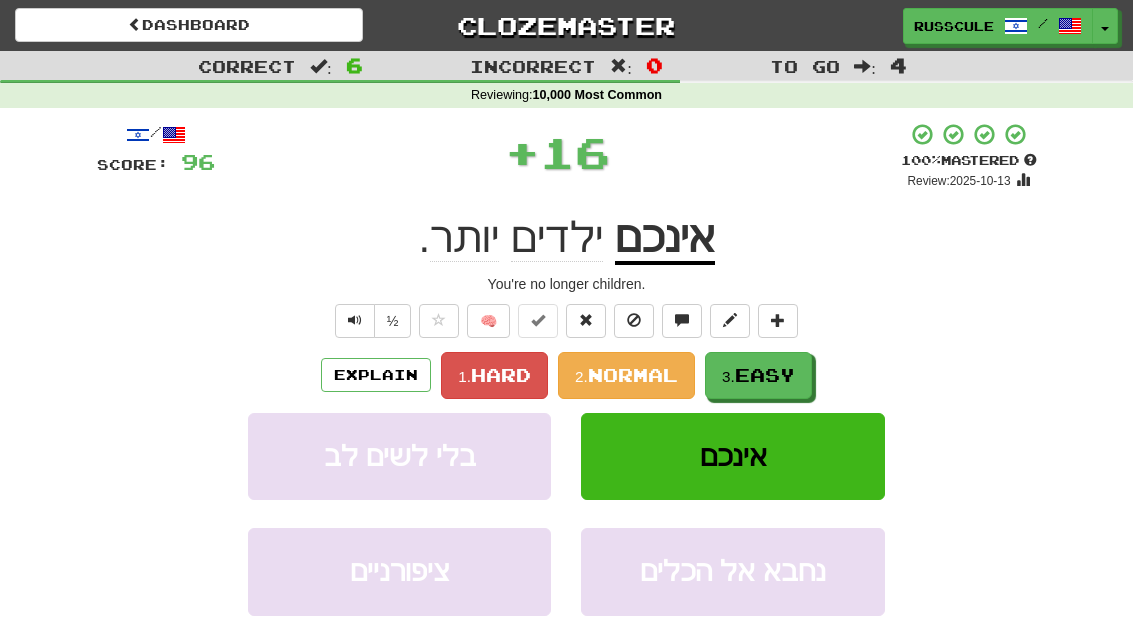 click on "Easy" at bounding box center [765, 375] 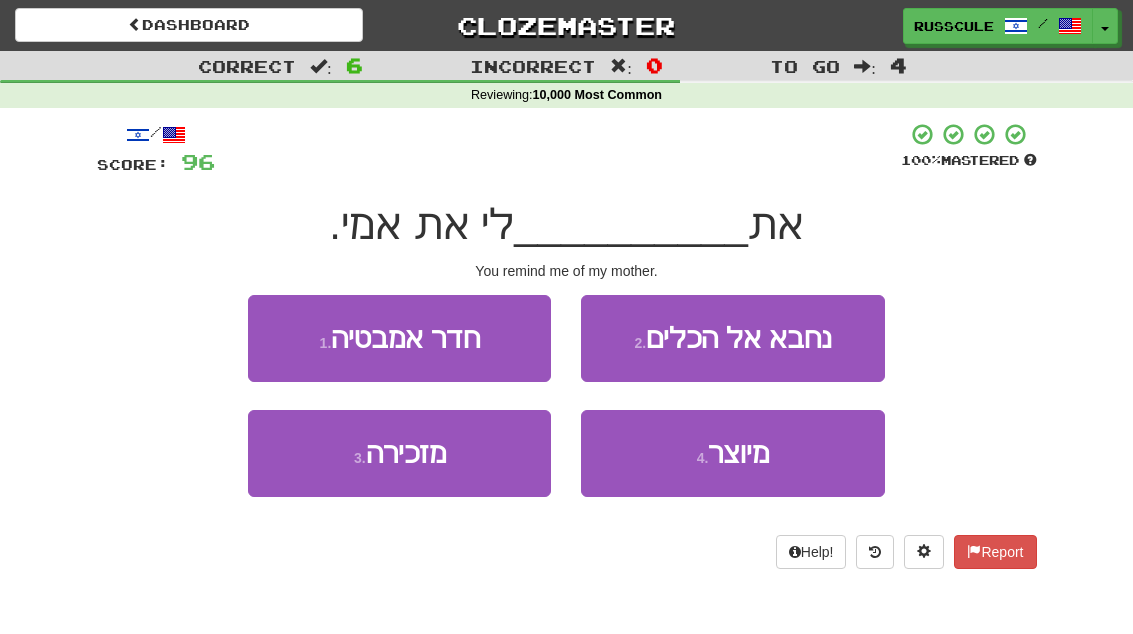 click on "3 .  מזכירה" at bounding box center (399, 453) 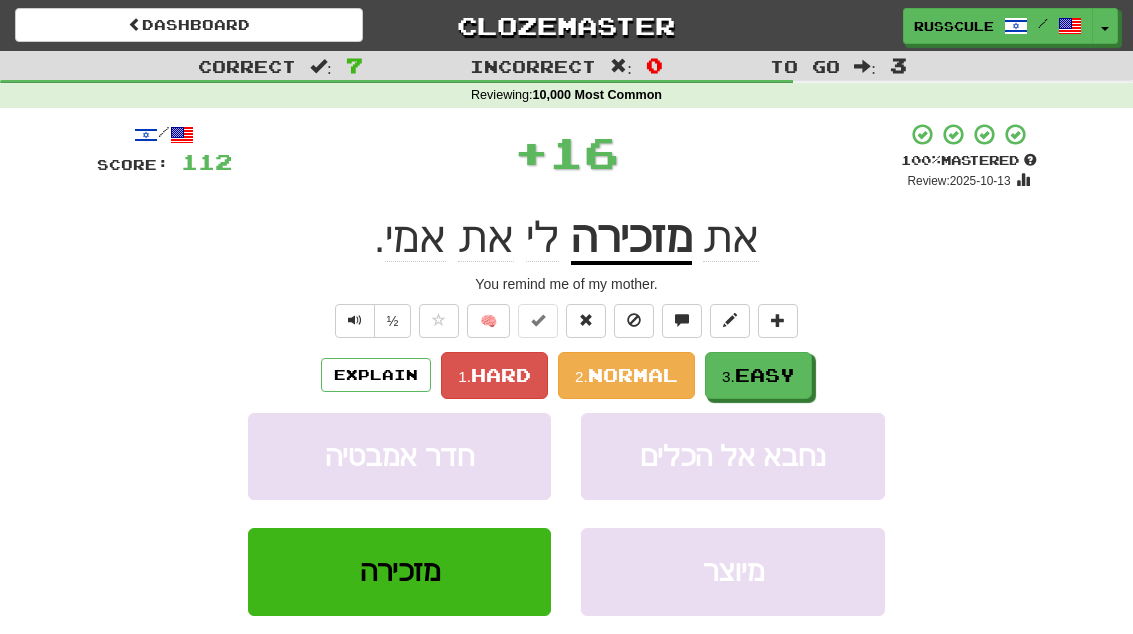 click on "Easy" at bounding box center [765, 375] 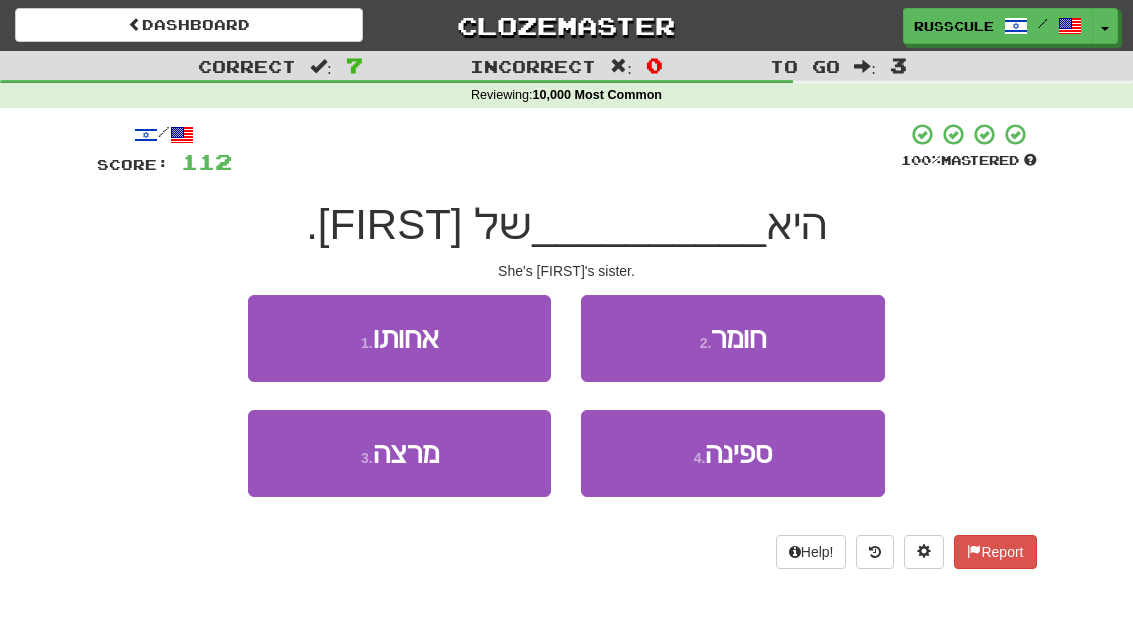 click on "1 .  אחותו" at bounding box center [399, 338] 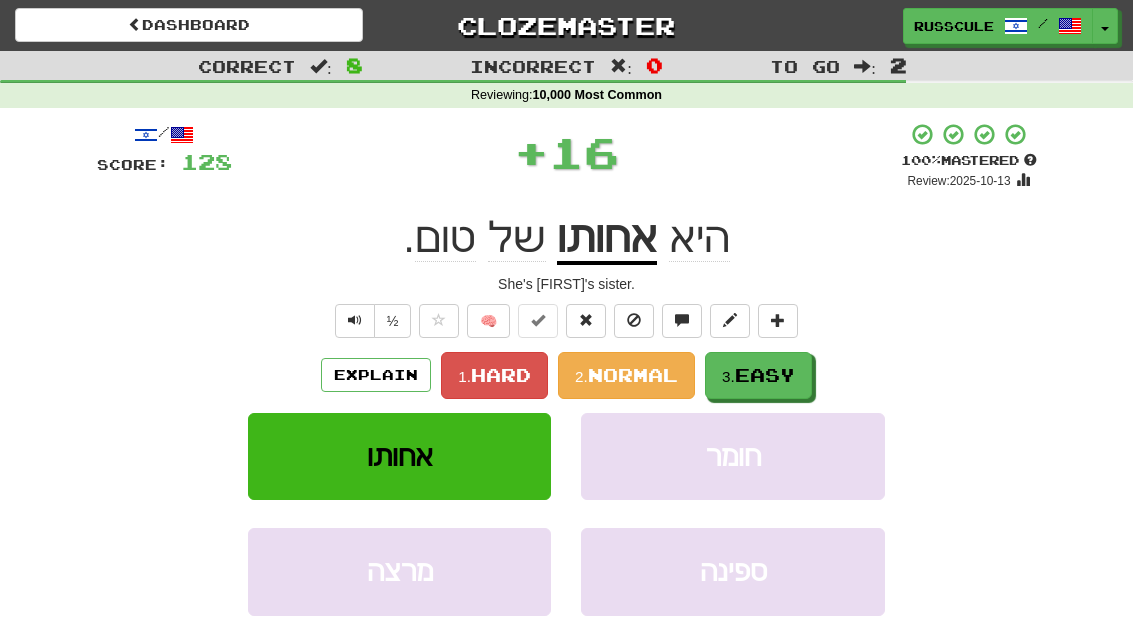 click on "3.  Easy" at bounding box center [758, 375] 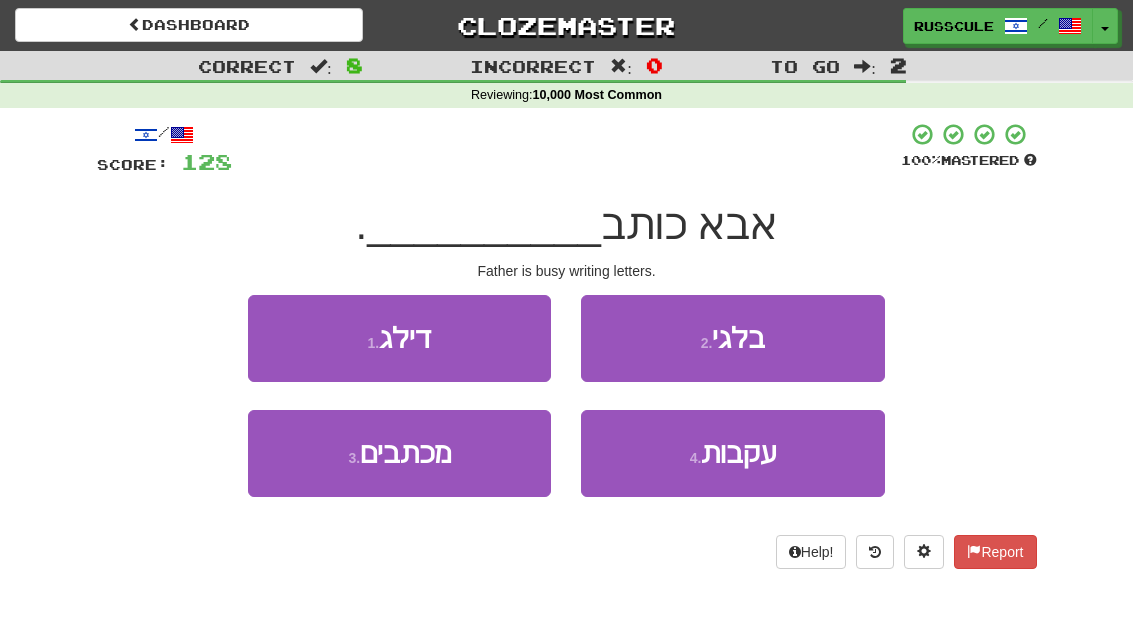 click on "3 .  מכתבים" at bounding box center [399, 453] 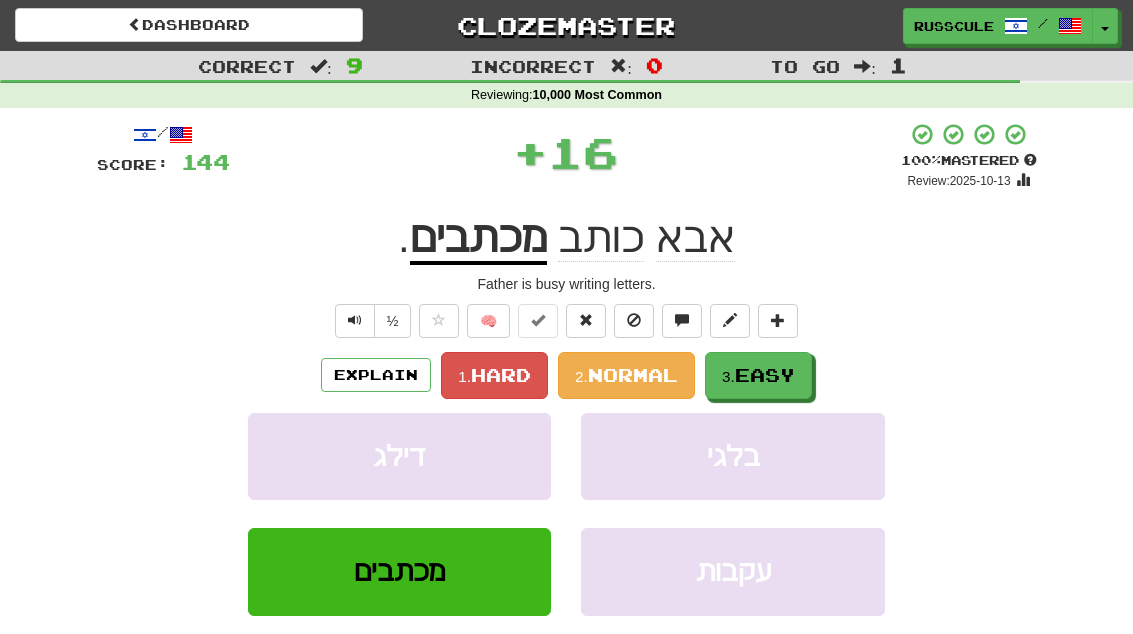 click on "Easy" at bounding box center [765, 375] 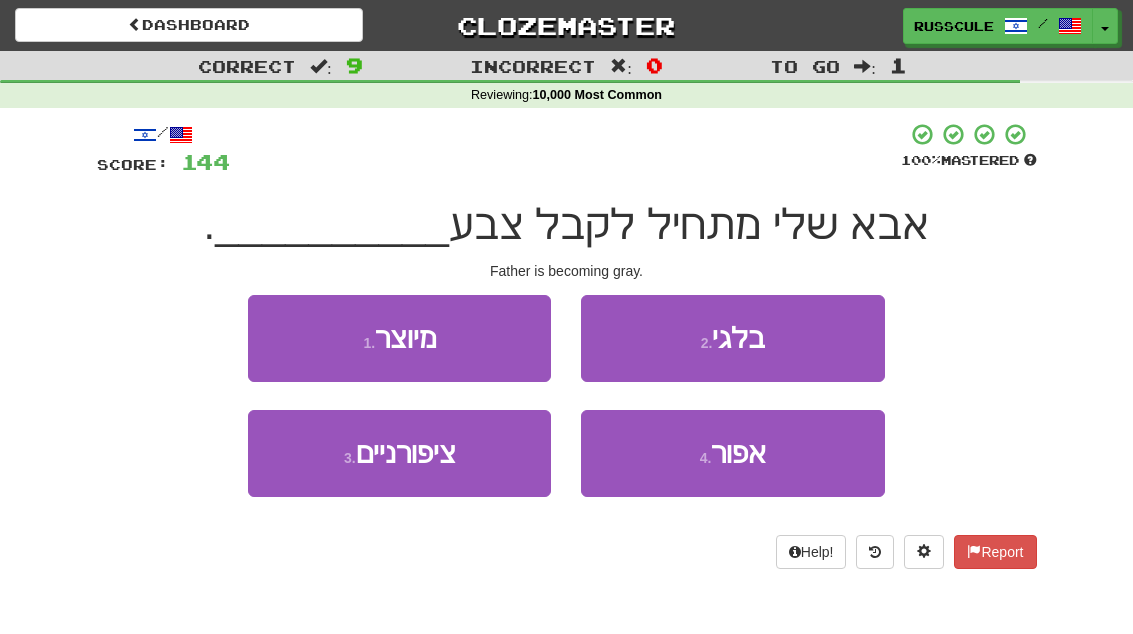 click on "4 .  אפור" at bounding box center [732, 453] 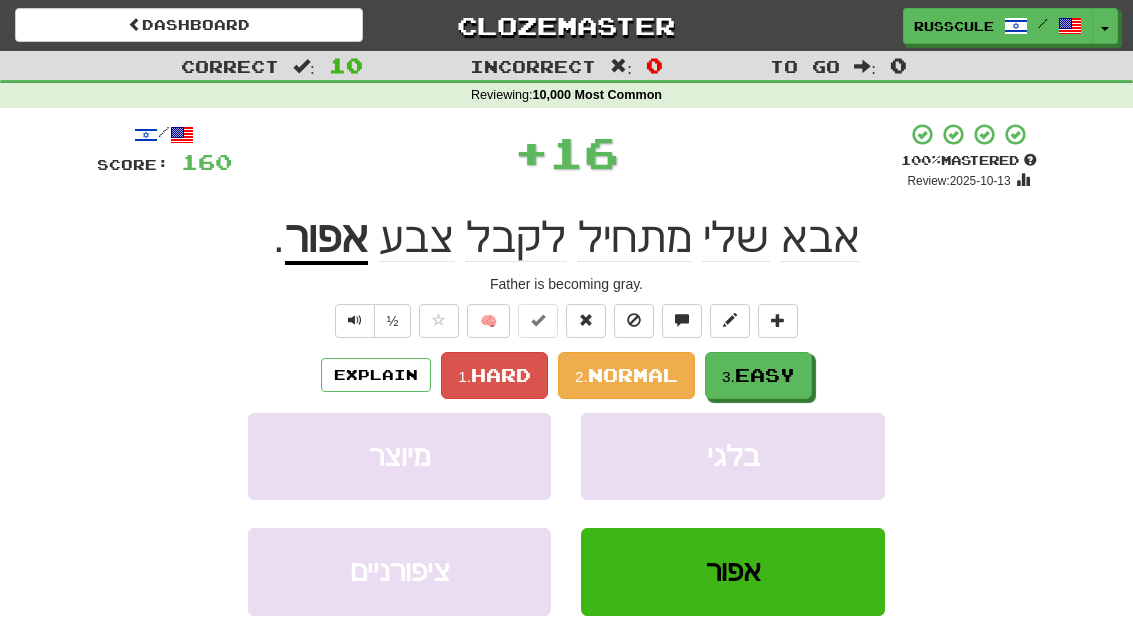 click on "3.  Easy" at bounding box center (758, 375) 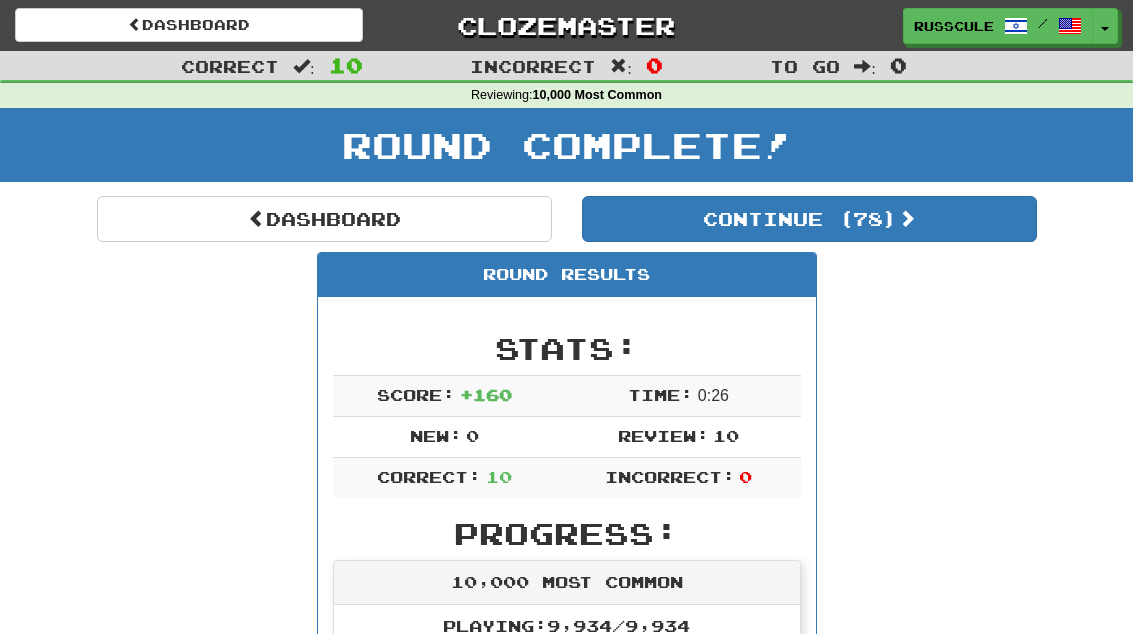 click on "Dashboard" at bounding box center (324, 219) 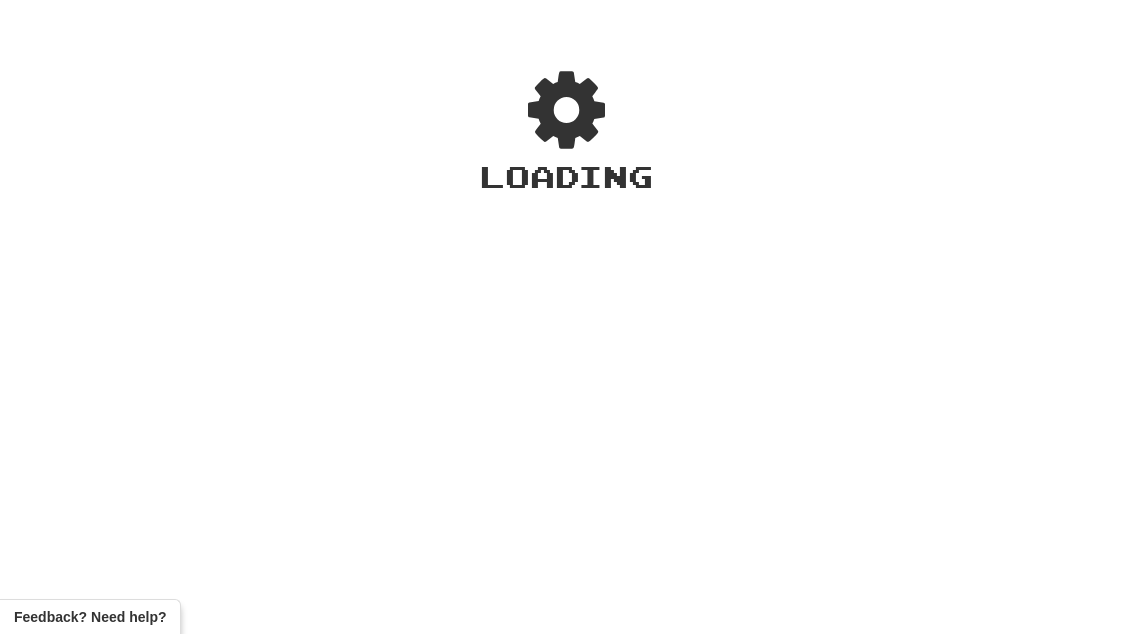 scroll, scrollTop: 0, scrollLeft: 0, axis: both 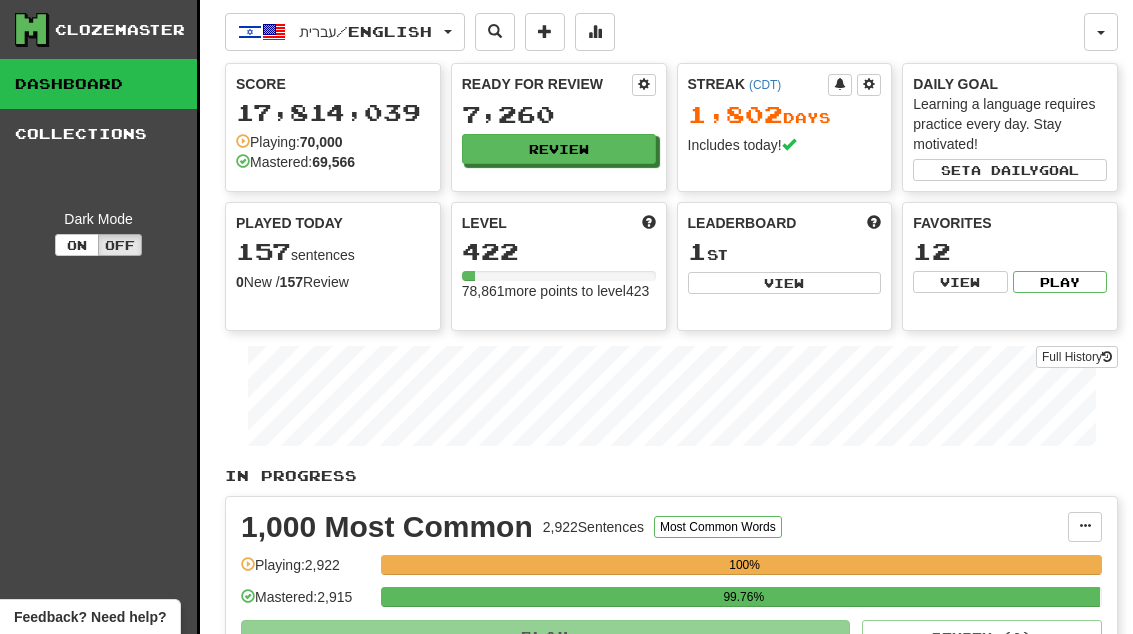 click on "View" at bounding box center (785, 283) 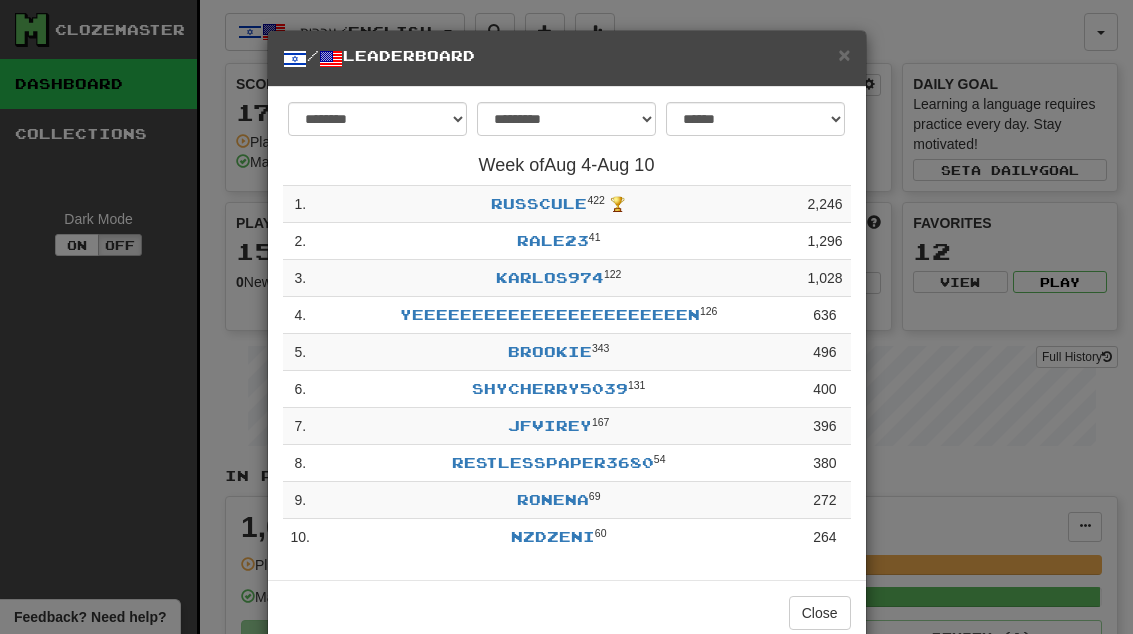 click on "×" at bounding box center [844, 54] 